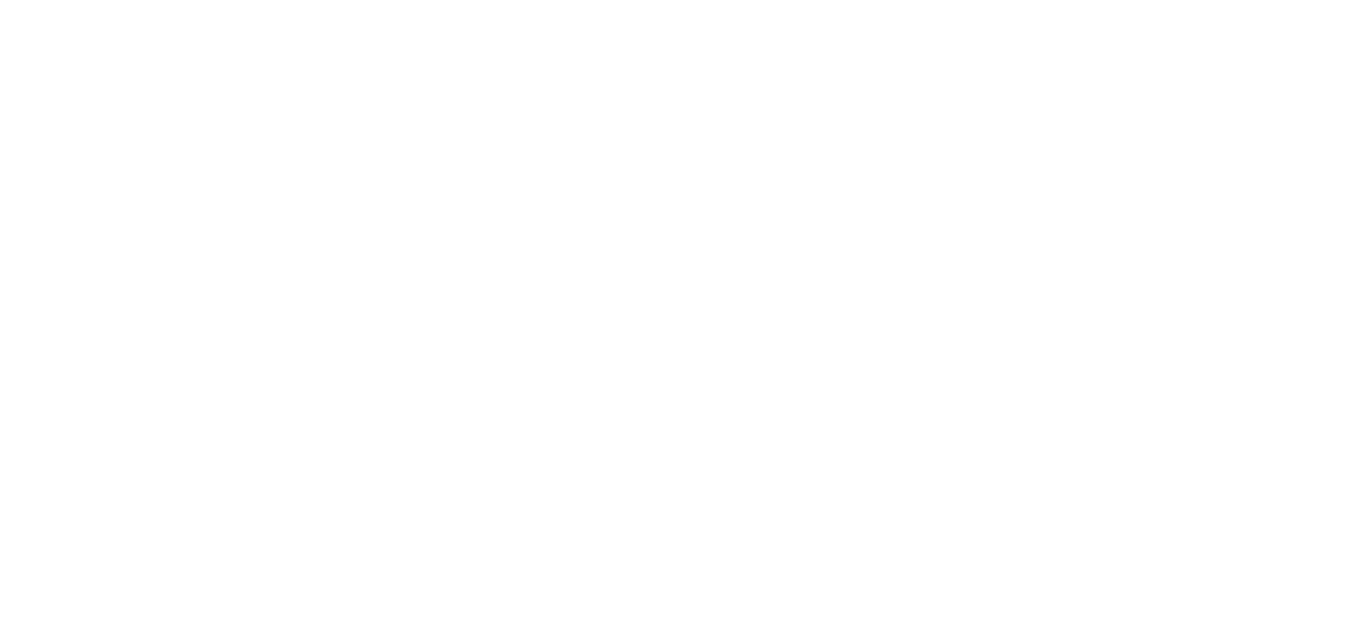 scroll, scrollTop: 0, scrollLeft: 0, axis: both 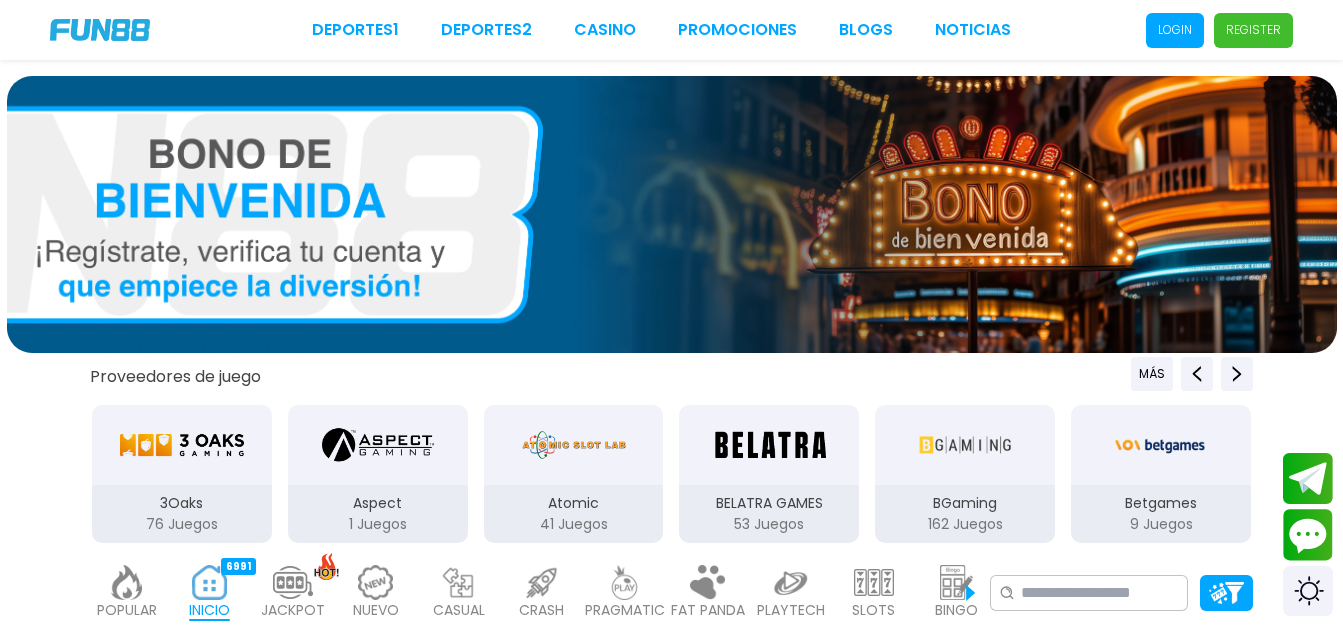 click on "login" at bounding box center (1175, 30) 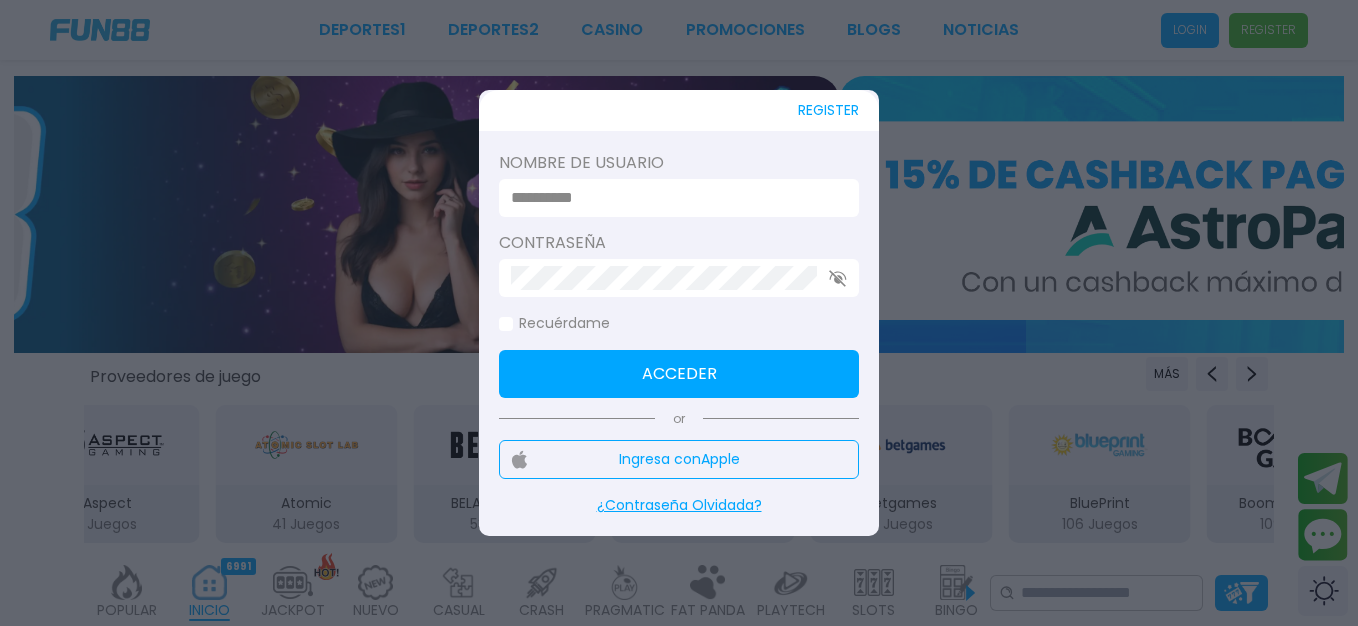 click at bounding box center [673, 198] 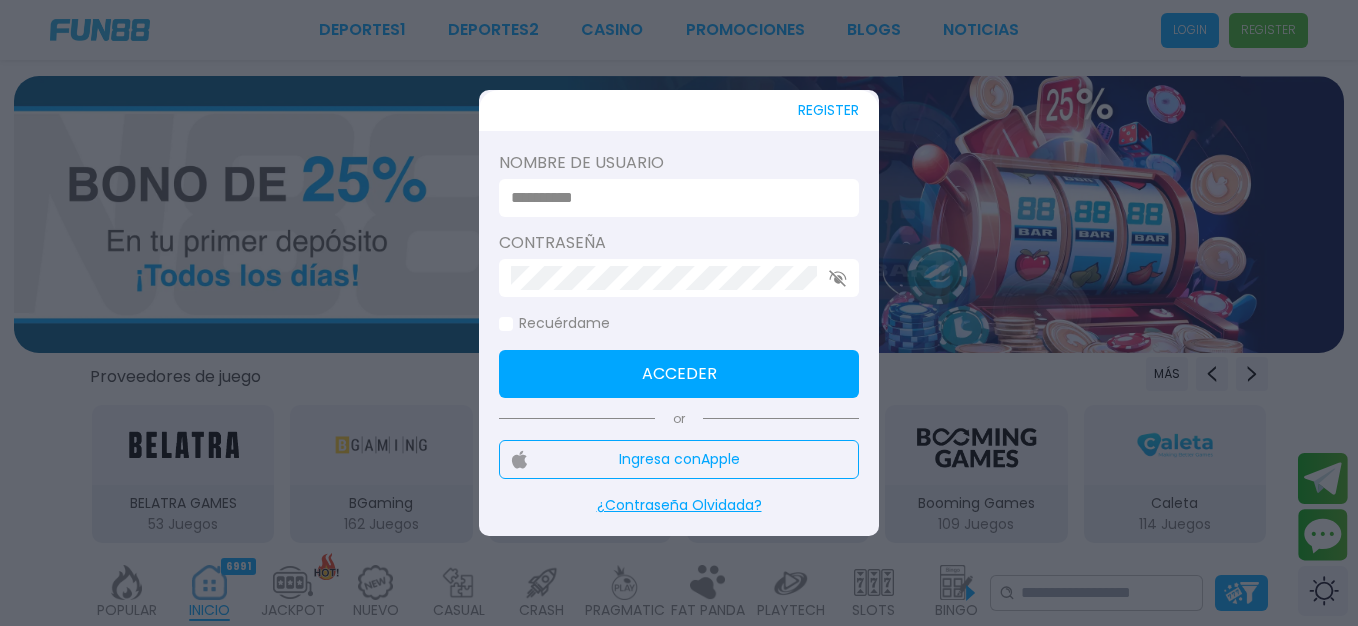 type on "******" 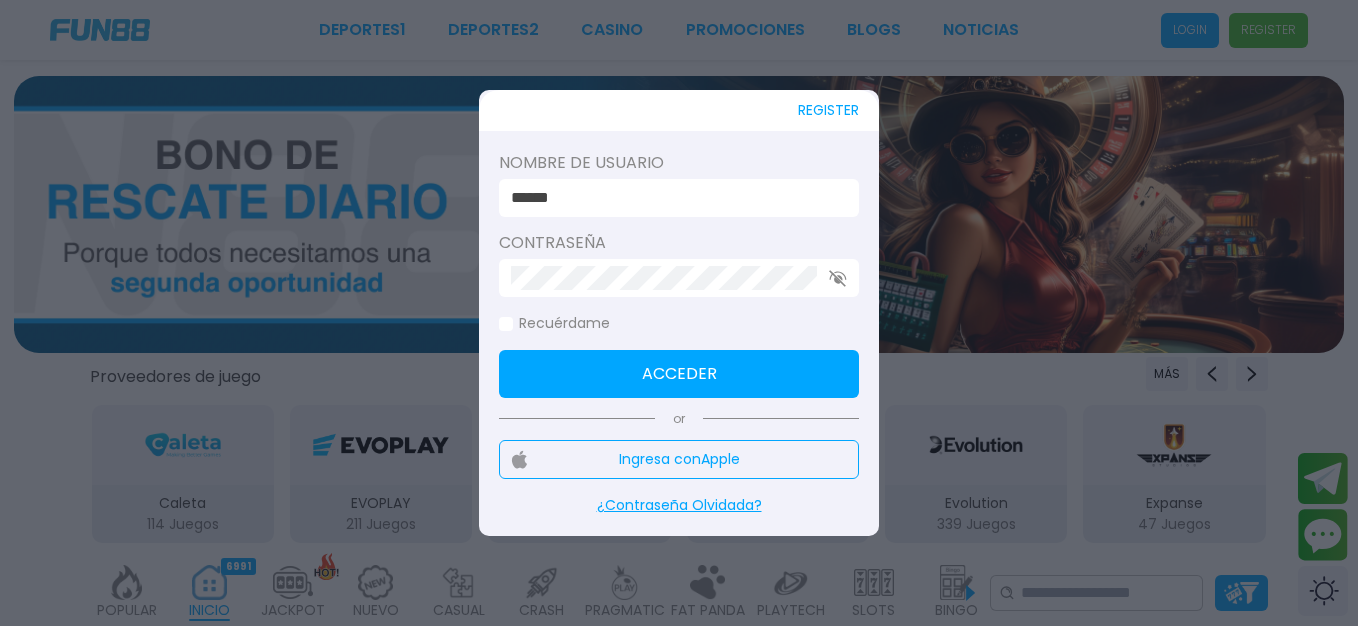 click on "Acceder" at bounding box center (679, 374) 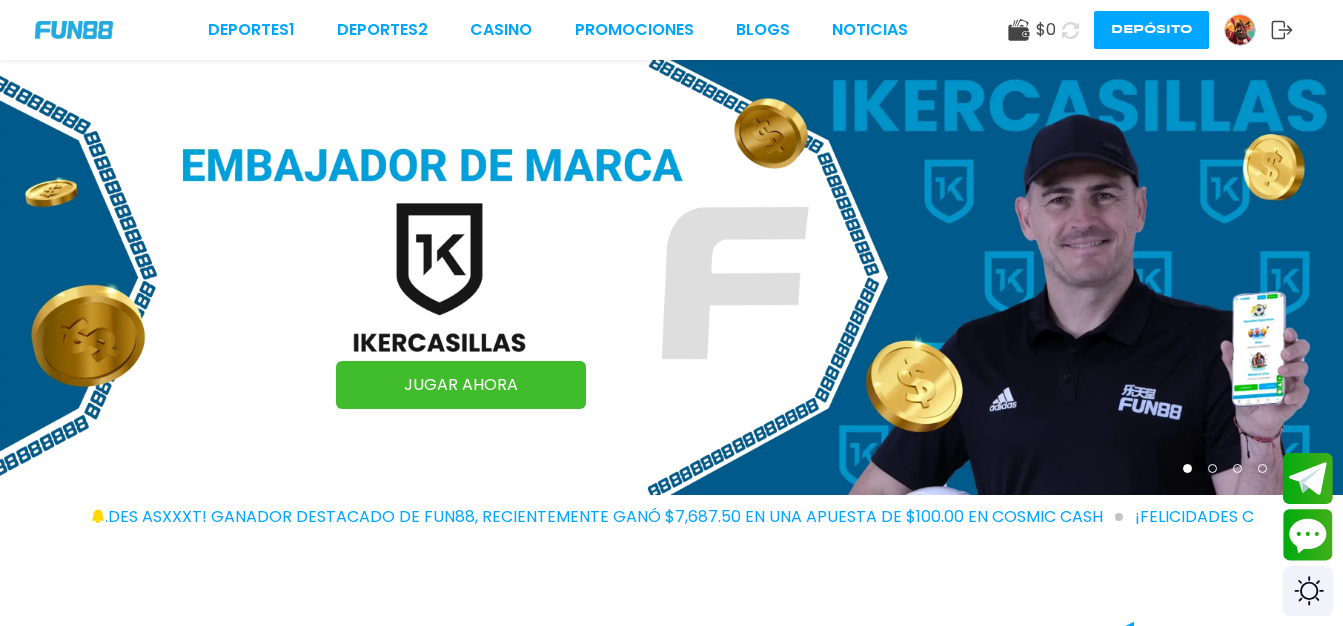click at bounding box center [1240, 30] 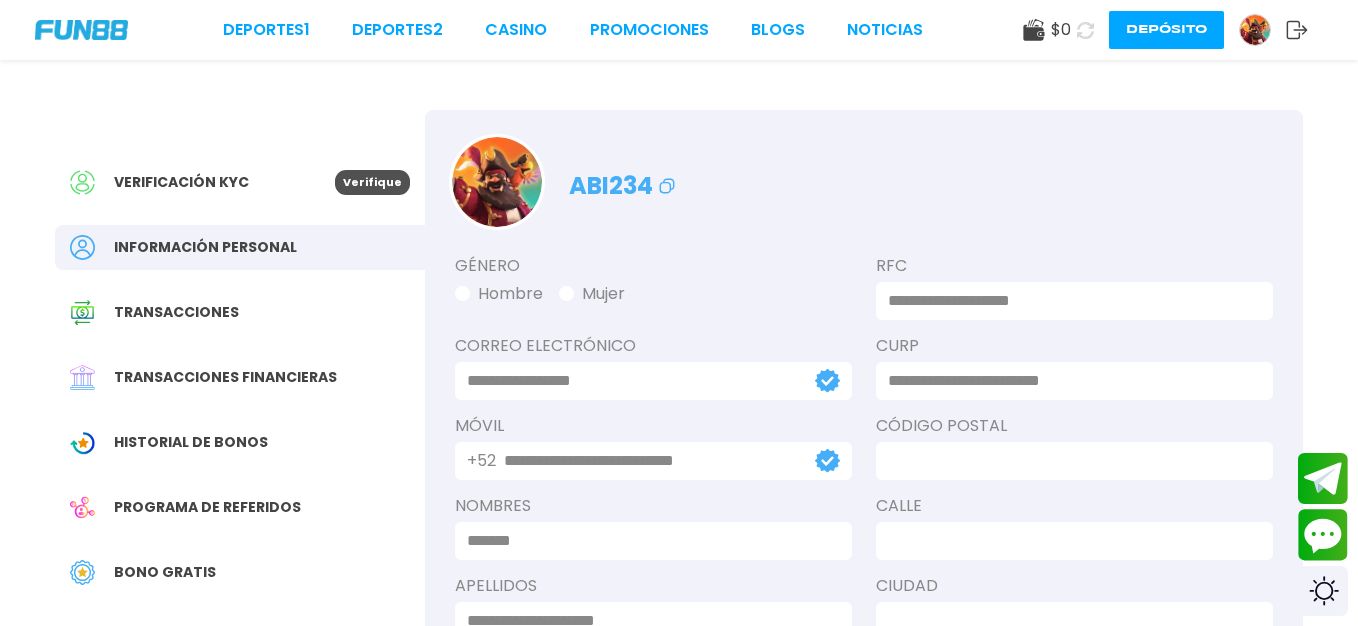 type on "**********" 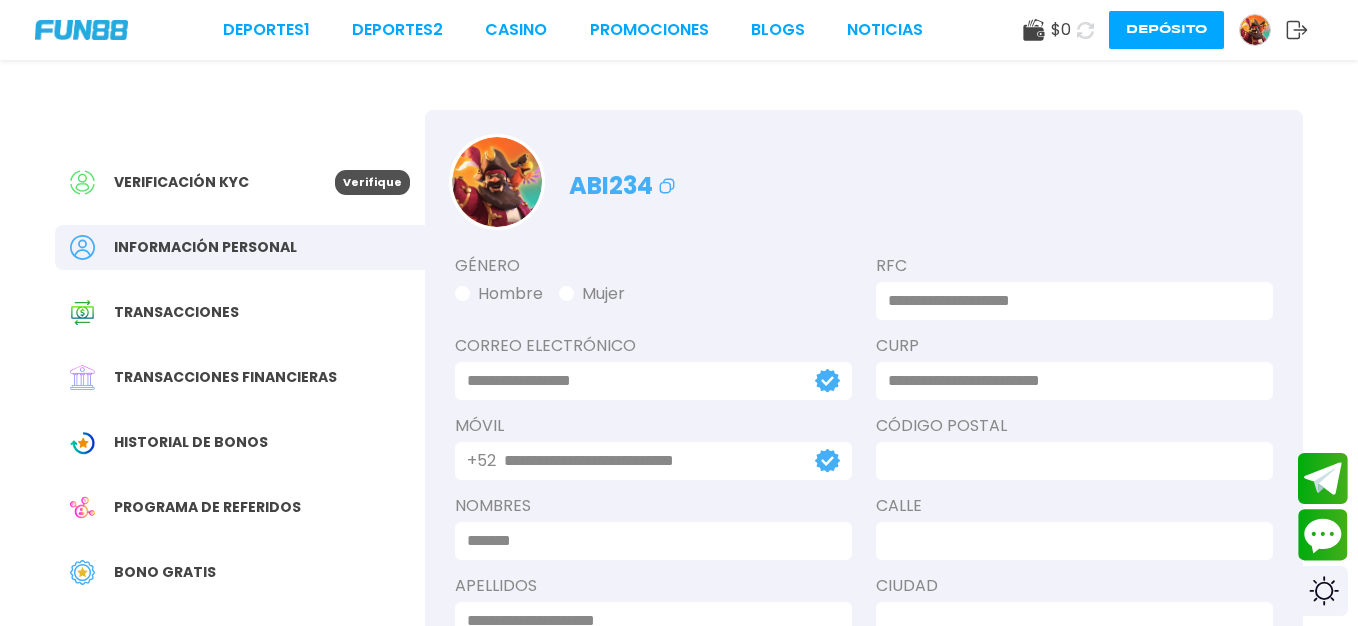 type on "**********" 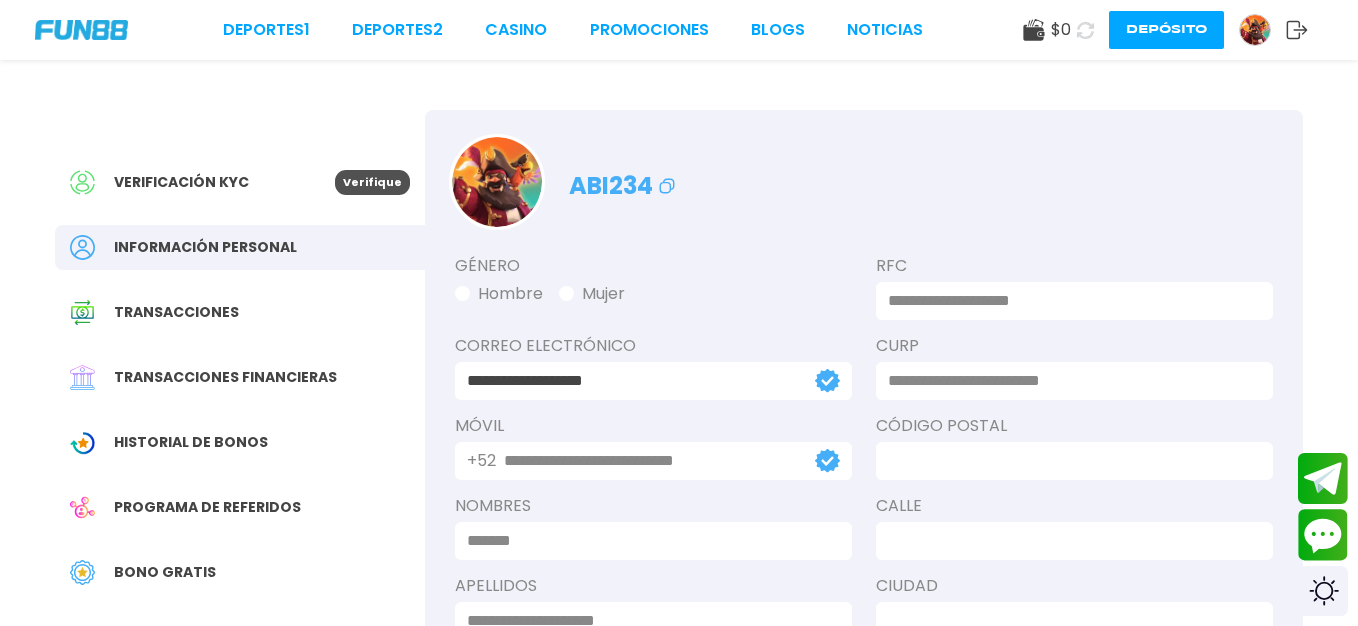 type on "*******" 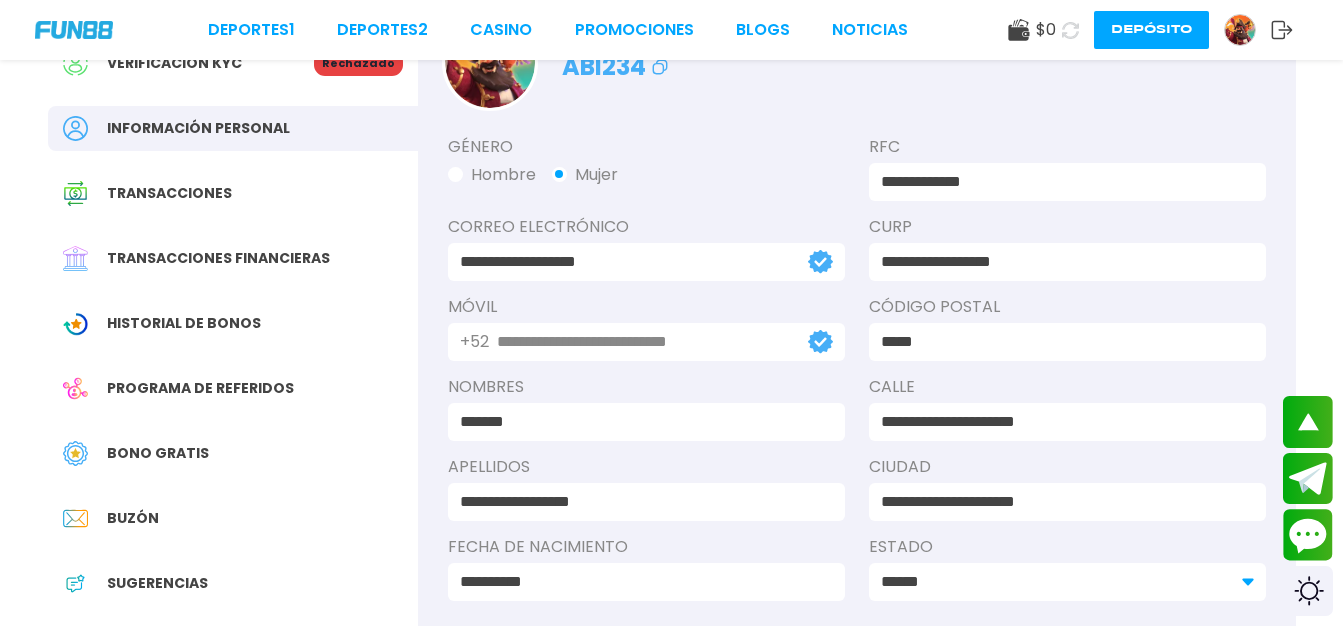 scroll, scrollTop: 440, scrollLeft: 0, axis: vertical 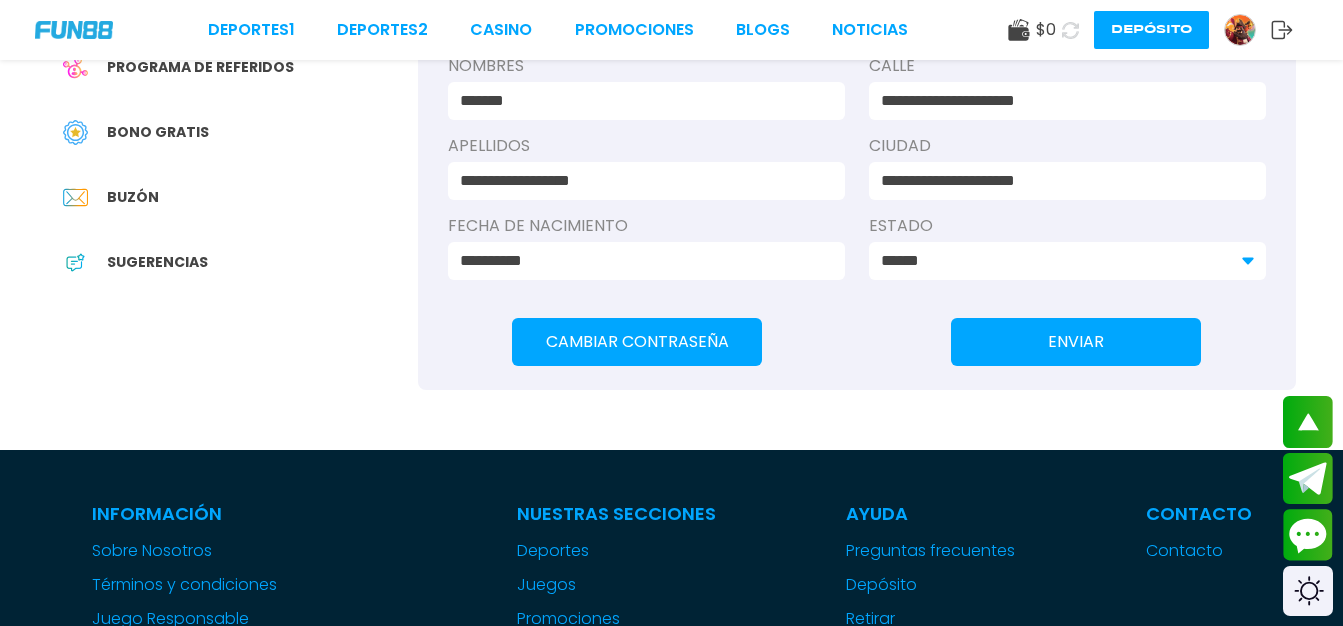 click on "ENVIAR" at bounding box center [1076, 342] 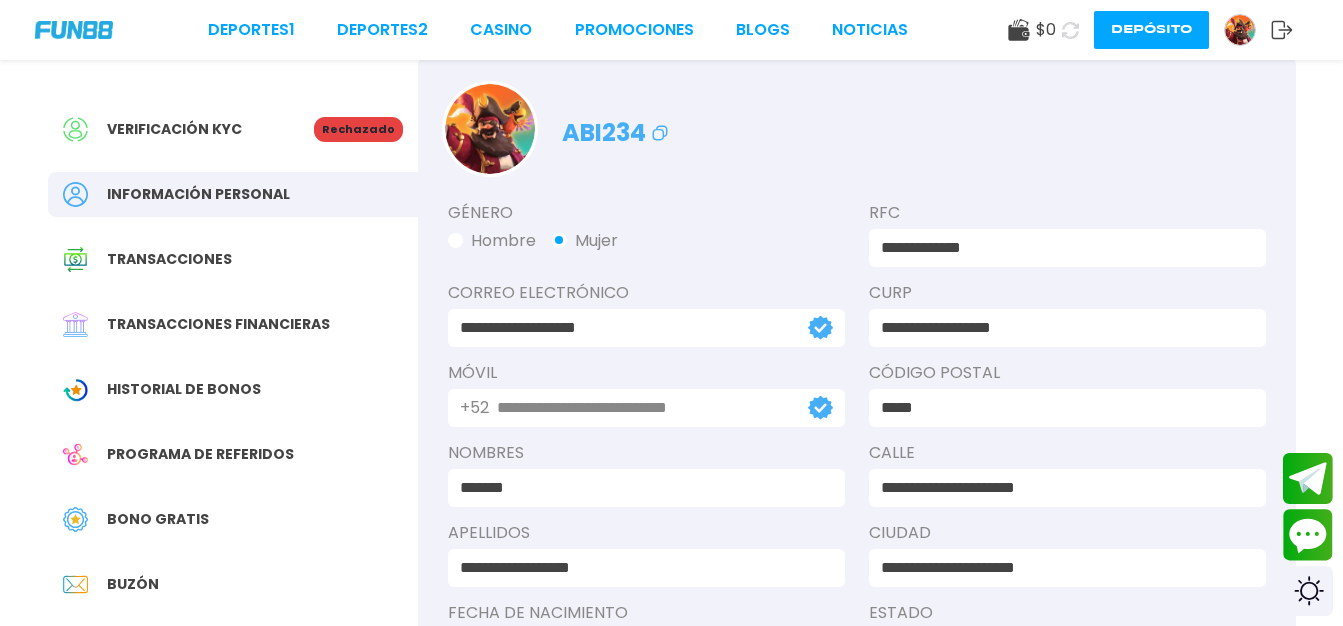 scroll, scrollTop: 50, scrollLeft: 0, axis: vertical 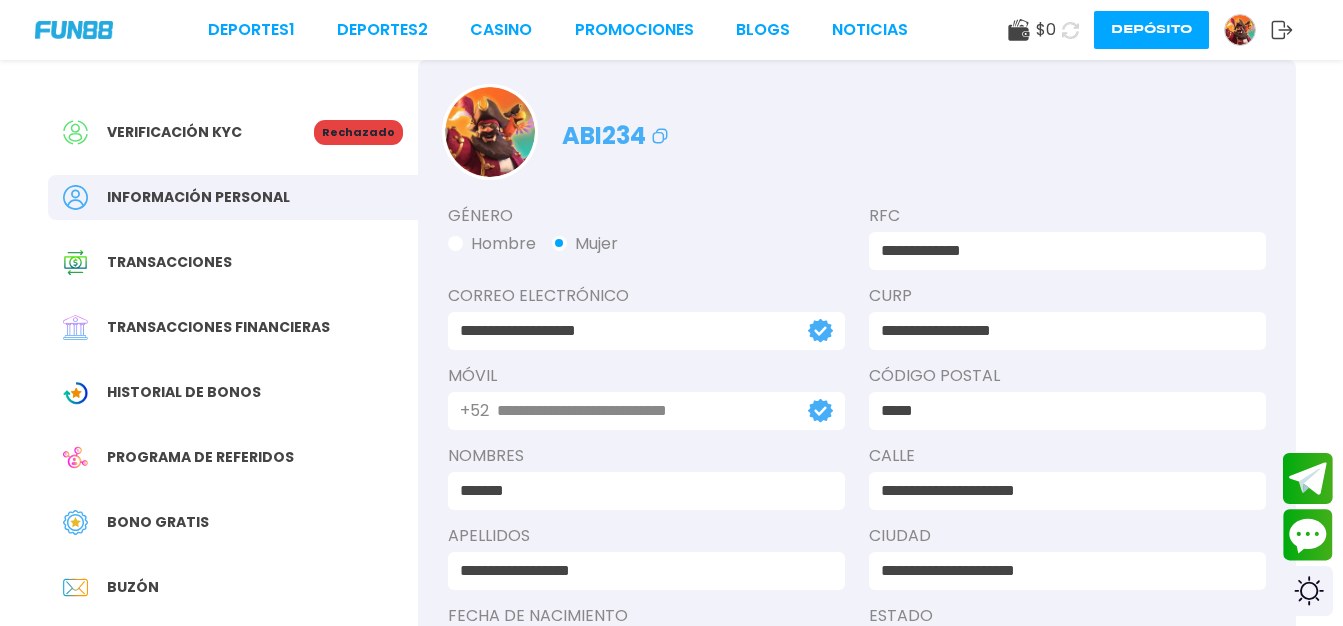click on "Rechazado" at bounding box center [358, 132] 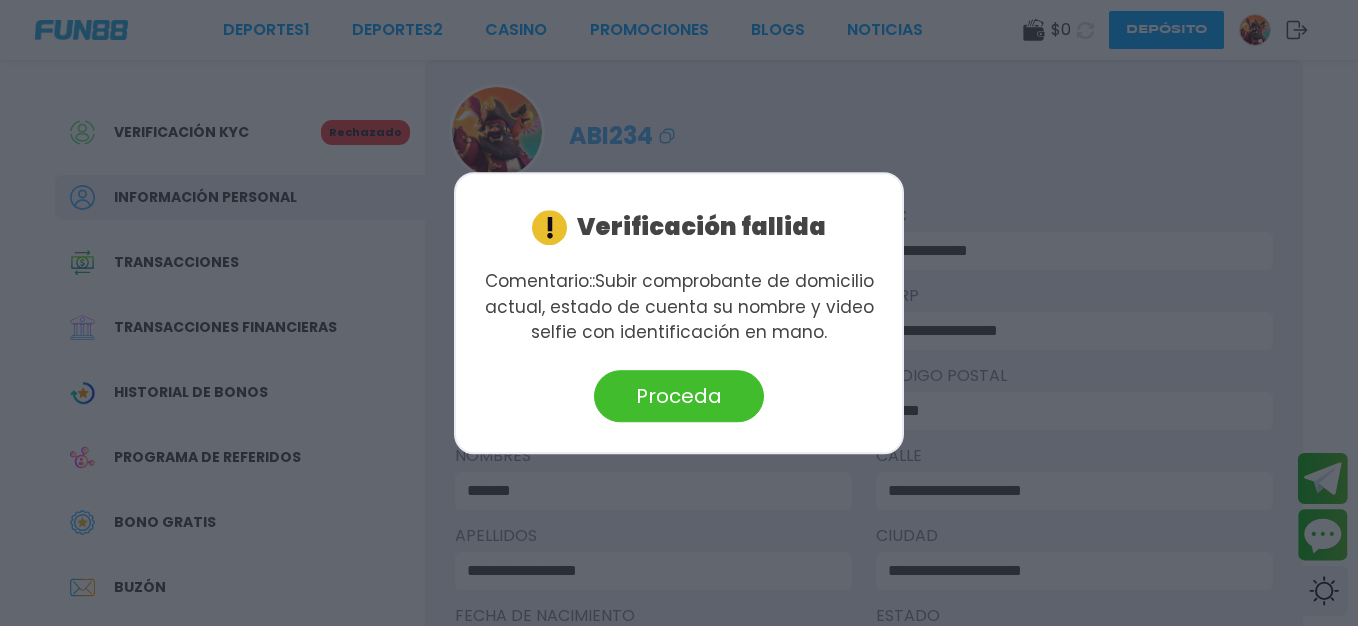 click on "Proceda" at bounding box center (679, 396) 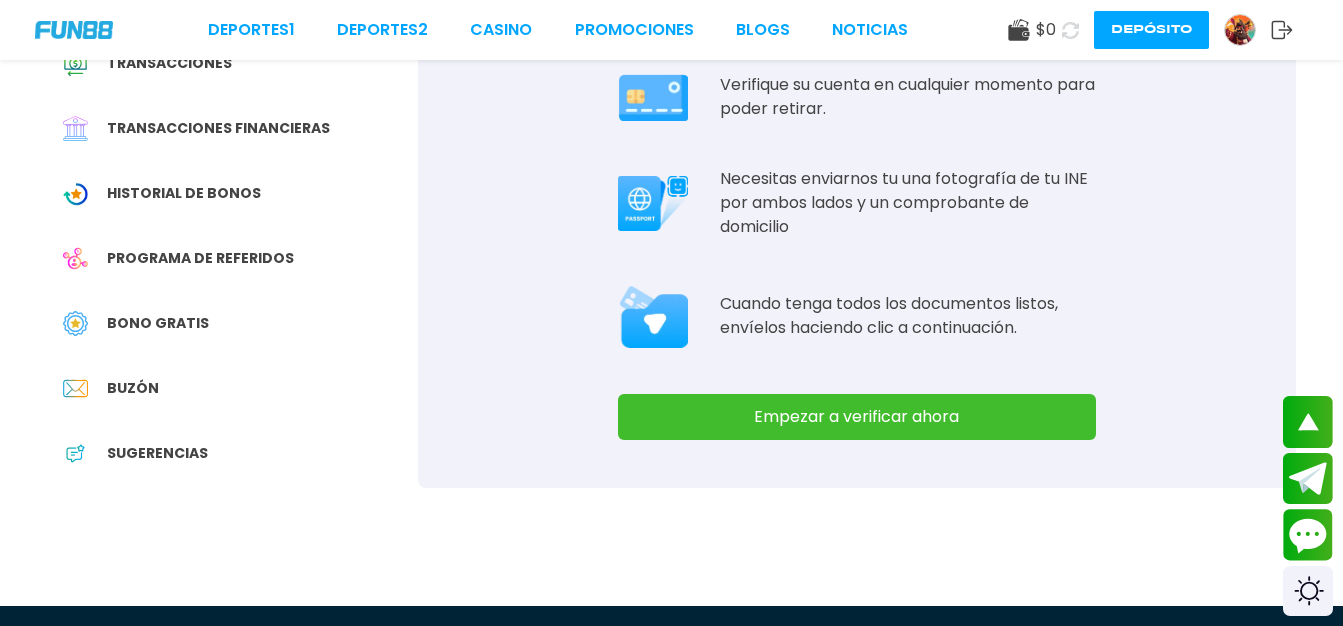 scroll, scrollTop: 251, scrollLeft: 0, axis: vertical 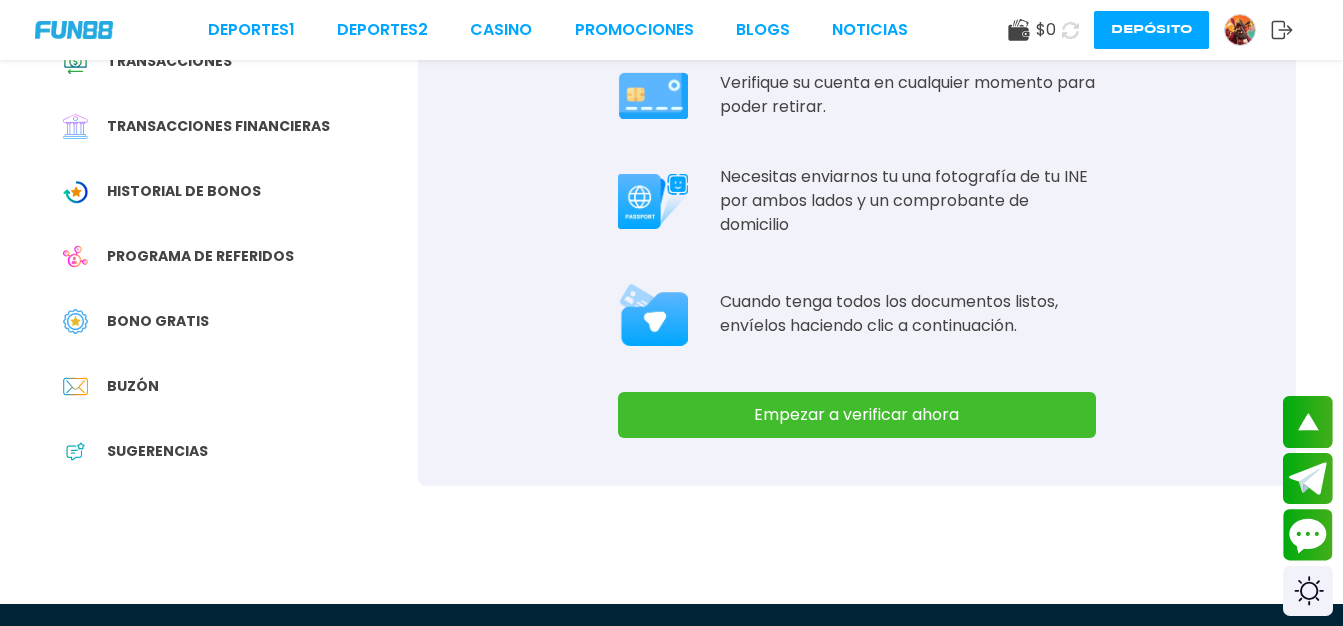 click on "Empezar a verificar ahora" at bounding box center [857, 415] 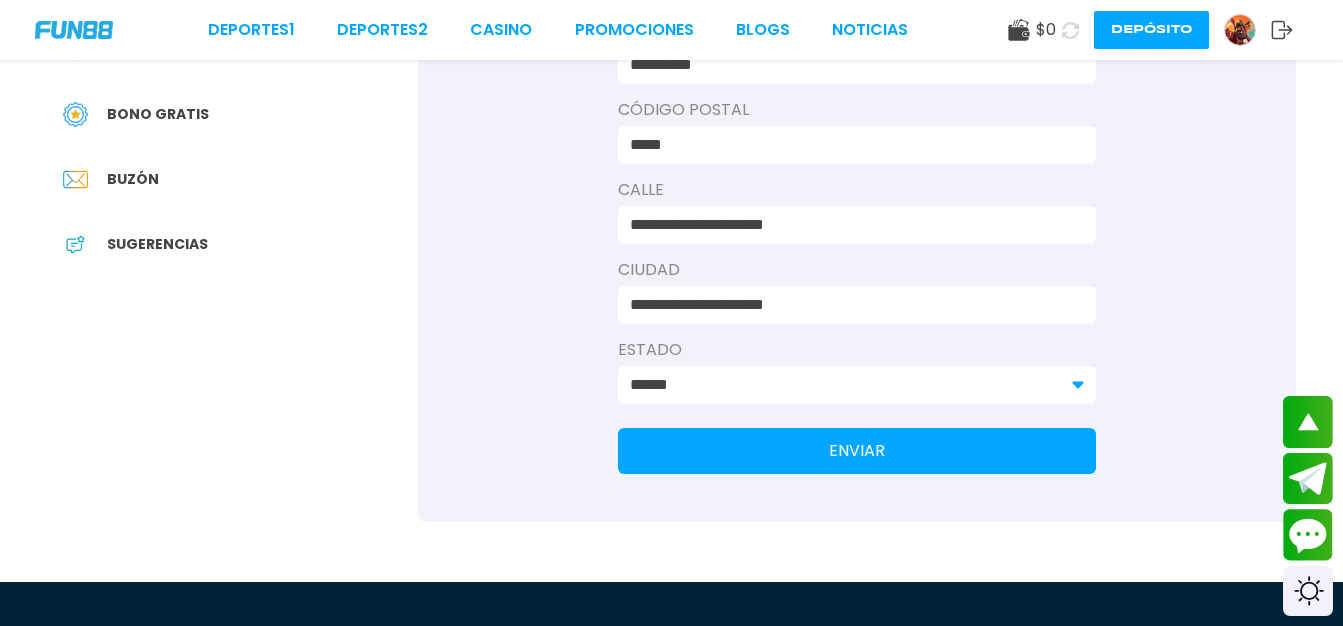 scroll, scrollTop: 459, scrollLeft: 0, axis: vertical 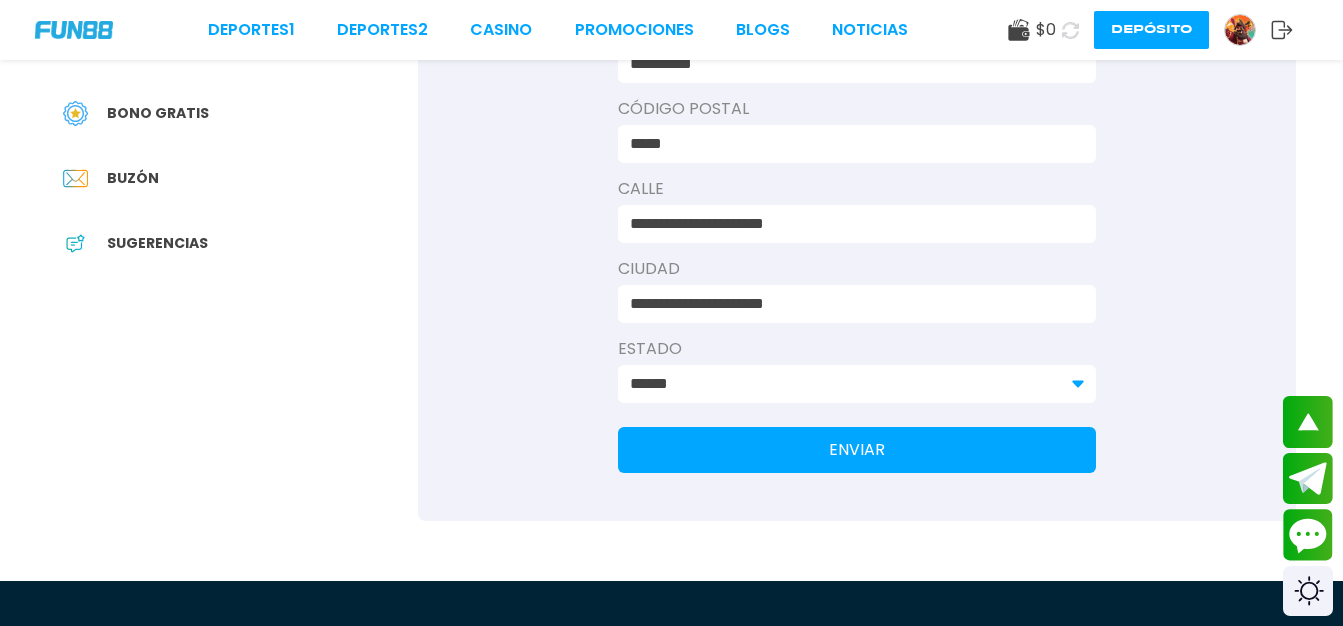 click on "ENVIAR" at bounding box center (857, 450) 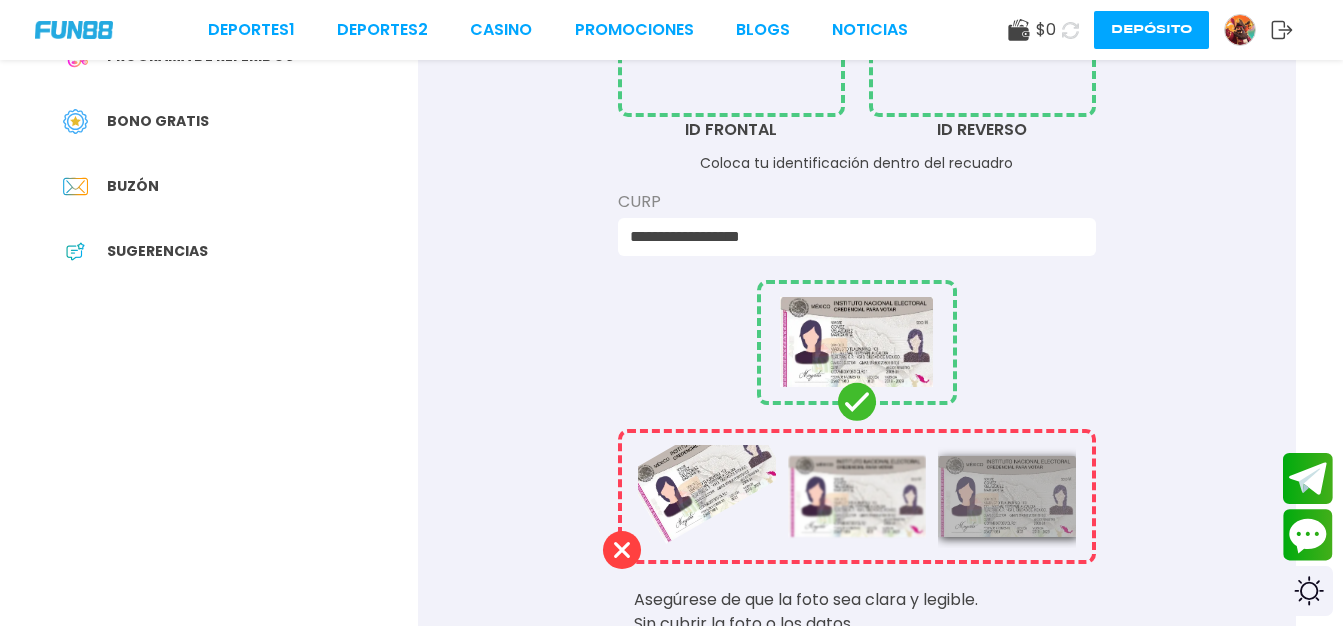 scroll, scrollTop: 0, scrollLeft: 0, axis: both 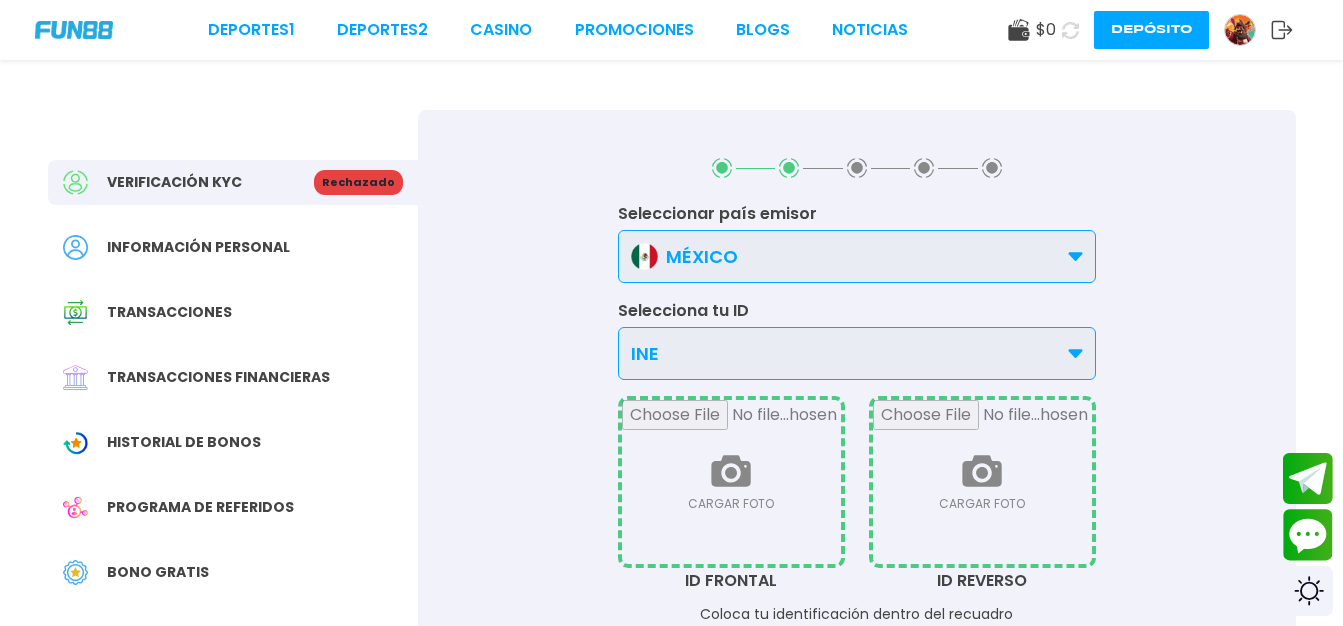 click at bounding box center (731, 482) 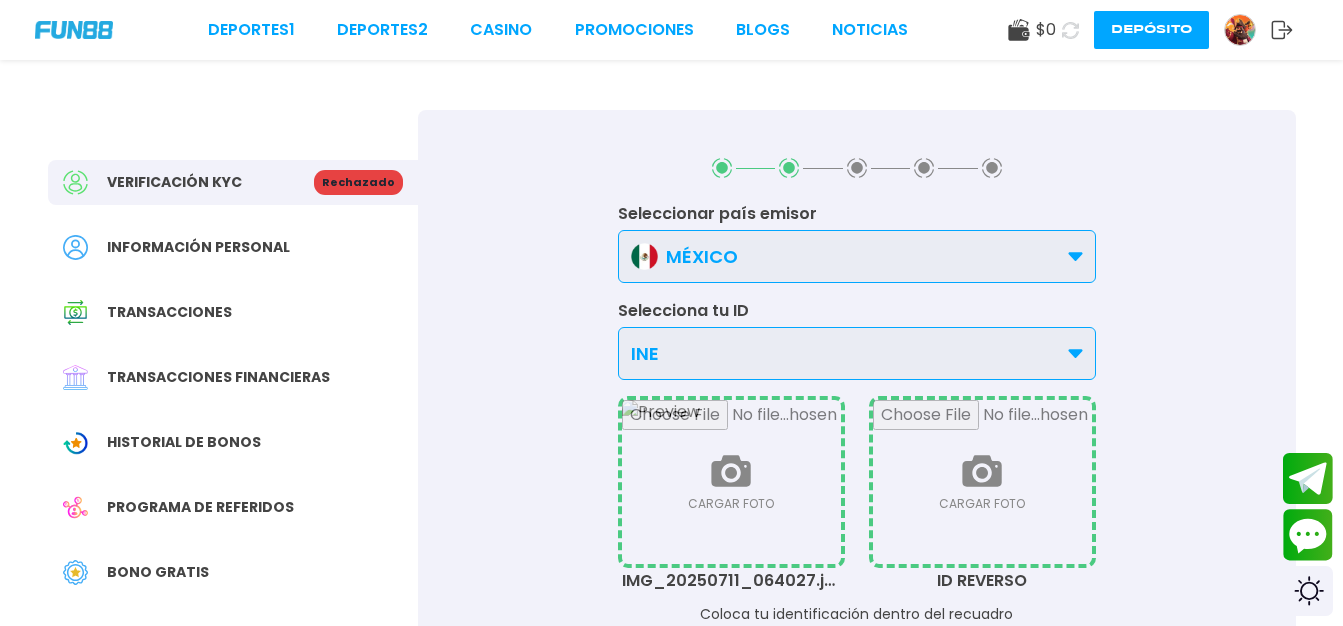 click at bounding box center [982, 482] 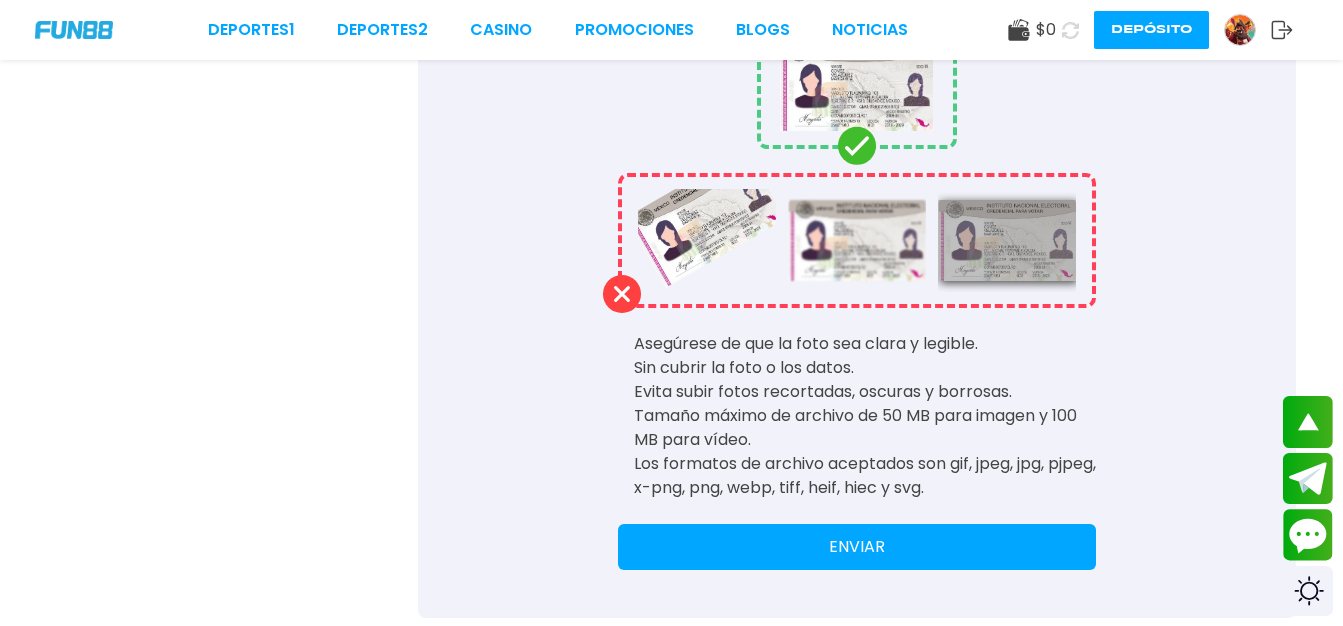 scroll, scrollTop: 711, scrollLeft: 0, axis: vertical 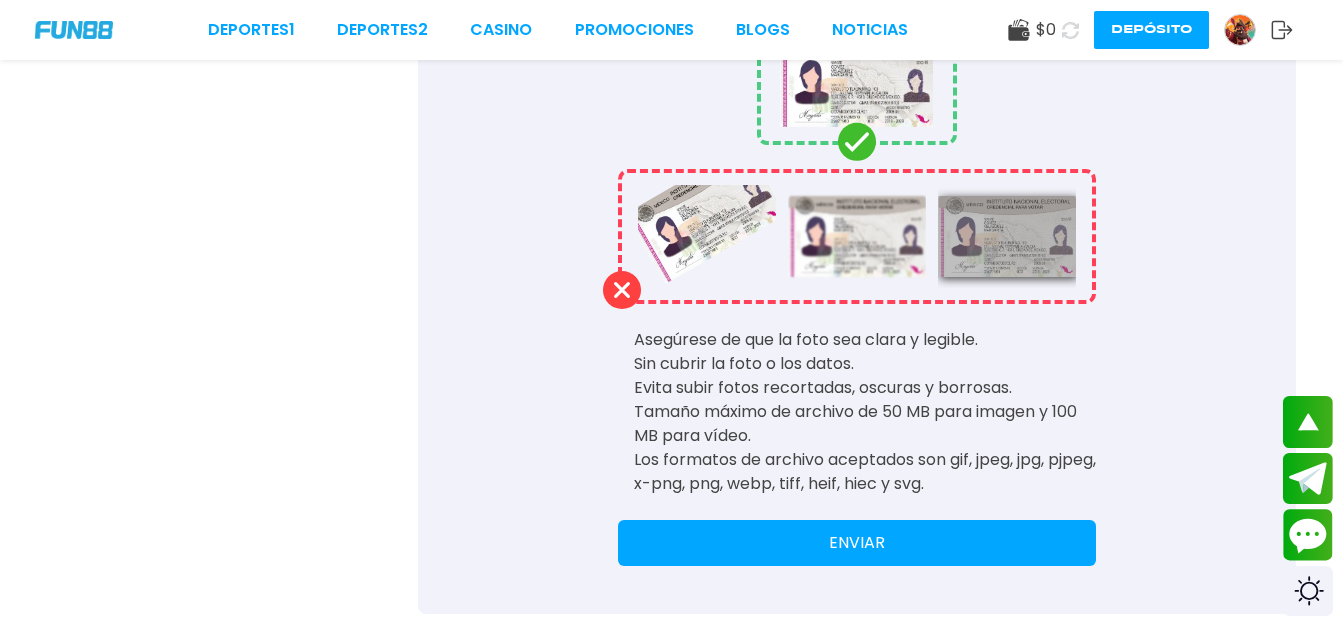 click on "ENVIAR" at bounding box center [857, 543] 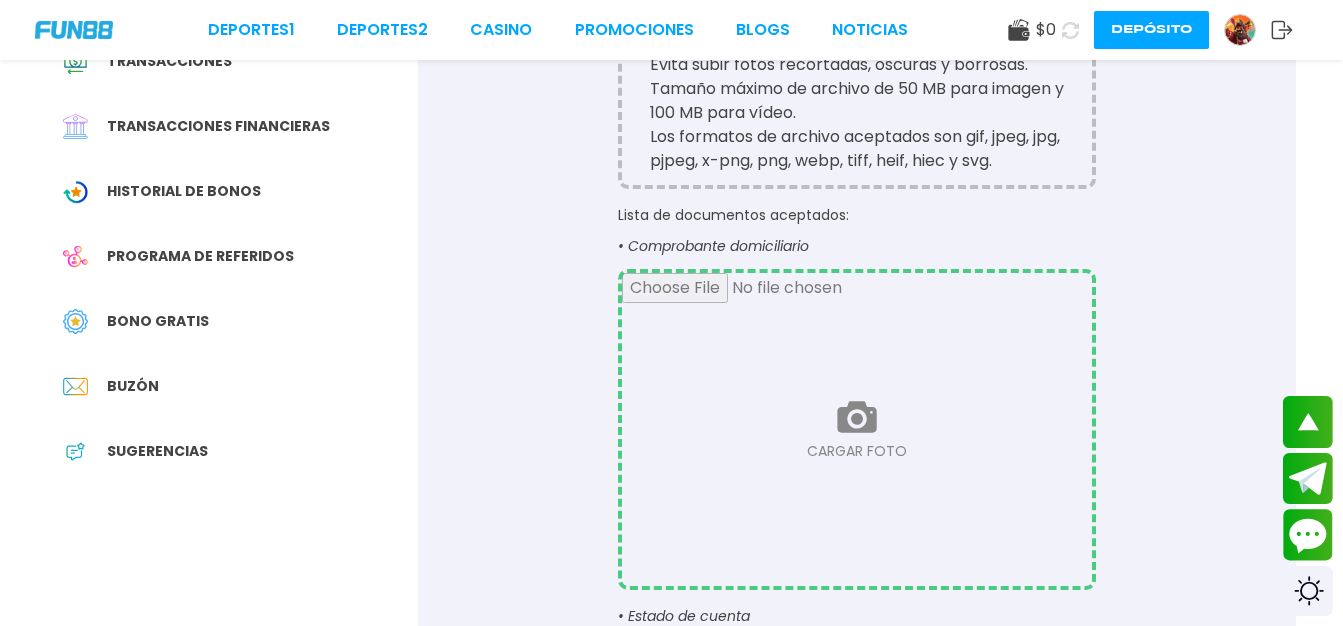 scroll, scrollTop: 252, scrollLeft: 0, axis: vertical 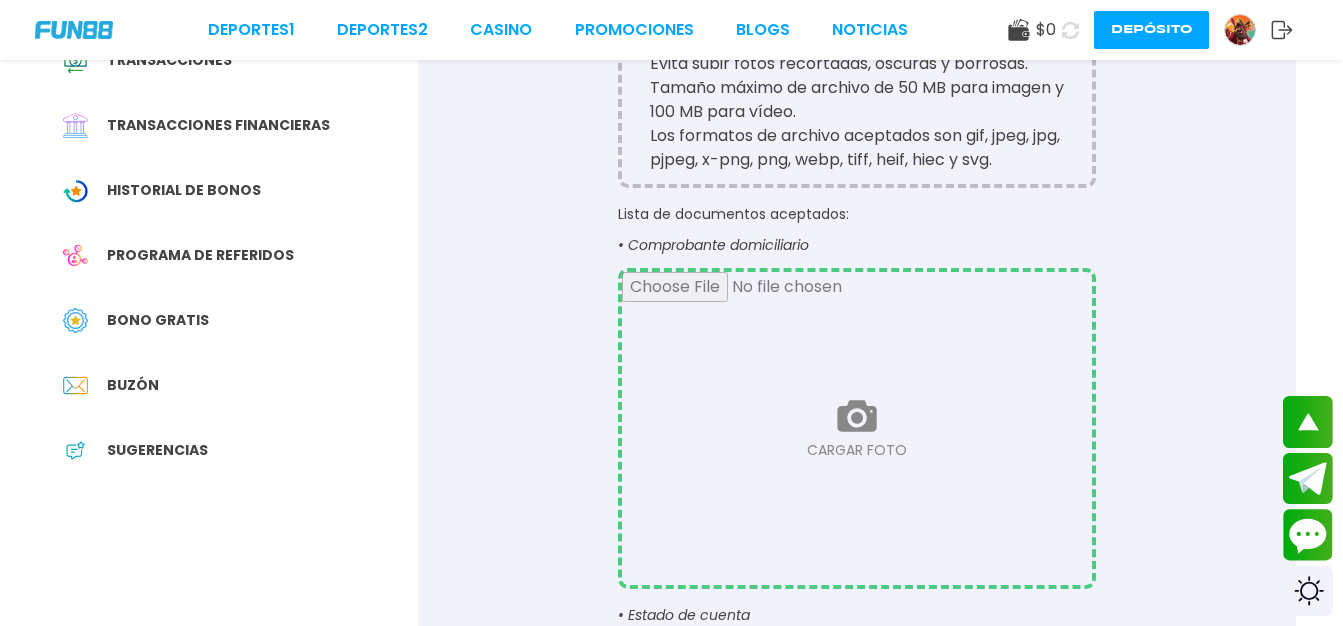 click at bounding box center [857, 428] 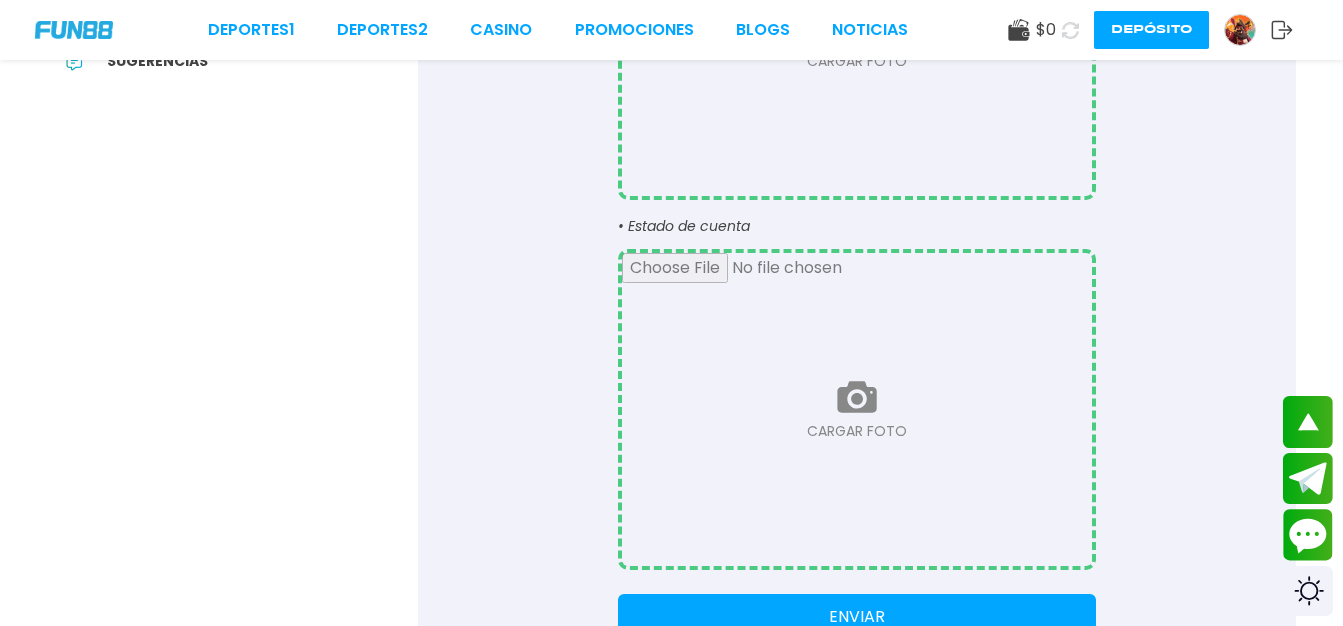 scroll, scrollTop: 643, scrollLeft: 0, axis: vertical 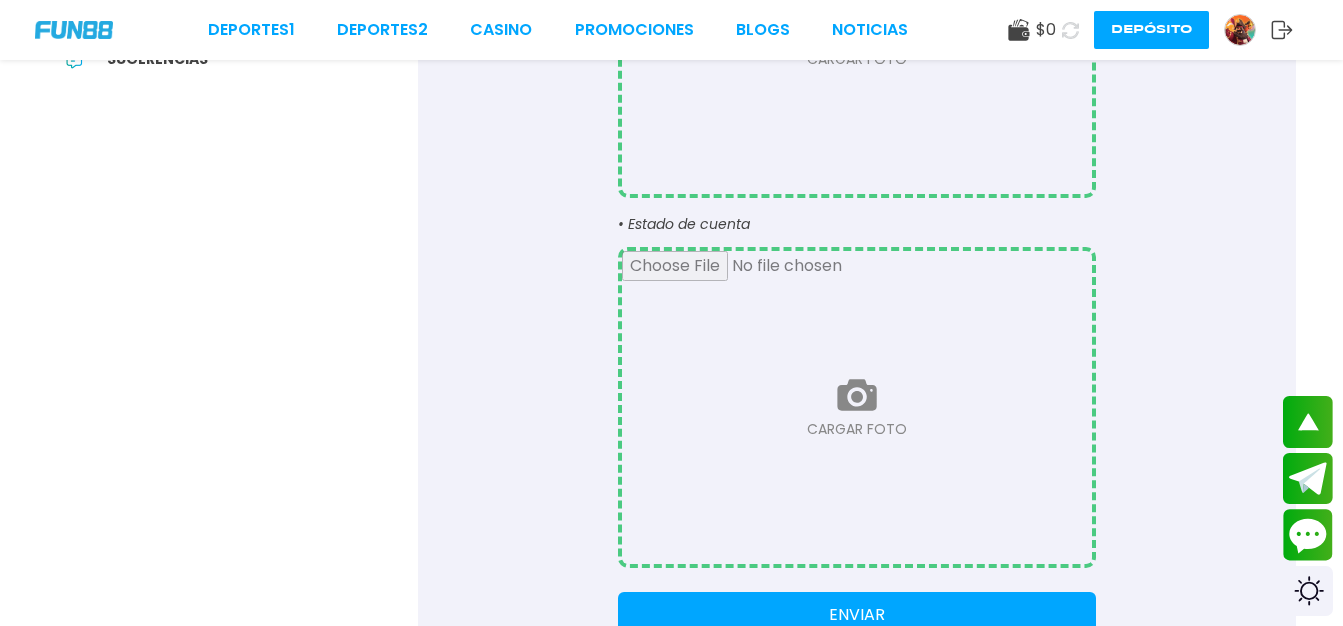 click at bounding box center [857, 407] 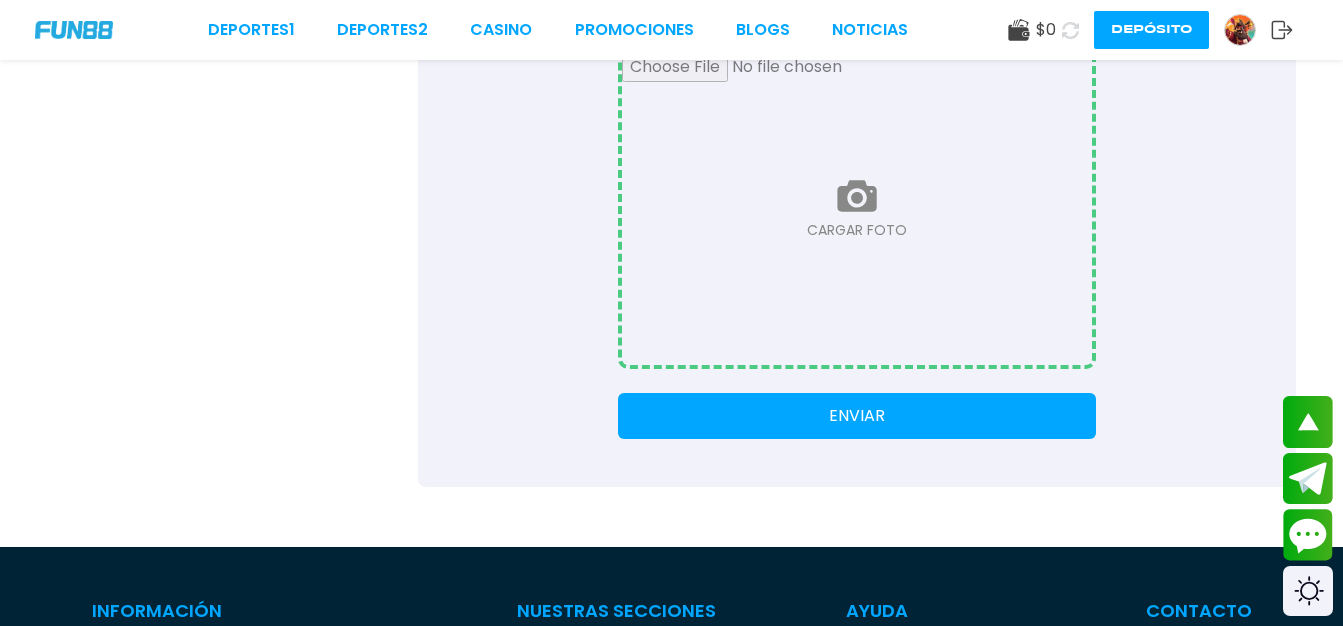 scroll, scrollTop: 844, scrollLeft: 0, axis: vertical 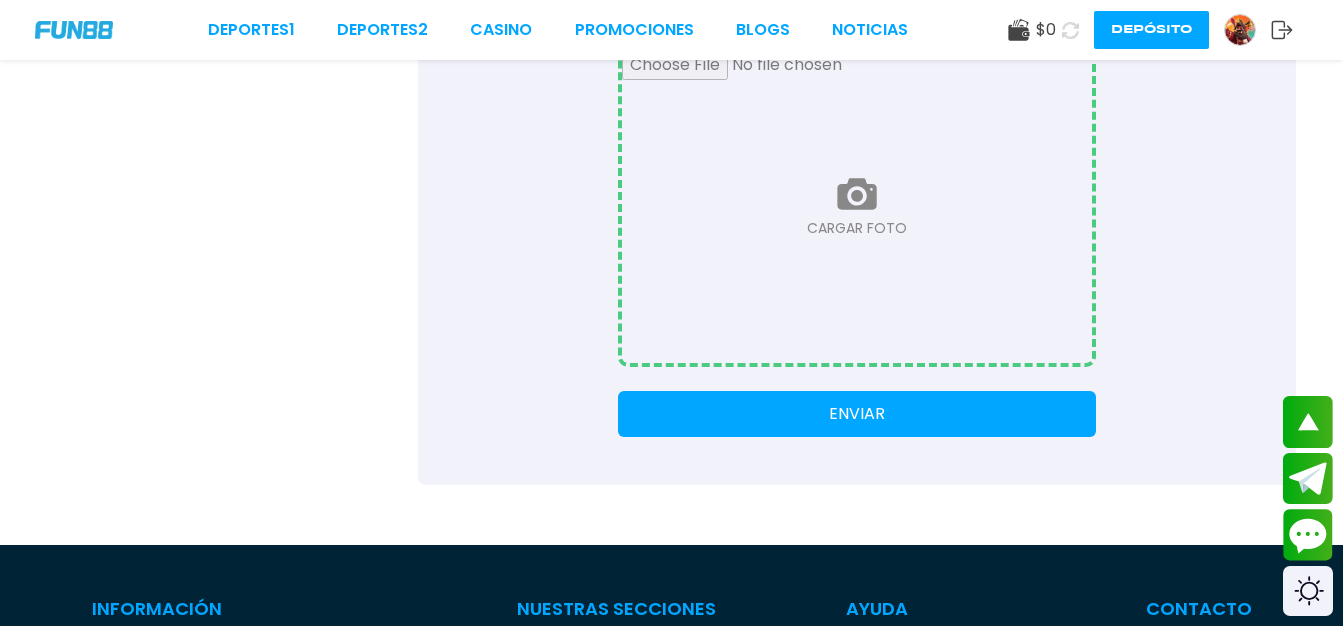 click at bounding box center (857, 206) 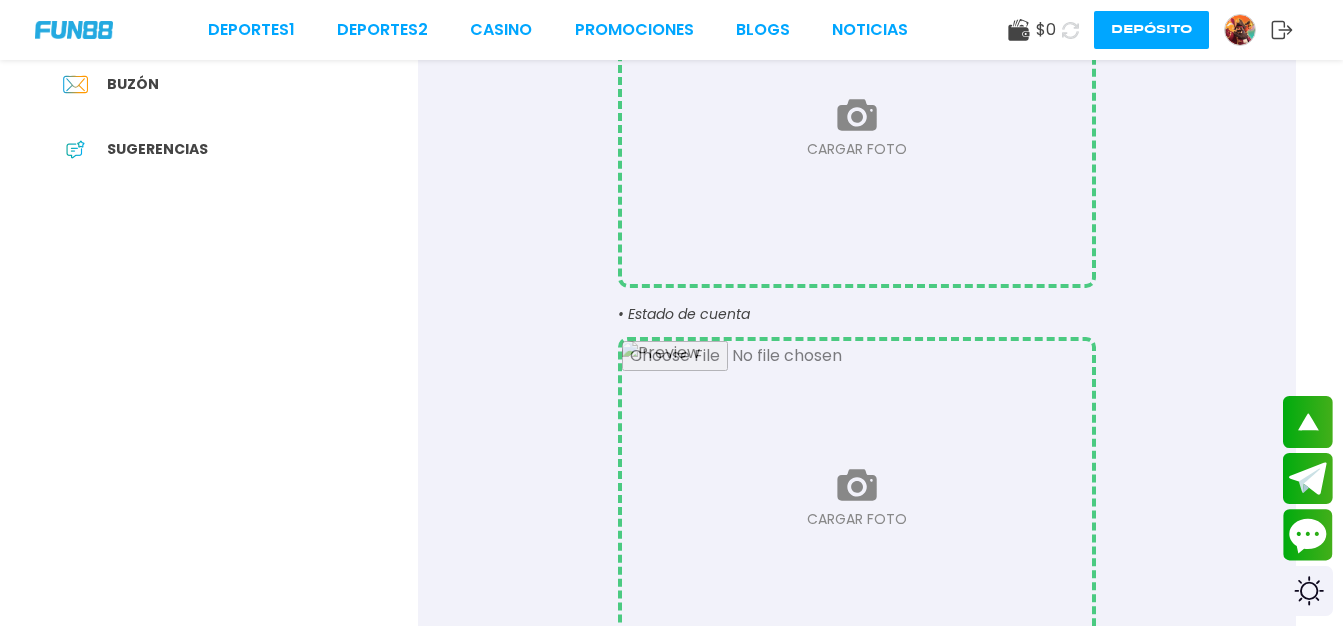 scroll, scrollTop: 554, scrollLeft: 0, axis: vertical 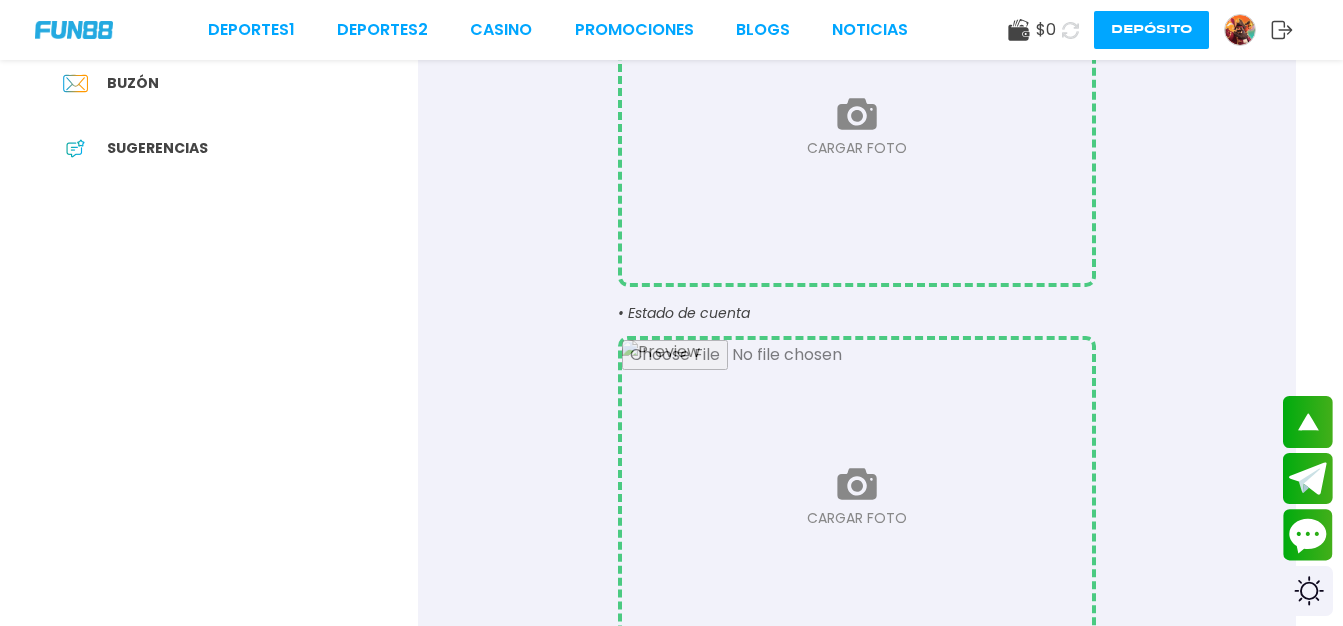 click at bounding box center (857, 496) 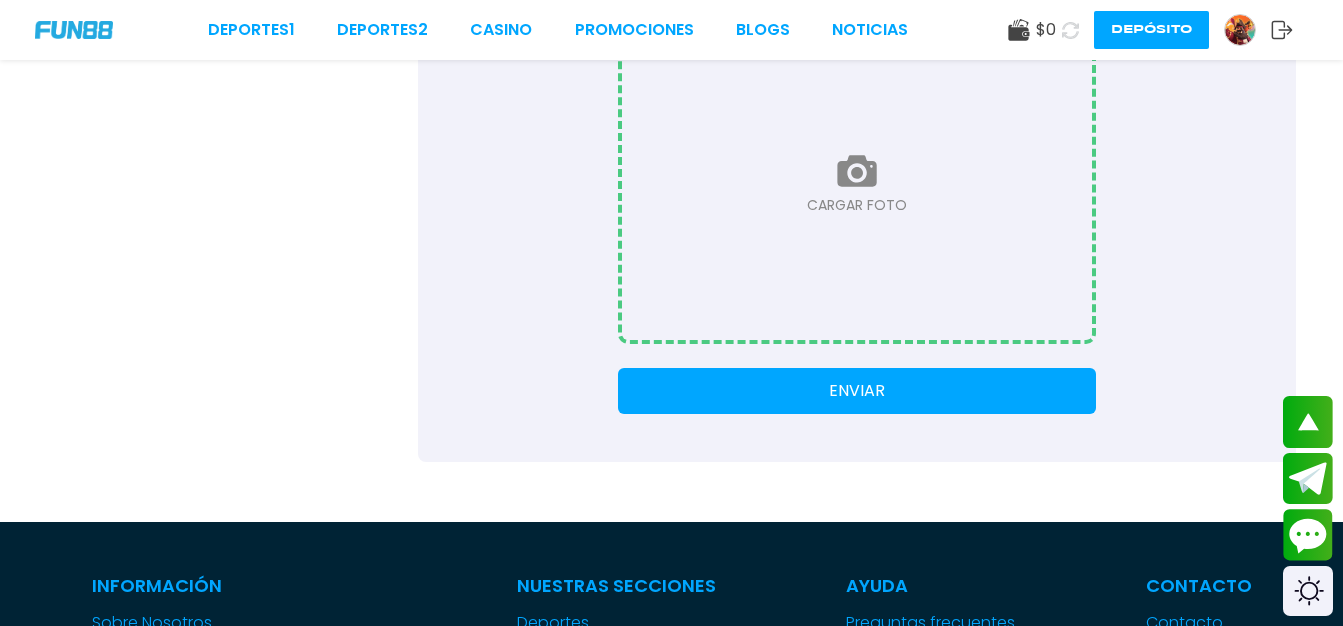 scroll, scrollTop: 868, scrollLeft: 0, axis: vertical 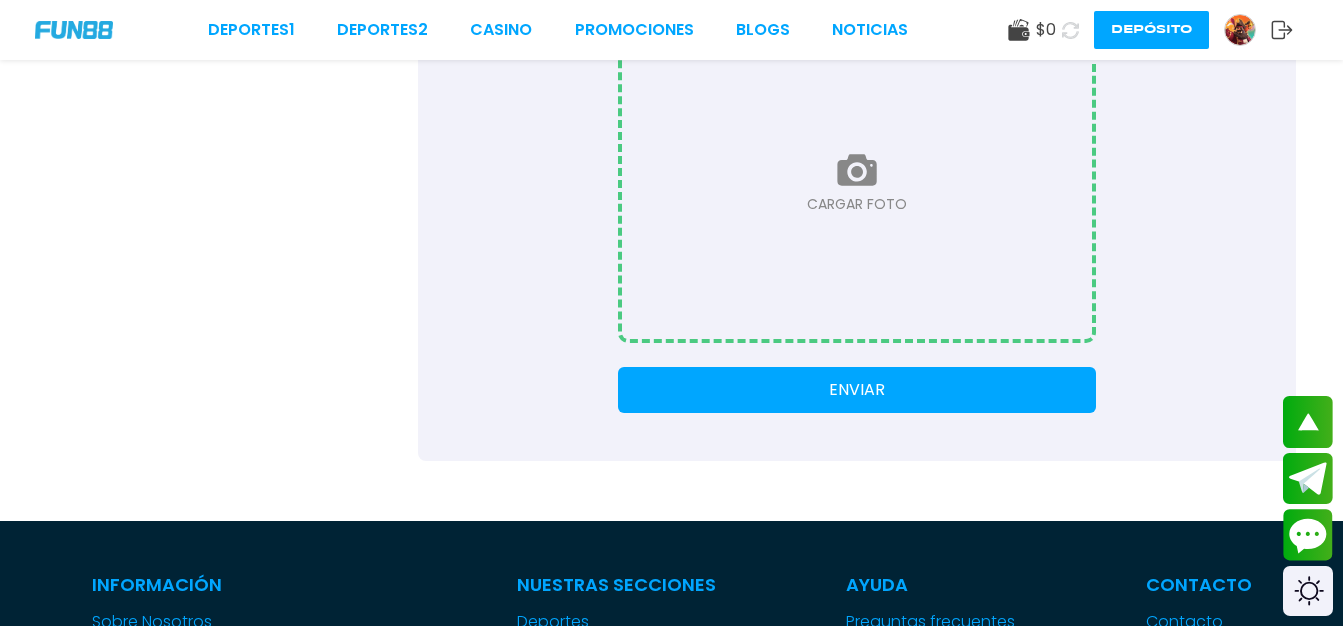 drag, startPoint x: 806, startPoint y: 396, endPoint x: 755, endPoint y: 448, distance: 72.835434 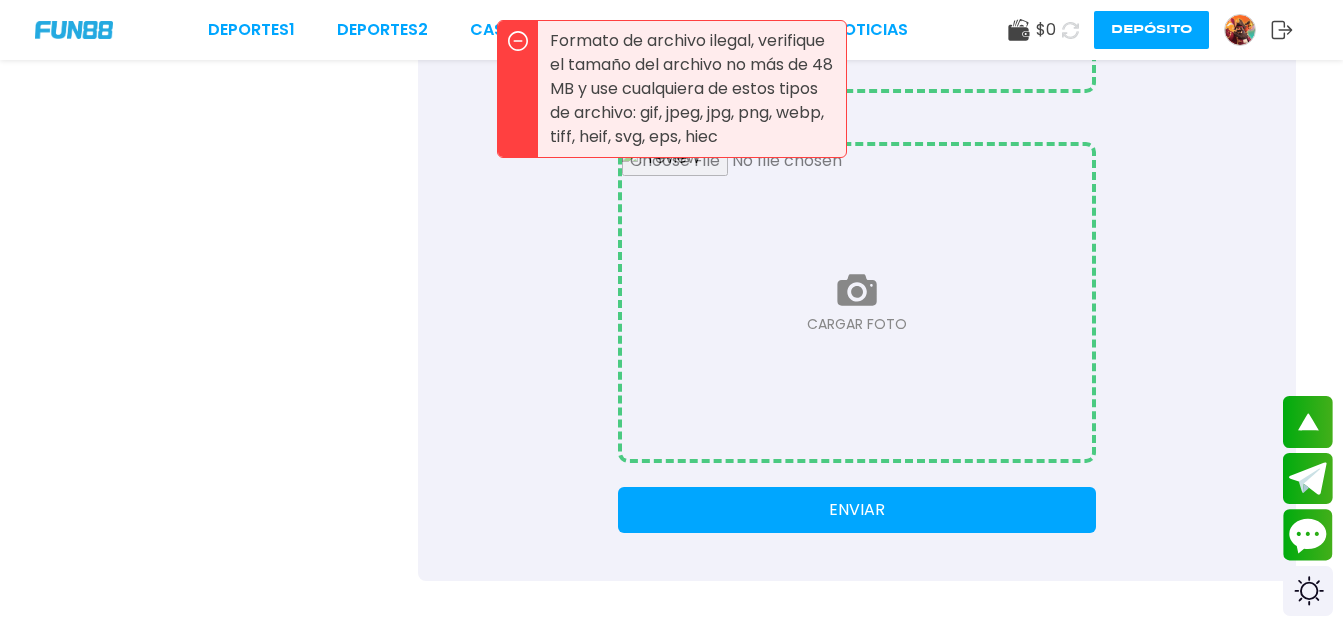 scroll, scrollTop: 743, scrollLeft: 0, axis: vertical 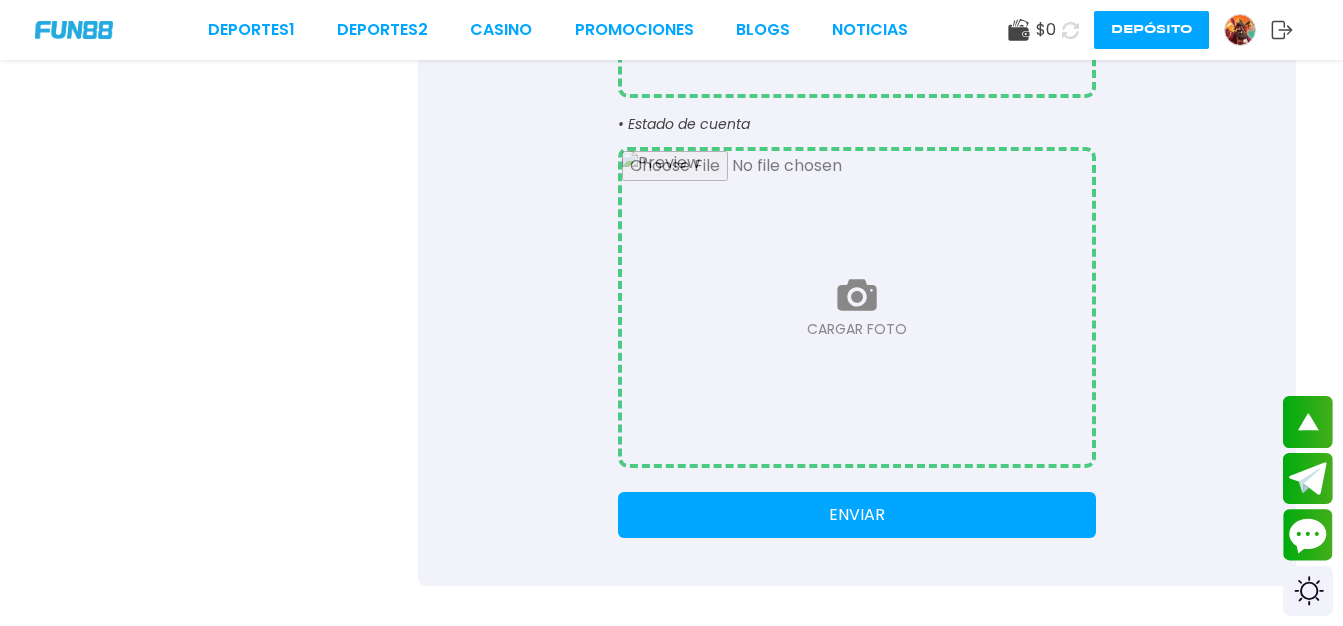 click at bounding box center (857, 307) 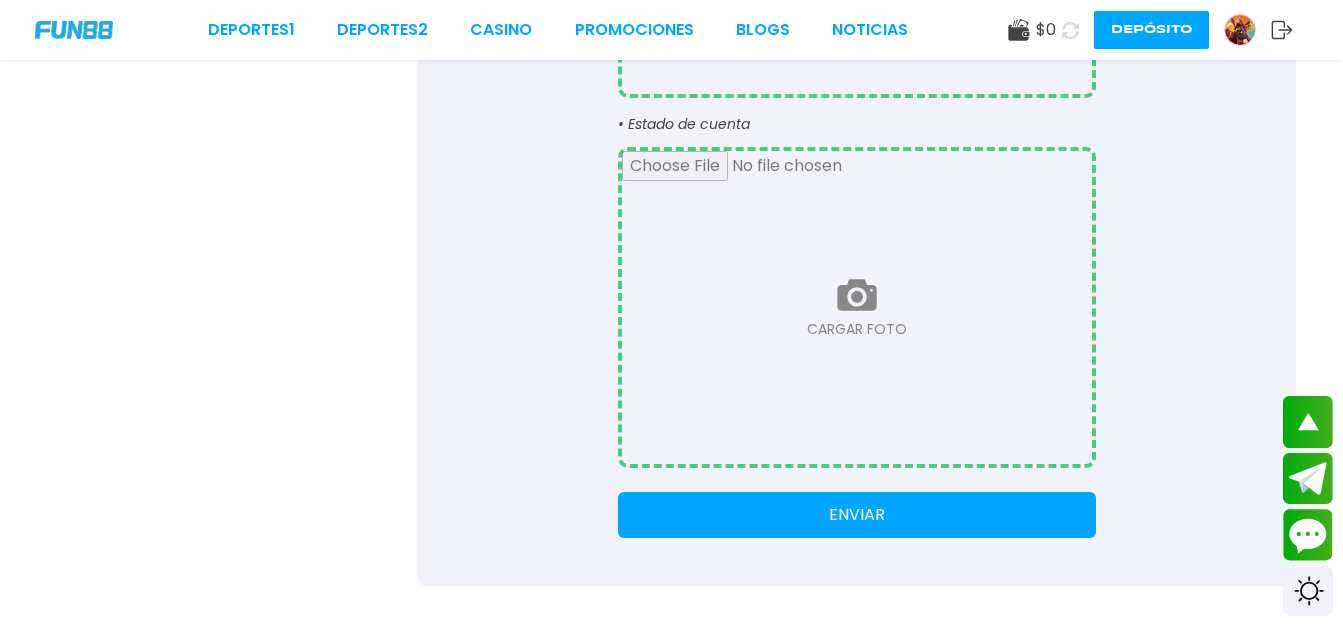 click at bounding box center (857, 307) 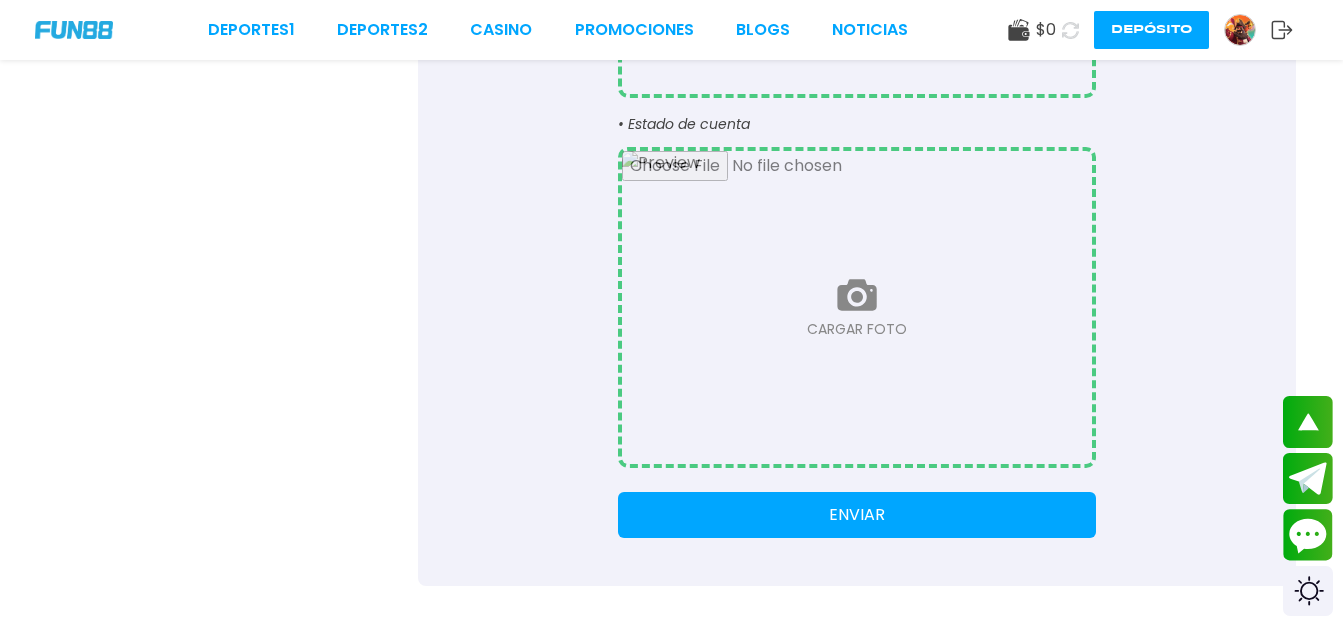 click on "ENVIAR" at bounding box center [857, 515] 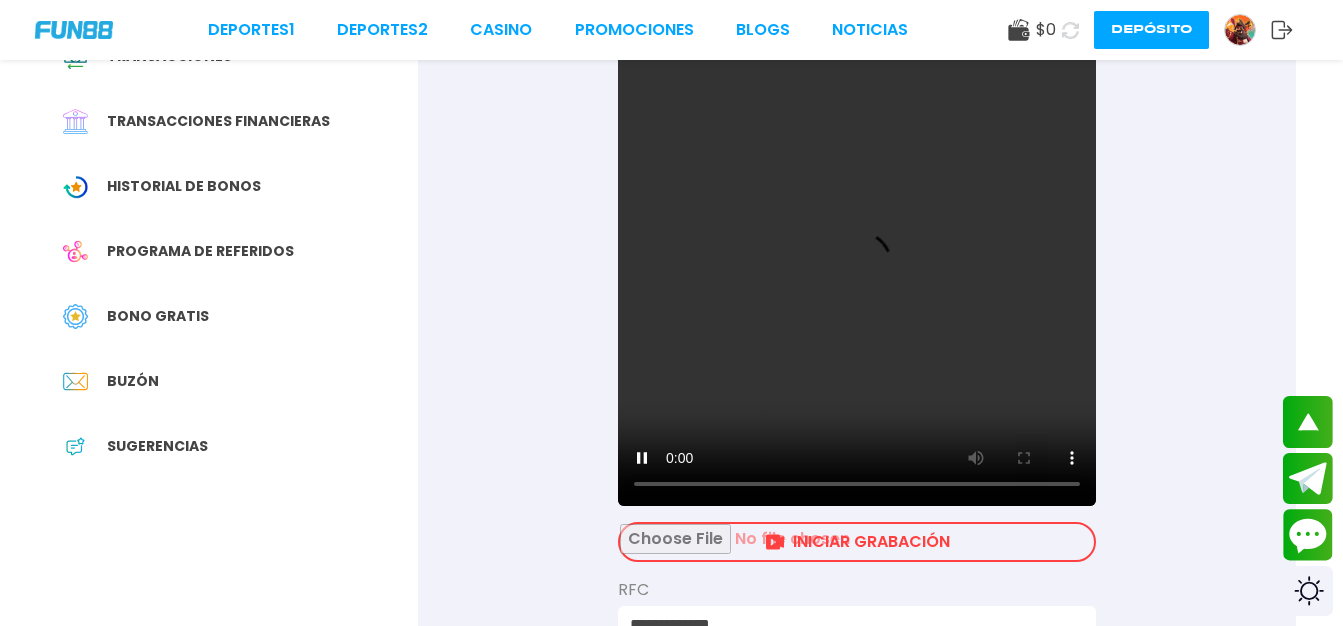 scroll, scrollTop: 276, scrollLeft: 0, axis: vertical 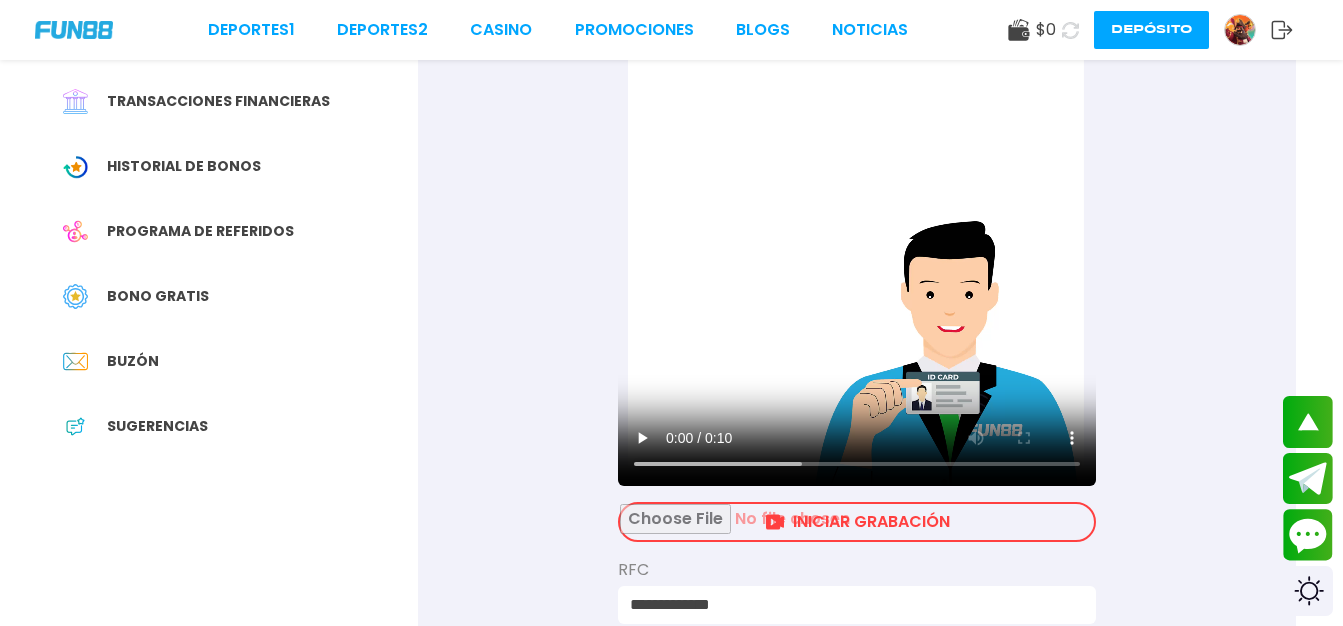 click at bounding box center (857, 522) 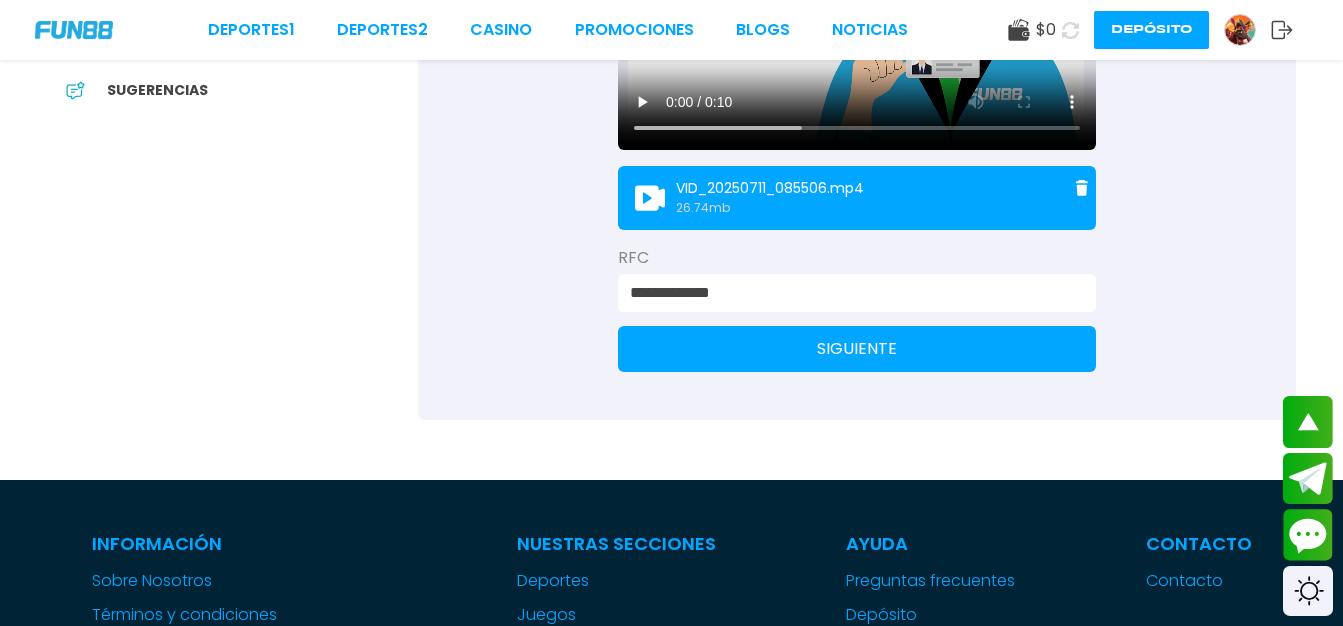 scroll, scrollTop: 613, scrollLeft: 0, axis: vertical 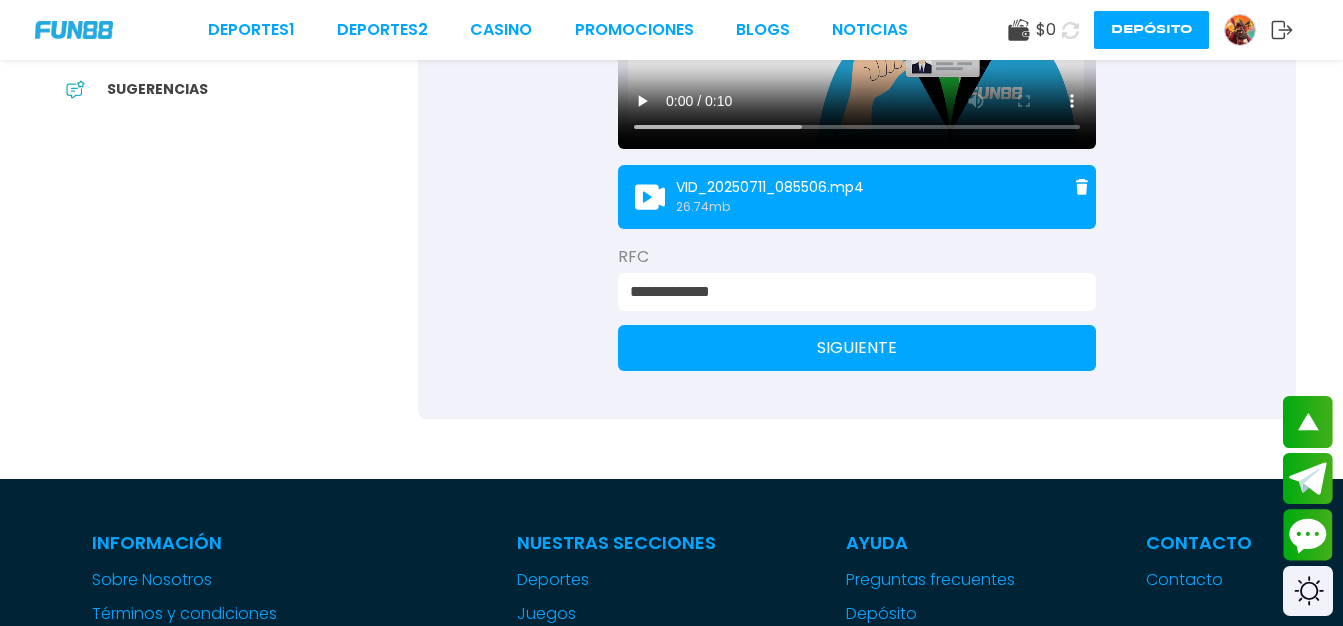 click on "SIGUIENTE" at bounding box center (857, 348) 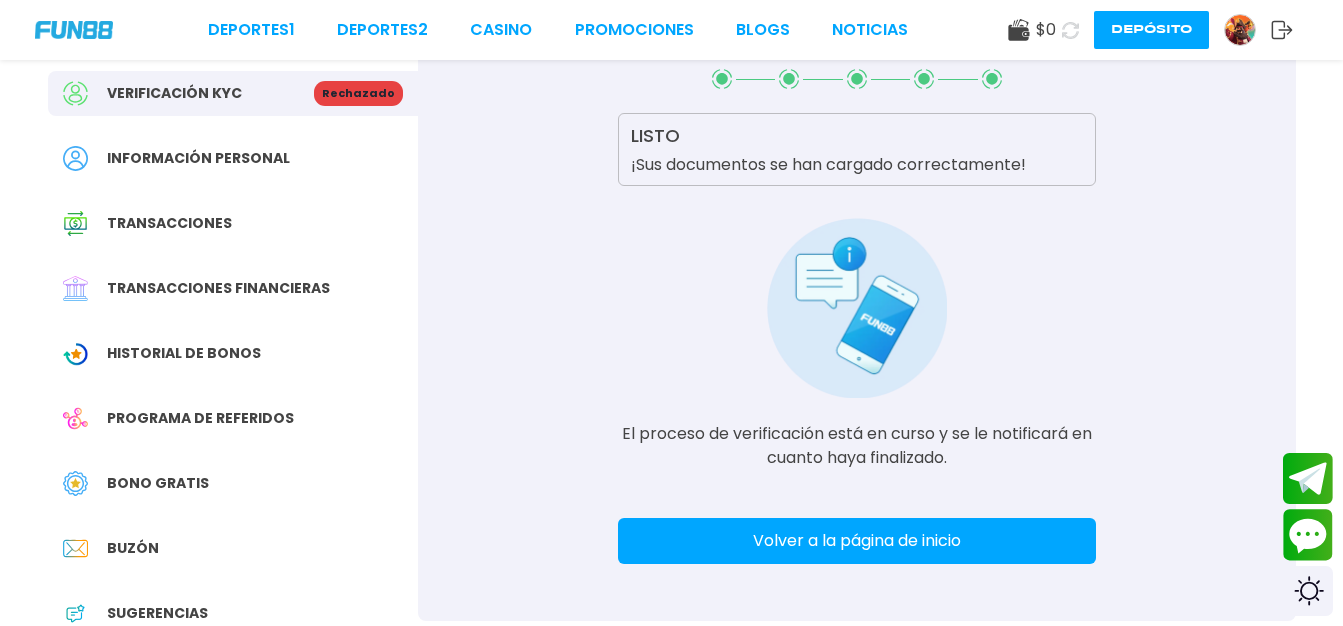 scroll, scrollTop: 88, scrollLeft: 0, axis: vertical 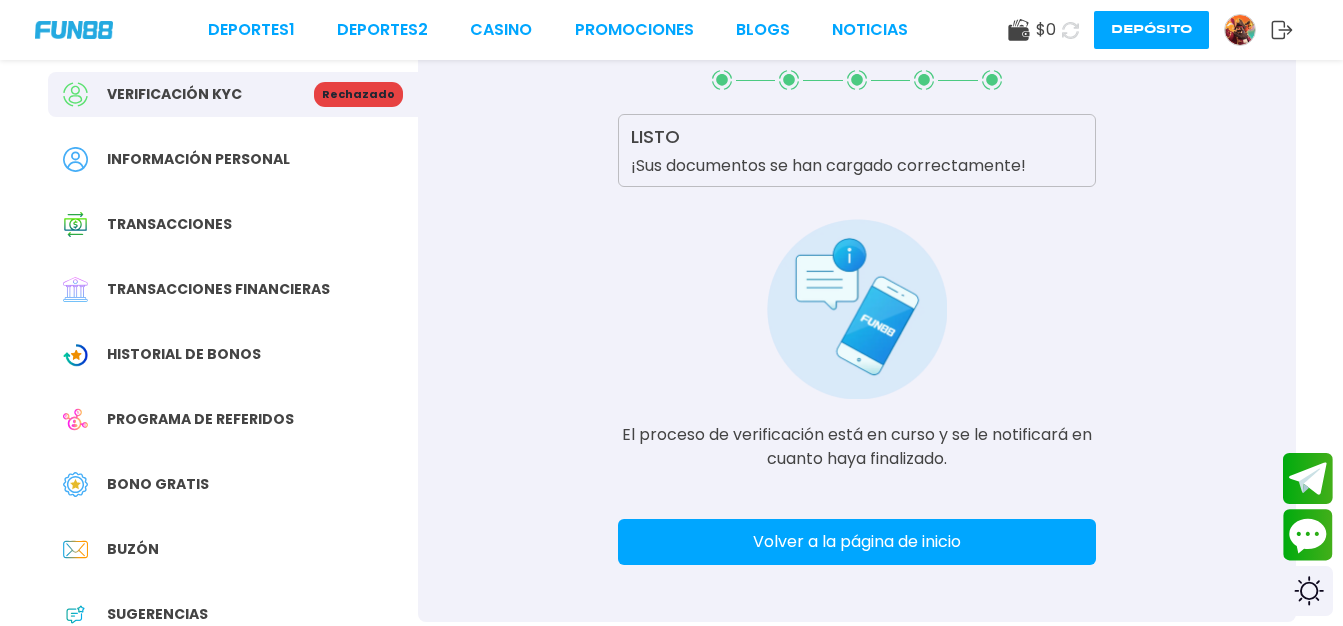 click on "Volver a la página de inicio" at bounding box center [857, 542] 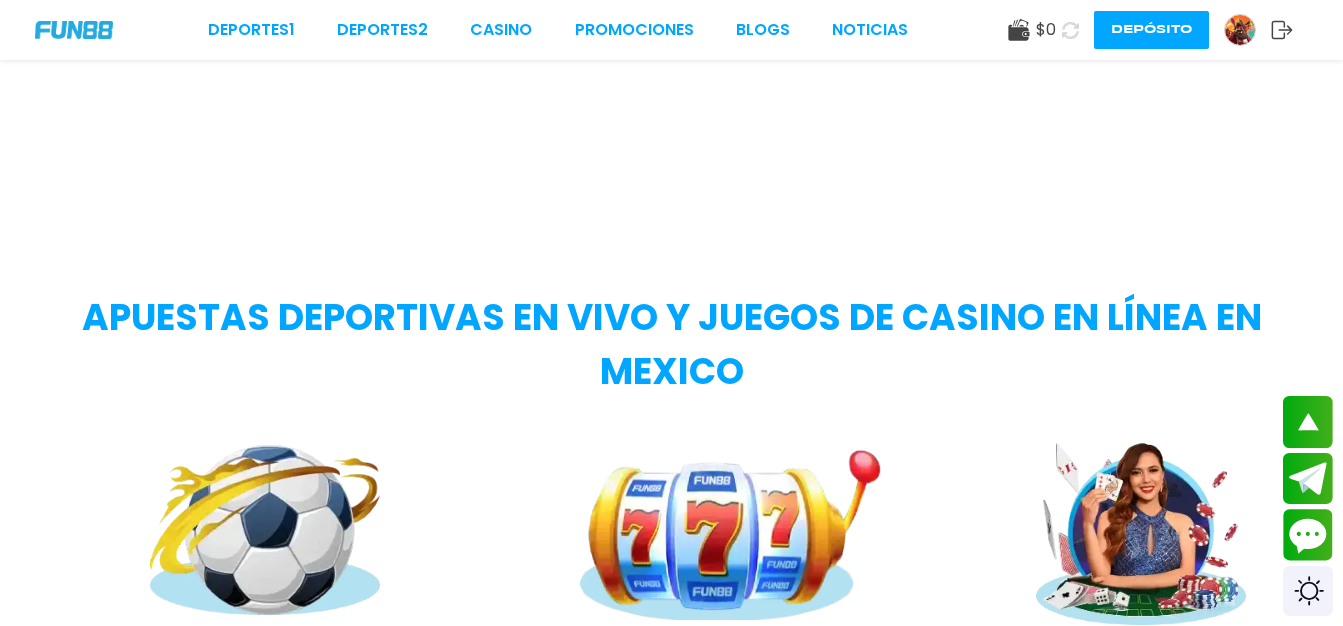scroll, scrollTop: 300, scrollLeft: 0, axis: vertical 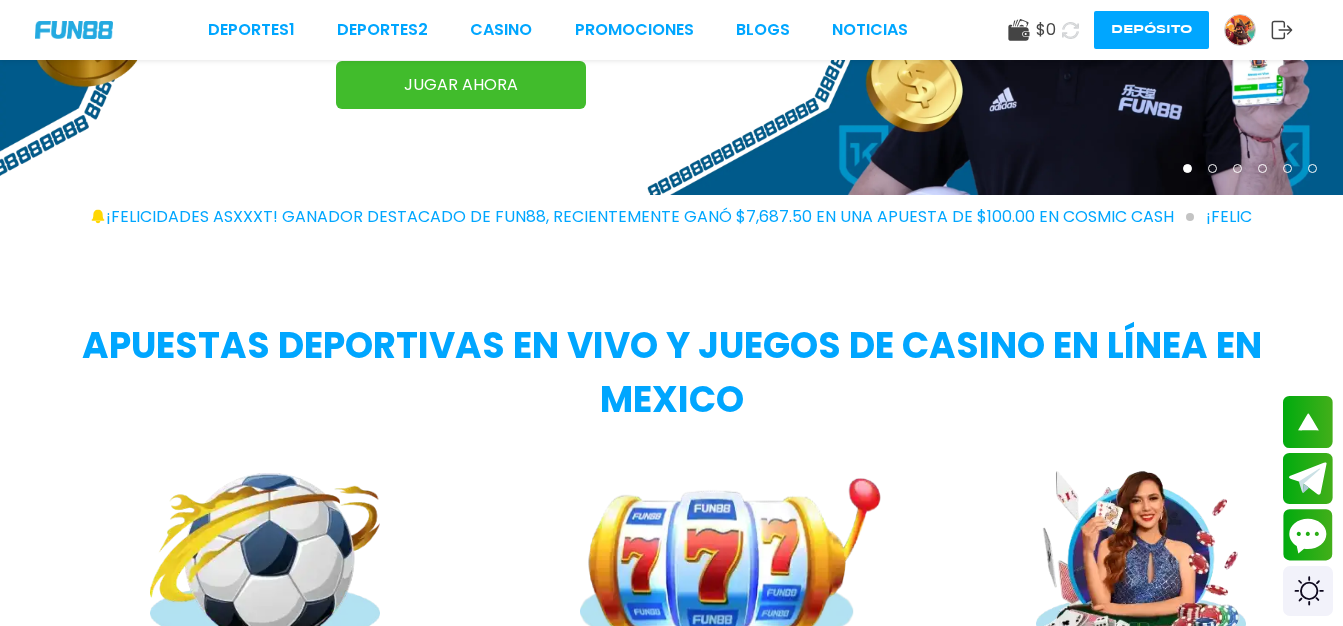 click at bounding box center [734, 560] 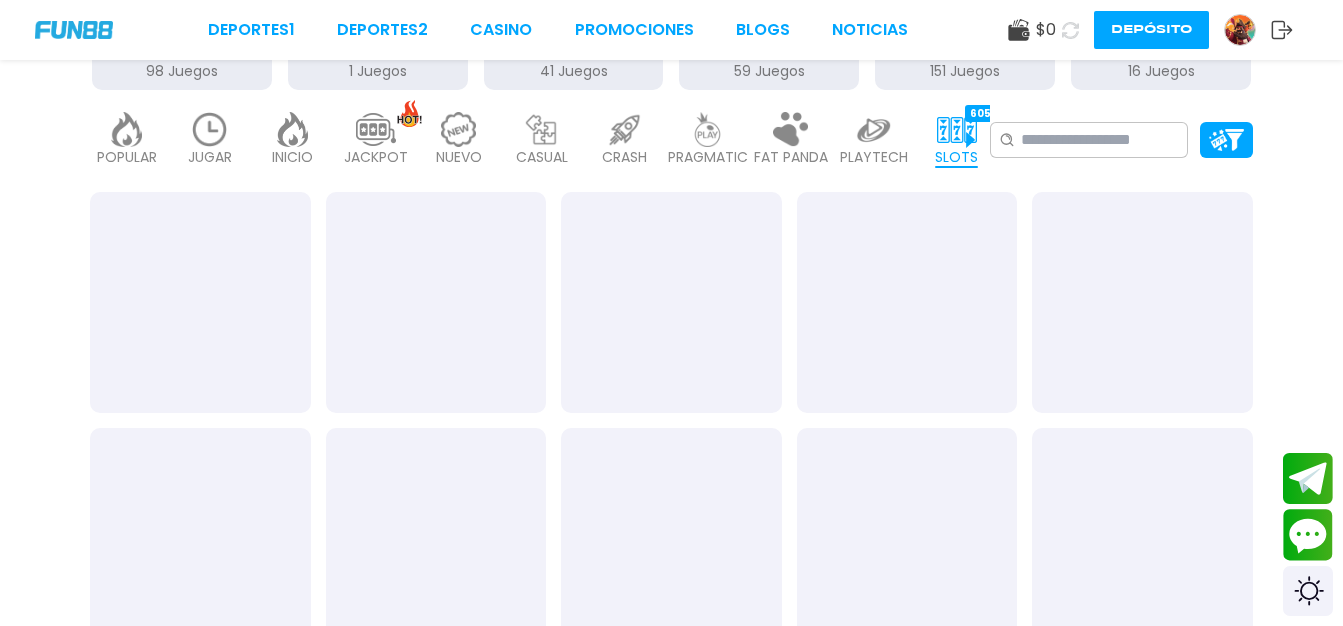 scroll, scrollTop: 0, scrollLeft: 0, axis: both 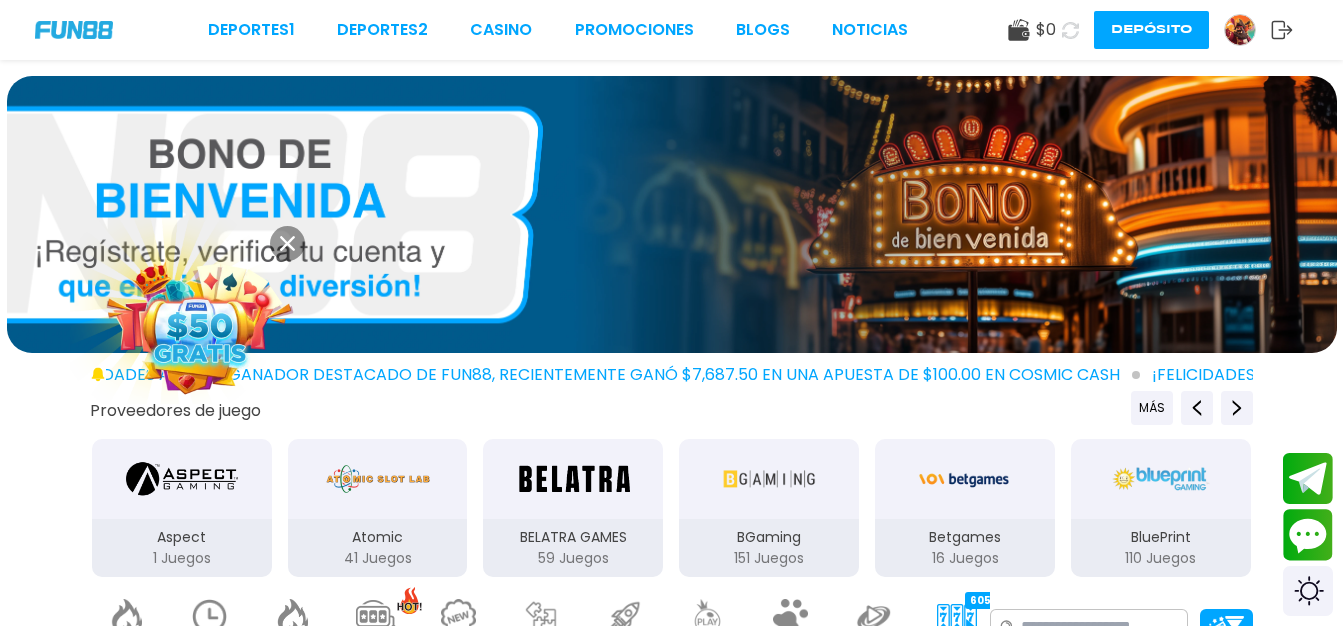 click at bounding box center (200, 326) 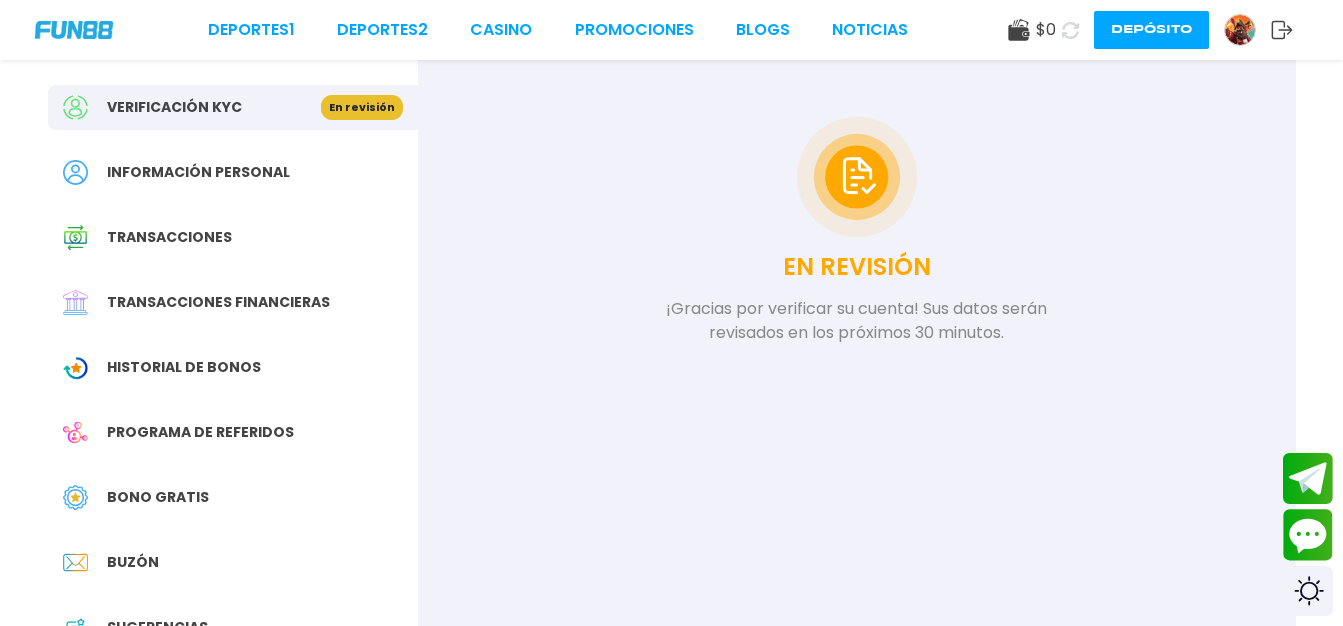 scroll, scrollTop: 119, scrollLeft: 0, axis: vertical 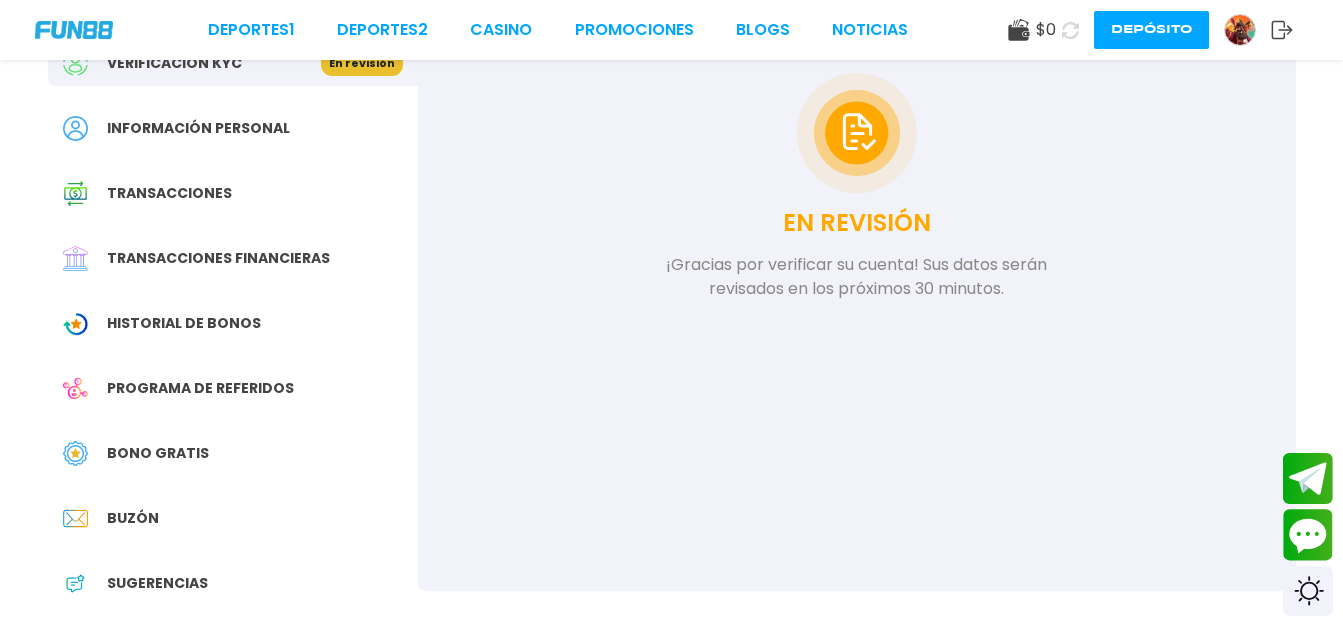 click on "Bono Gratis" at bounding box center (158, 453) 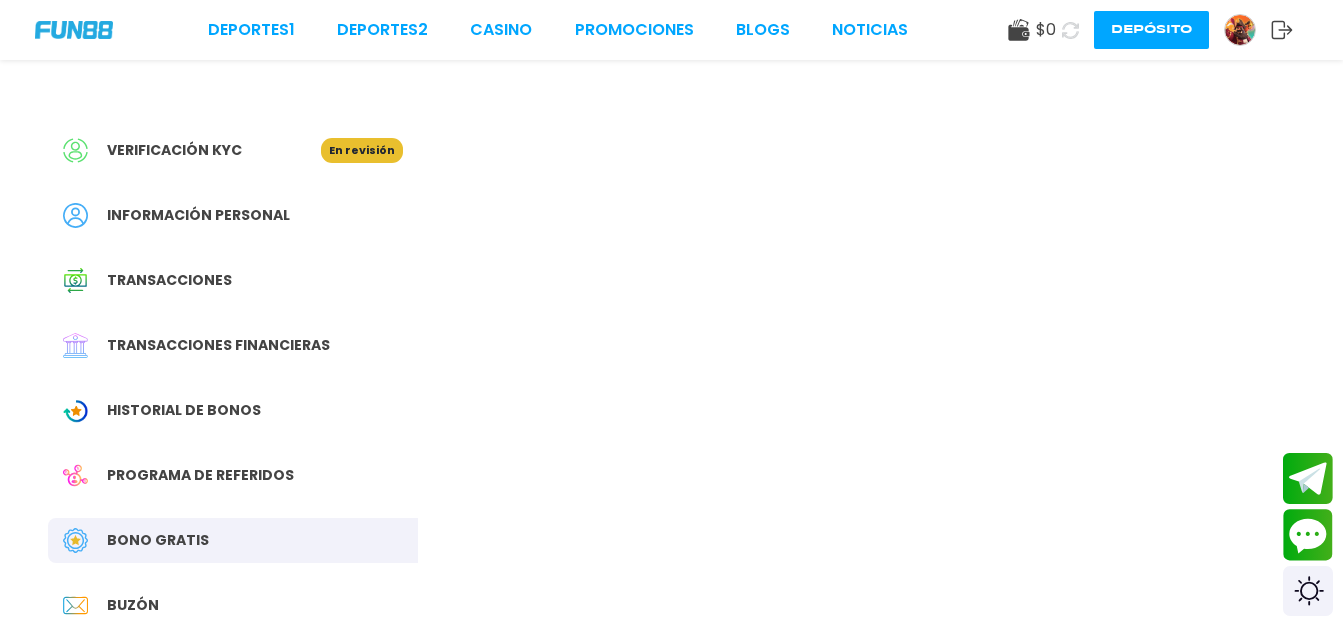 scroll, scrollTop: 0, scrollLeft: 0, axis: both 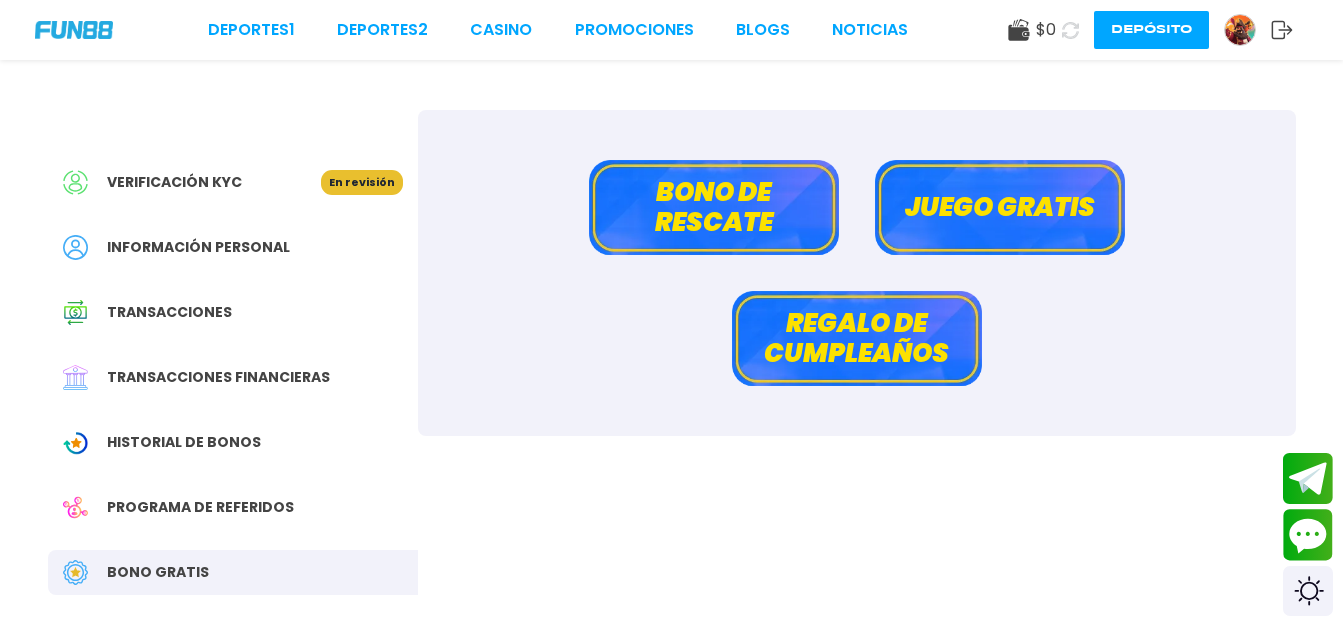click on "Juego gratis" at bounding box center [1000, 207] 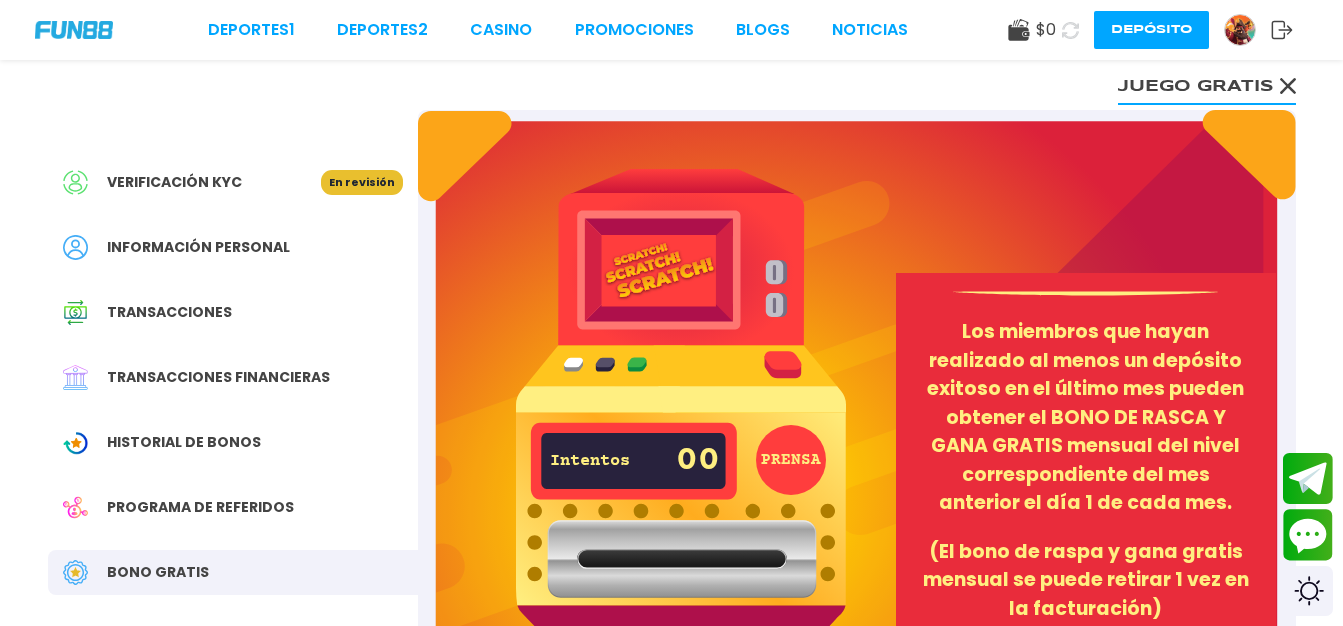 click on "PRENSA" at bounding box center [791, 460] 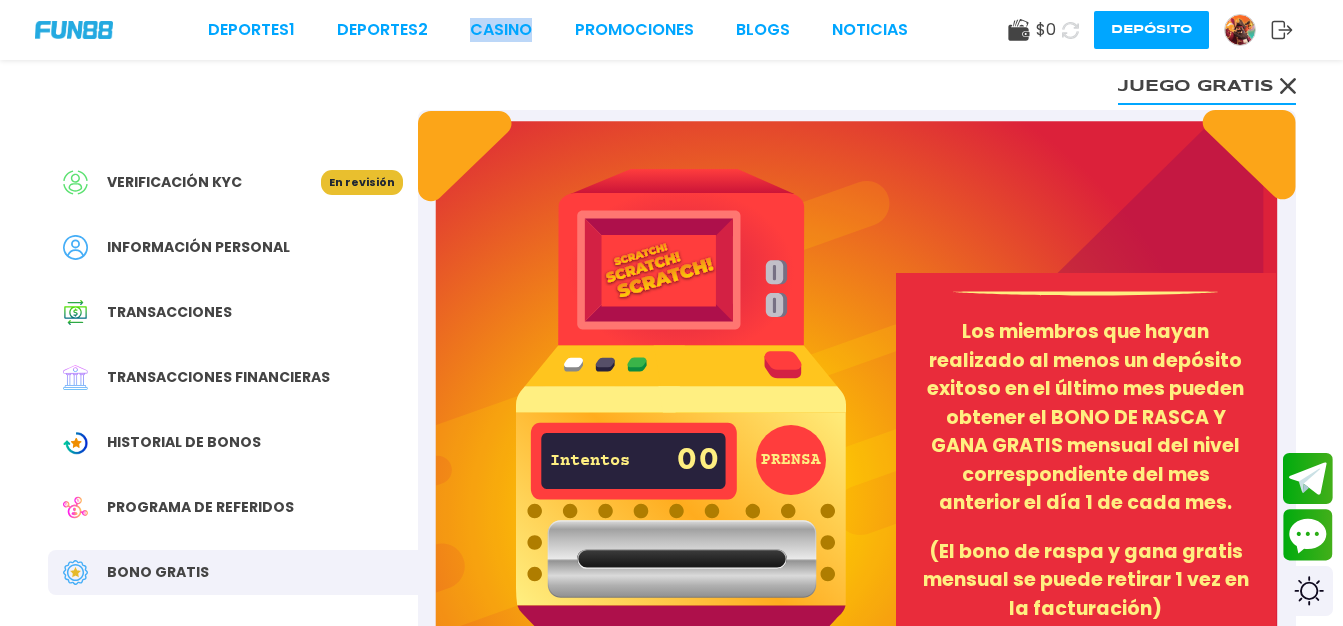 click on "Deportes  1 Deportes  2 CASINO Promociones BLOGS NOTICIAS $ 0 Depósito" at bounding box center [671, 30] 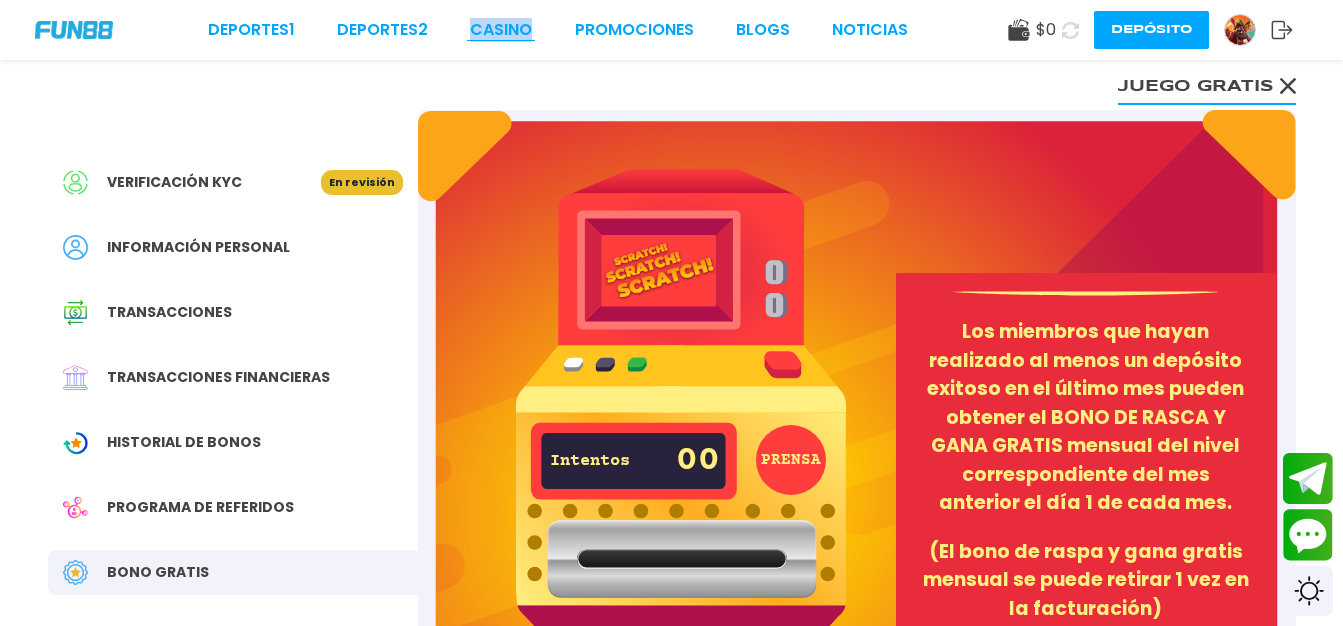 drag, startPoint x: 507, startPoint y: 16, endPoint x: 480, endPoint y: 28, distance: 29.546574 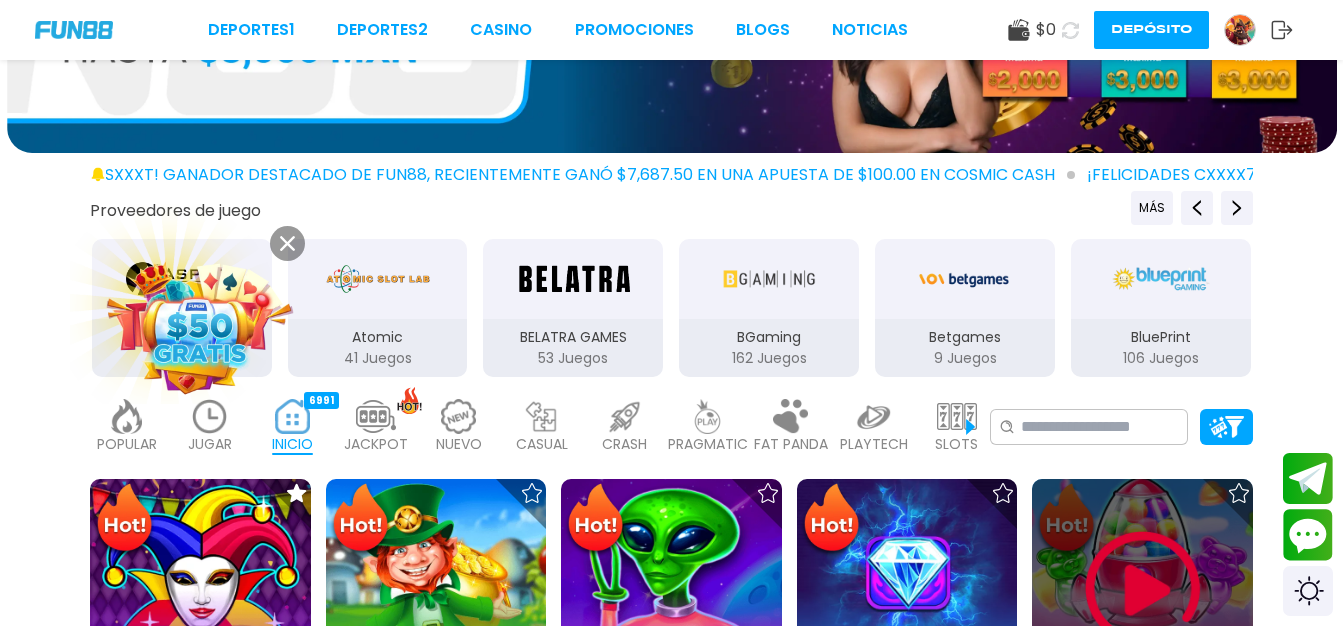 scroll, scrollTop: 210, scrollLeft: 0, axis: vertical 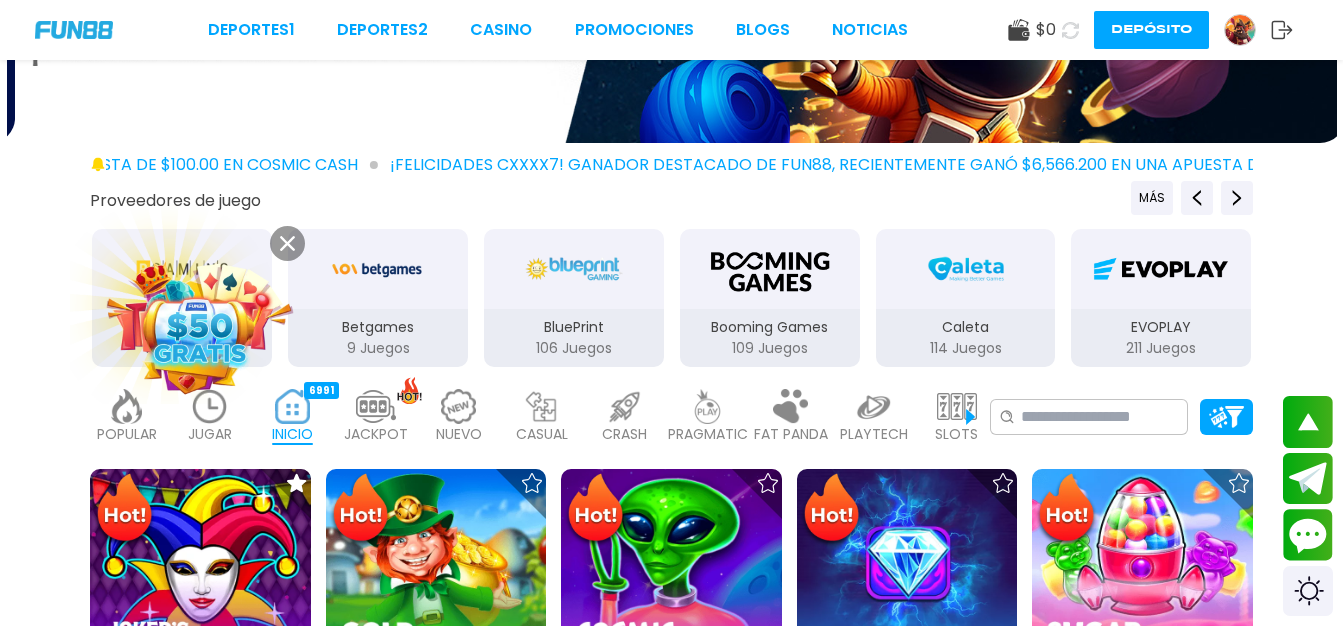 click at bounding box center [1161, 269] 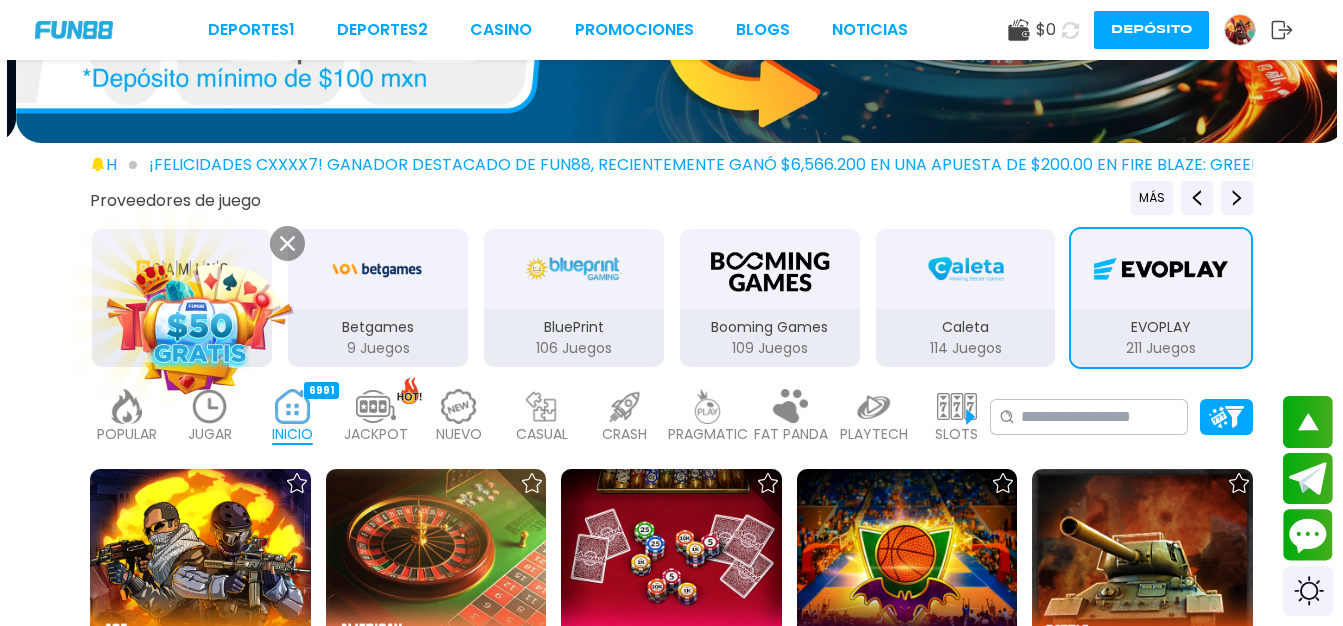 click at bounding box center [287, 243] 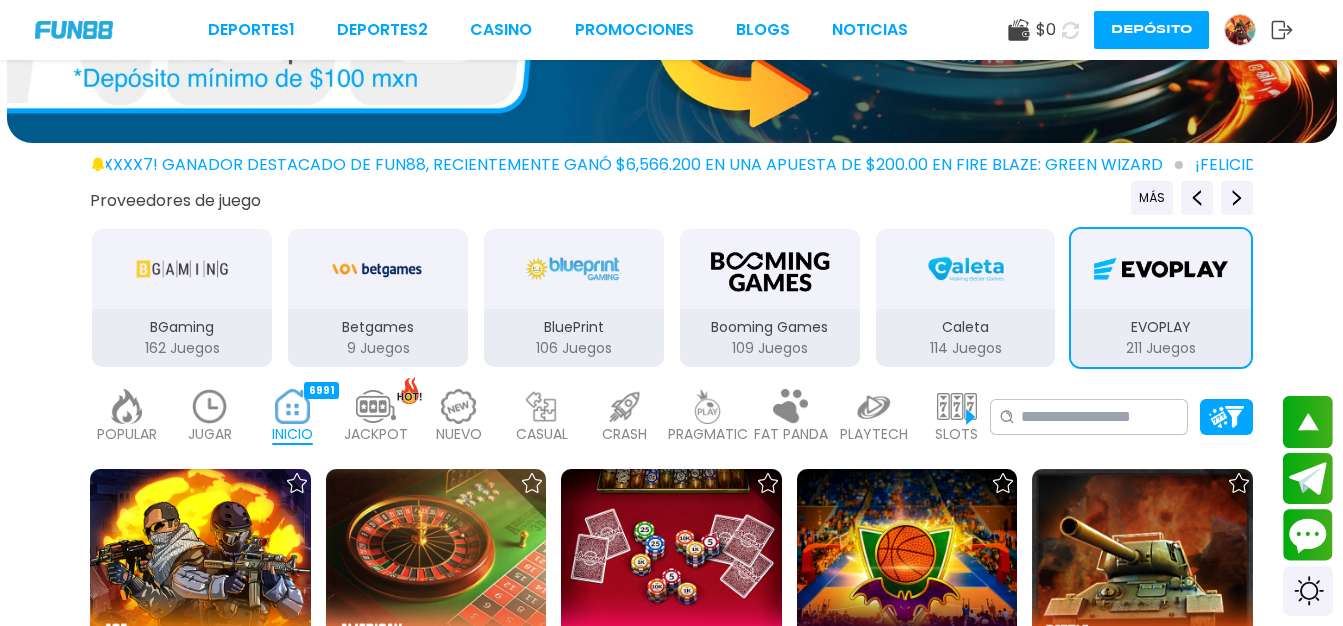 click at bounding box center (210, 406) 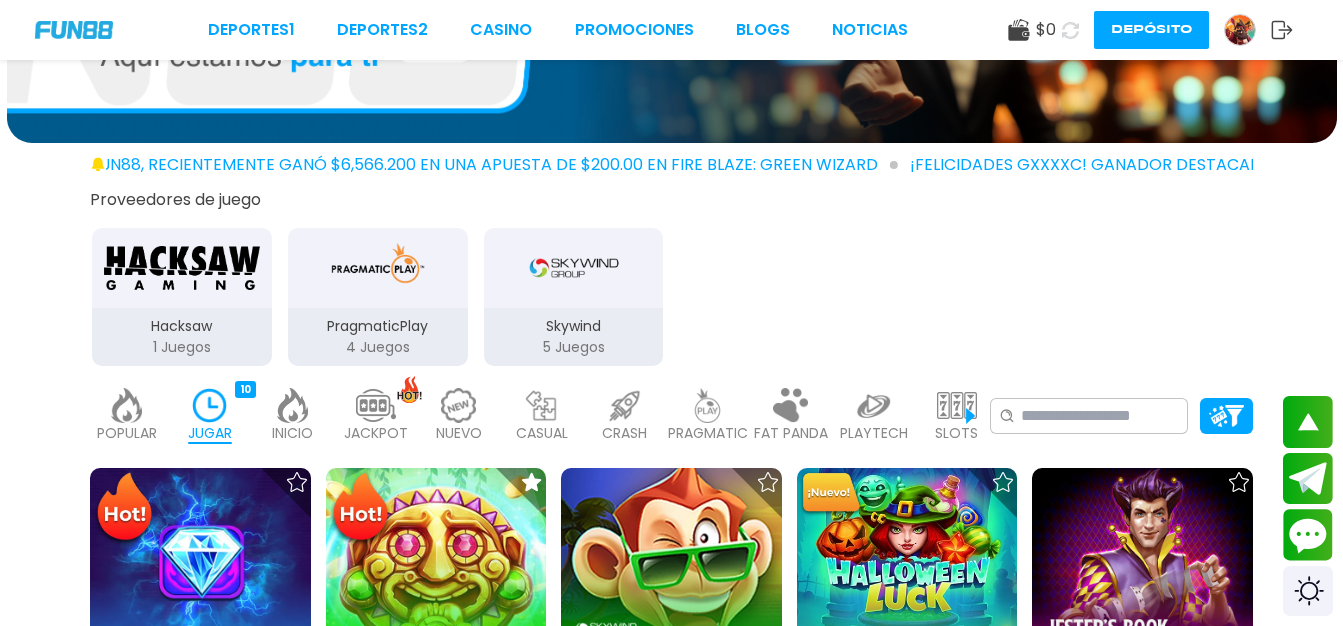 click 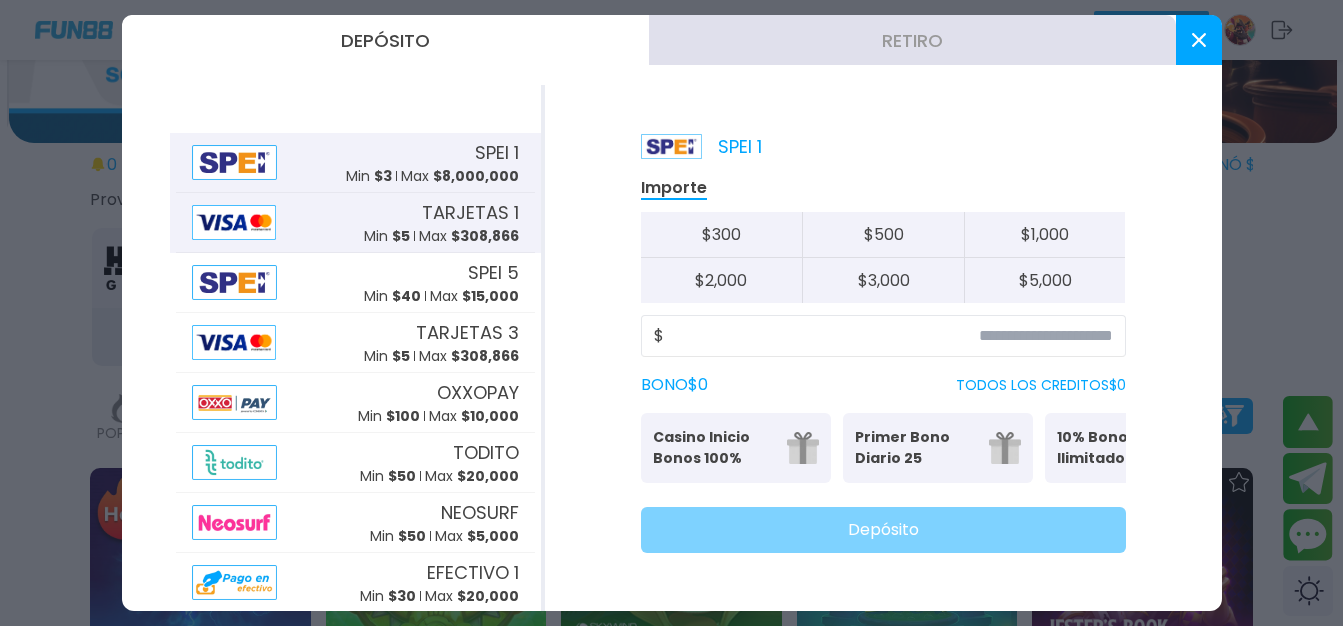 click on "$ 5" at bounding box center (401, 236) 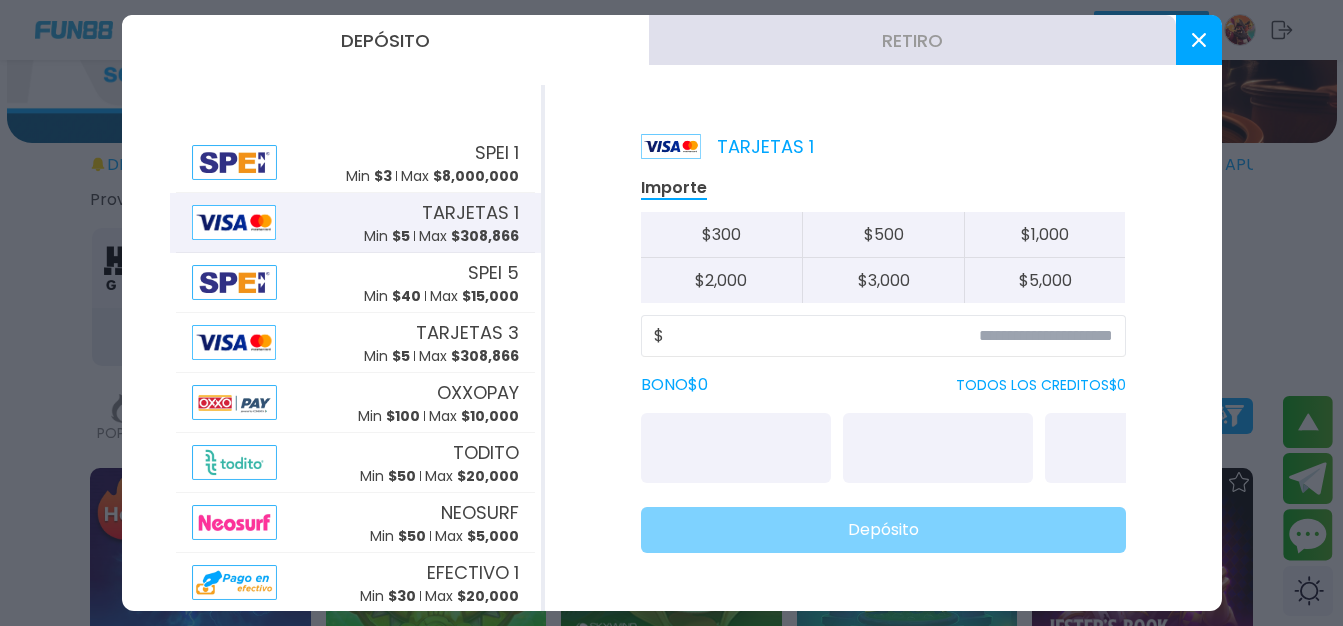 click on "Importe $  300 $  500 $  1,000 $  2,000 $  3,000 $  5,000 $ BONO  $ 0 TODOS LOS CREDITOS  $ 0 Depósito" at bounding box center (883, 364) 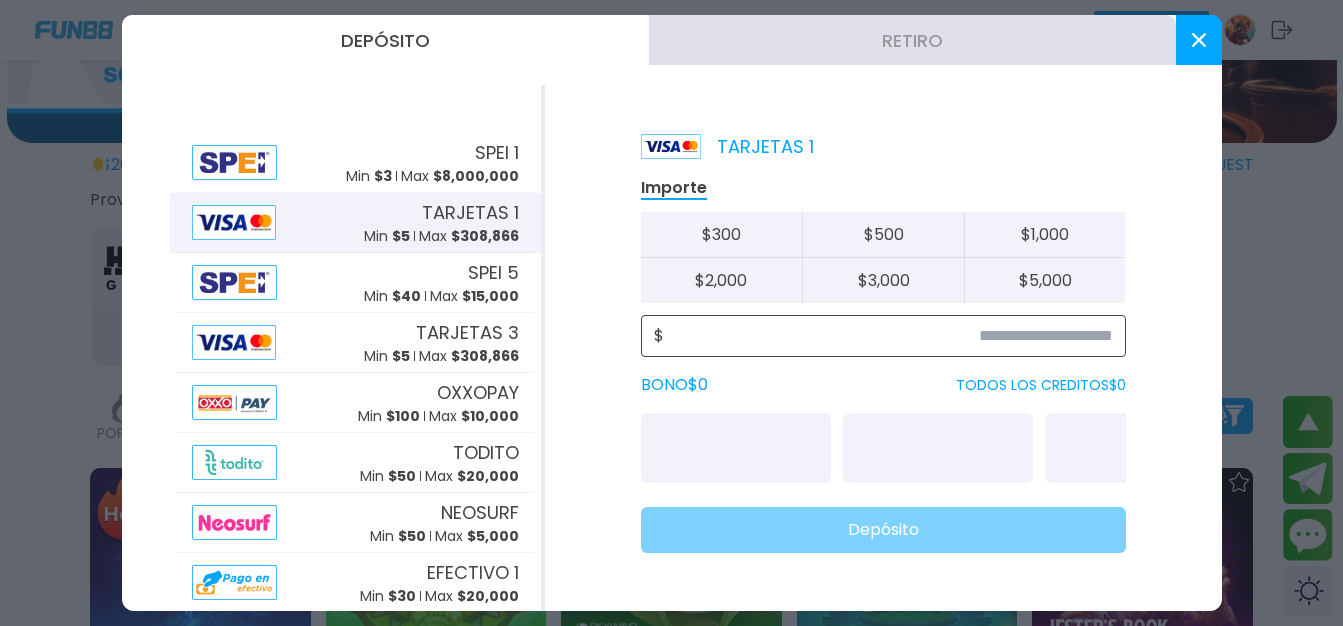 click at bounding box center (888, 336) 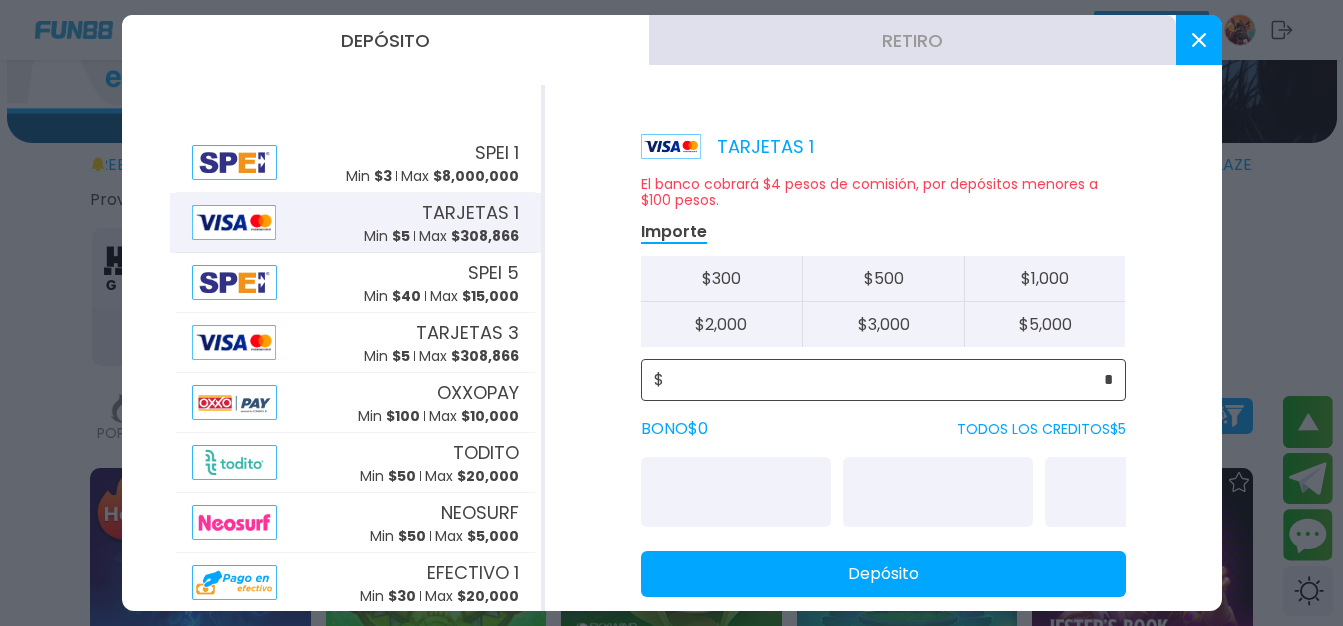 type on "*" 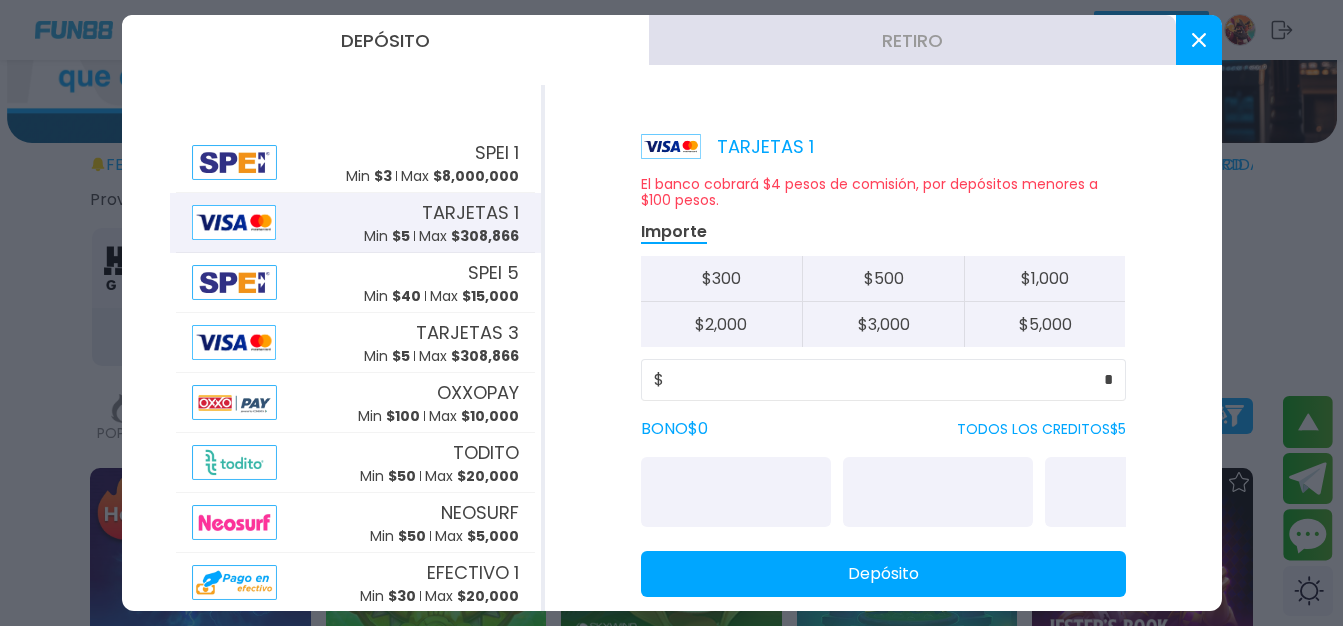 click on "Depósito" at bounding box center (883, 574) 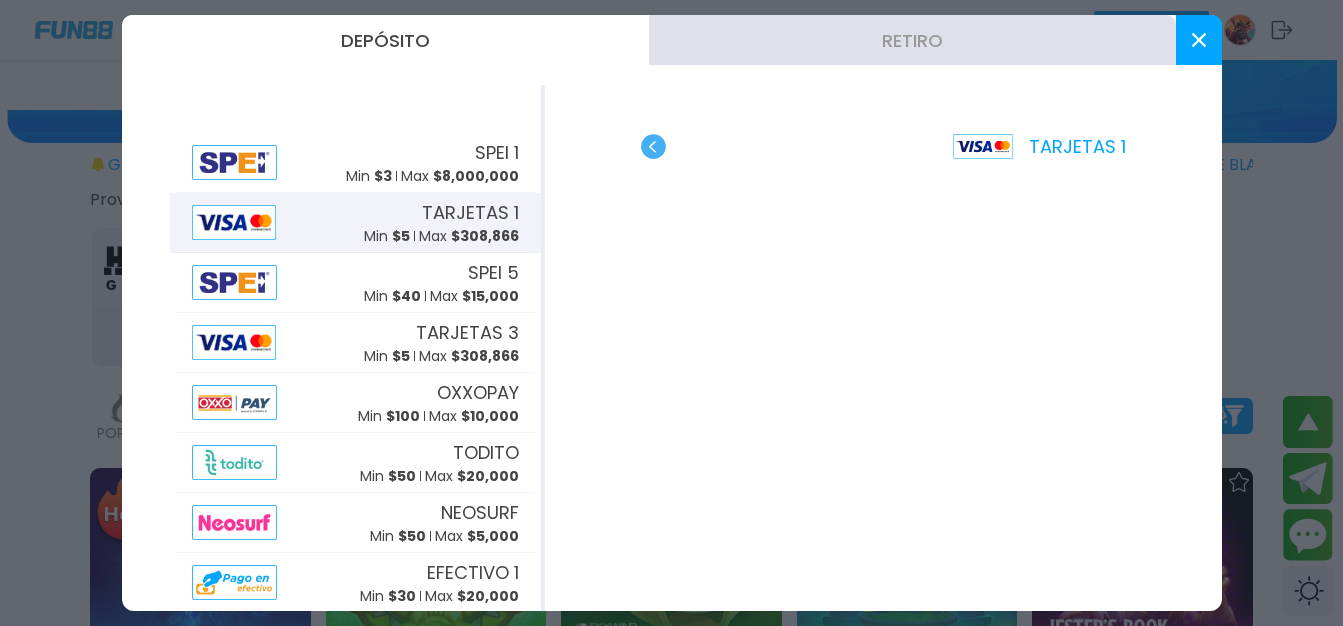 click on "TARJETAS 1" at bounding box center (1039, 146) 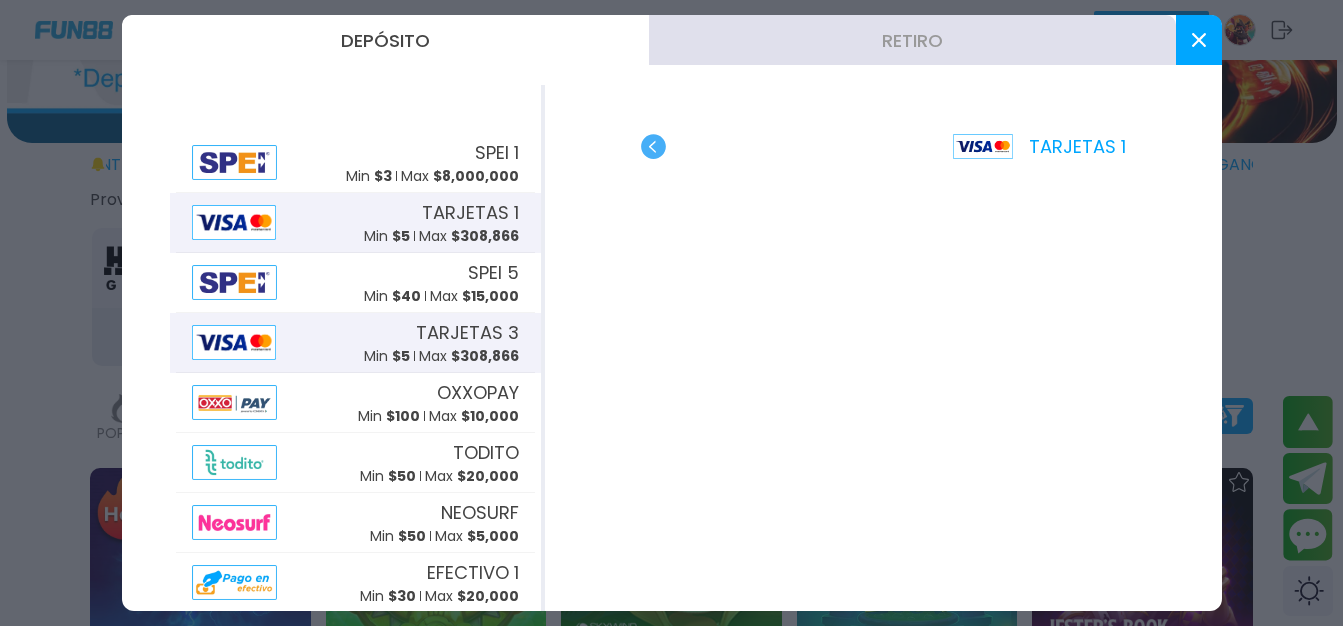 click on "TARJETAS 3 Min   $ 5 Max   $ 308,866" at bounding box center [441, 343] 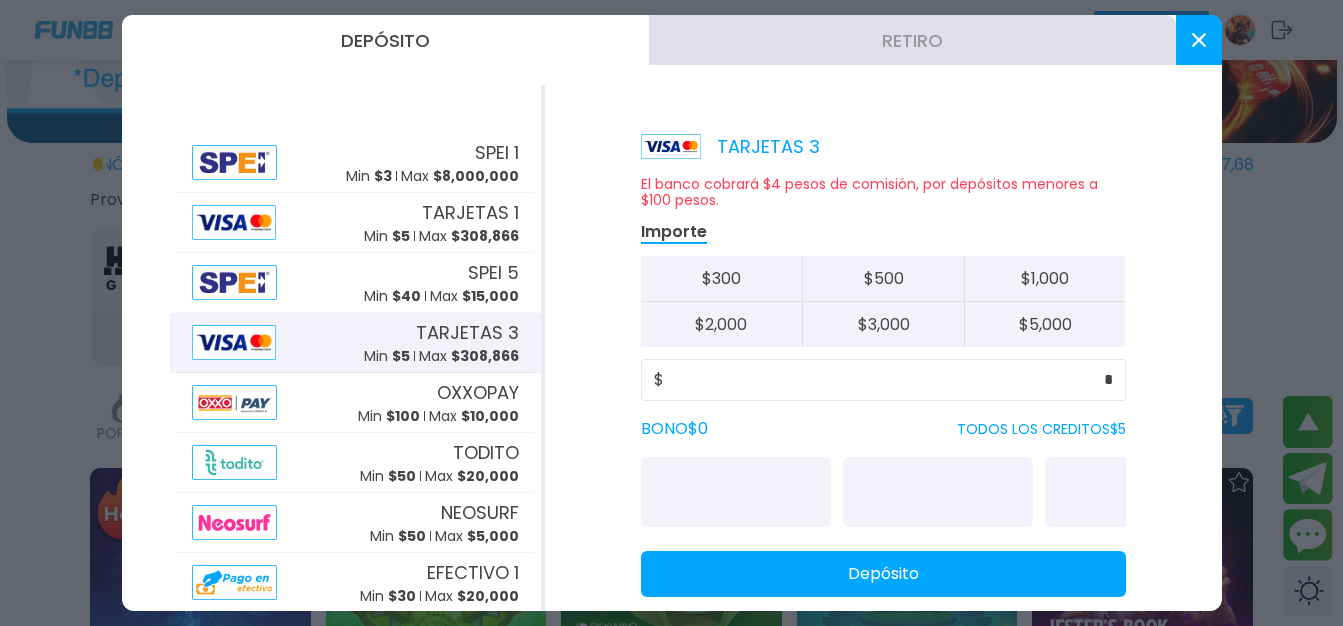 click on "TARJETAS 3 Min   $ 5 Max   $ 308,866" at bounding box center (441, 343) 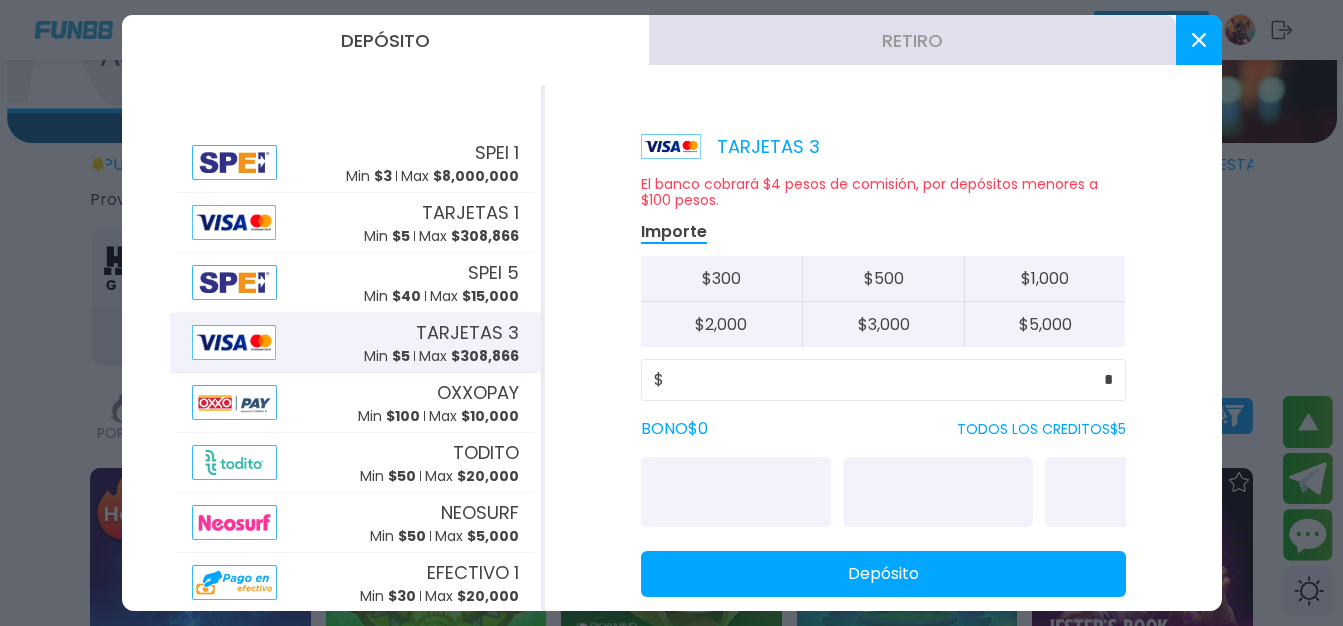 click on "Depósito" at bounding box center (883, 574) 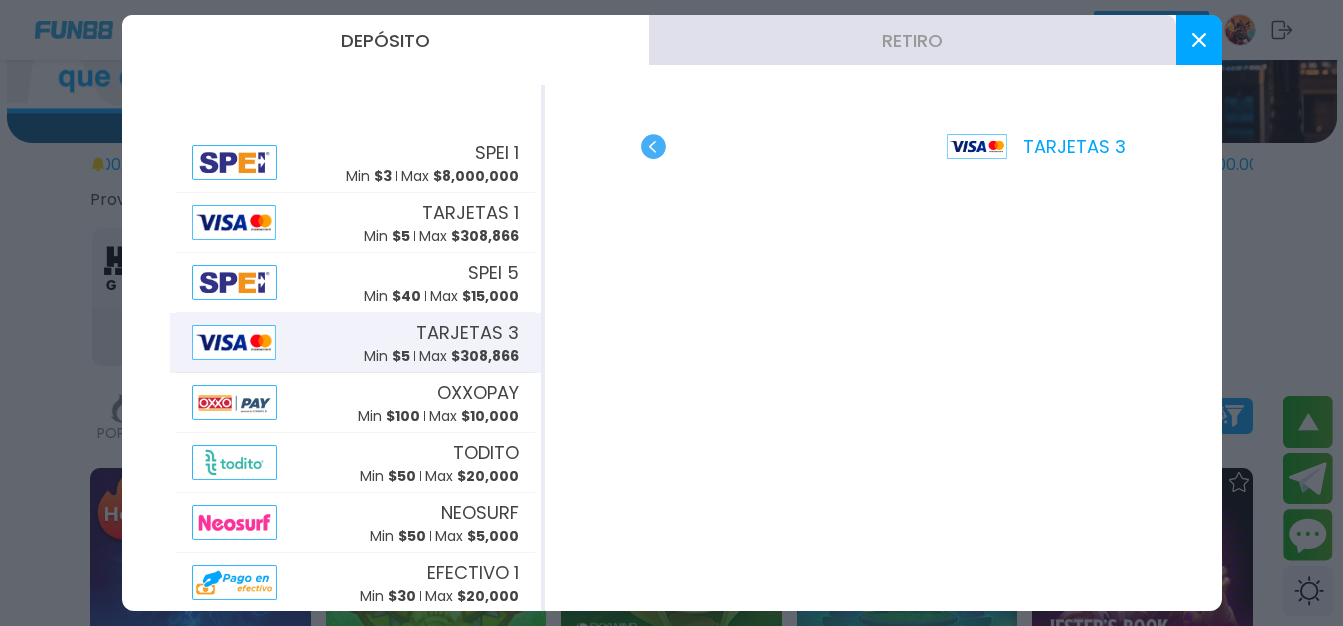 click 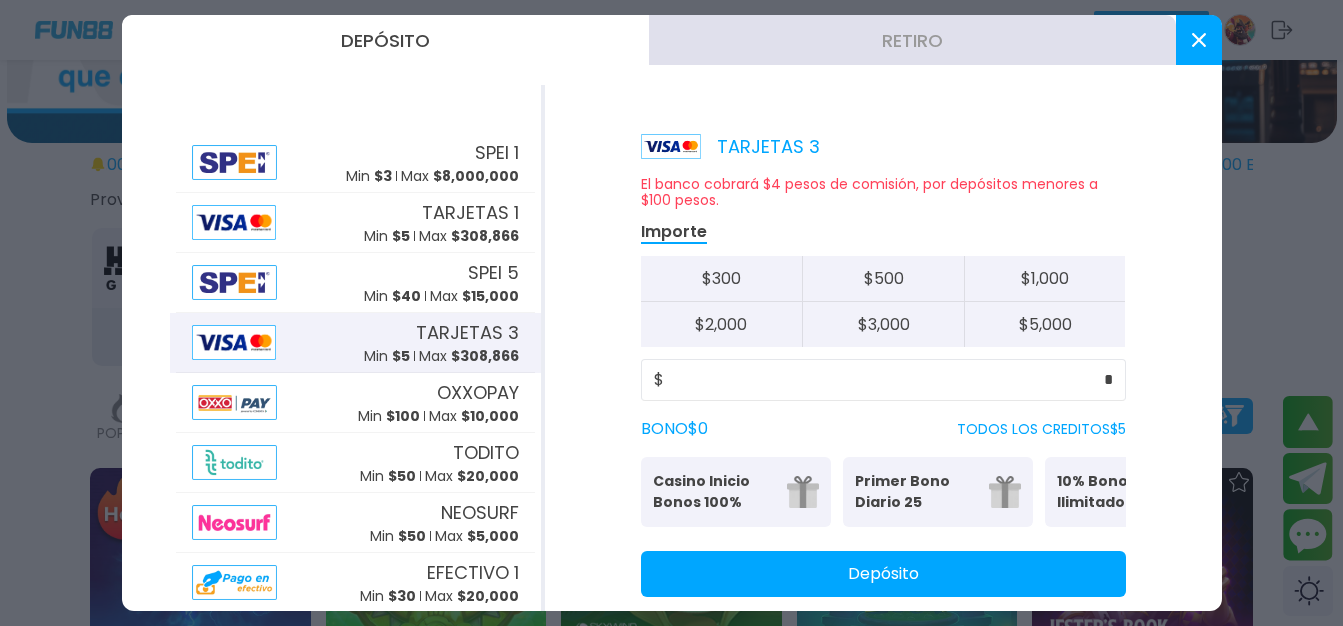 click at bounding box center (671, 146) 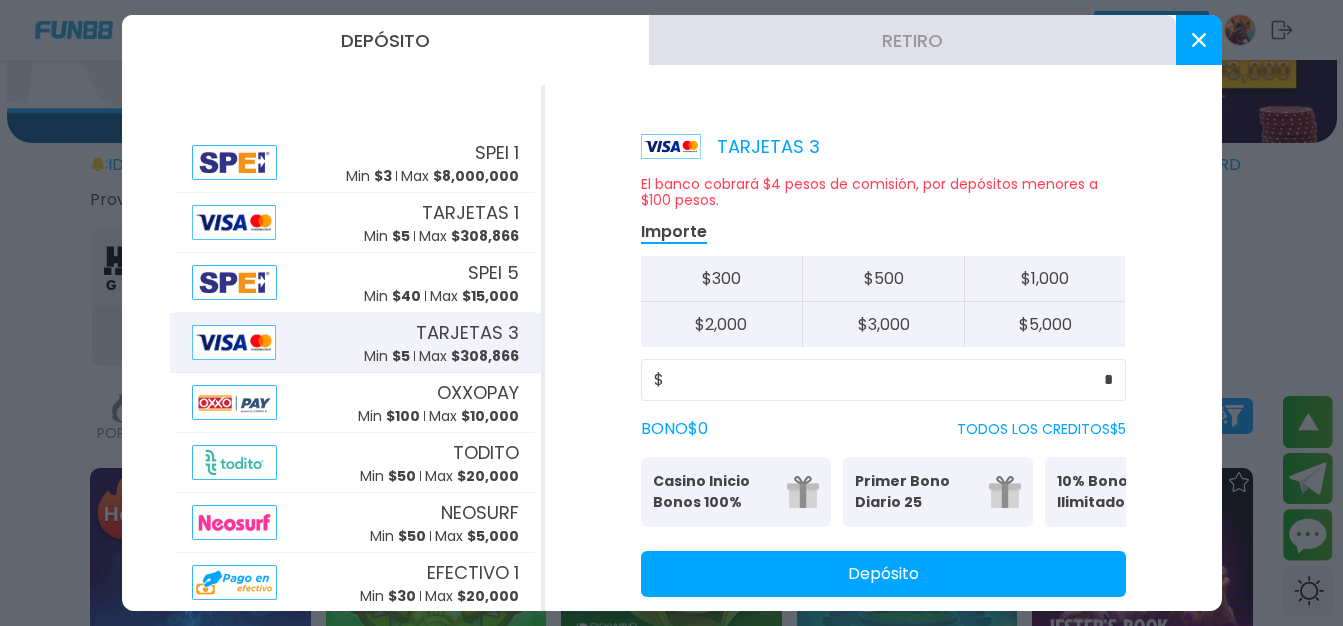 click on "El banco cobrará $4 pesos de comisión, por depósitos menores a $100 pesos. Importe $  300 $  500 $  1,000 $  2,000 $  3,000 $  5,000 $ * BONO  $ 0 TODOS LOS CREDITOS  $ 5 Casino Inicio Bonos 100% Es necesario apostar 30 veces. Primer Bono Diario 25 Tu primer bono diario 10% Bono Ilimitado Bono del 10%: (Sin límite de Retiro) Depósito" at bounding box center (883, 386) 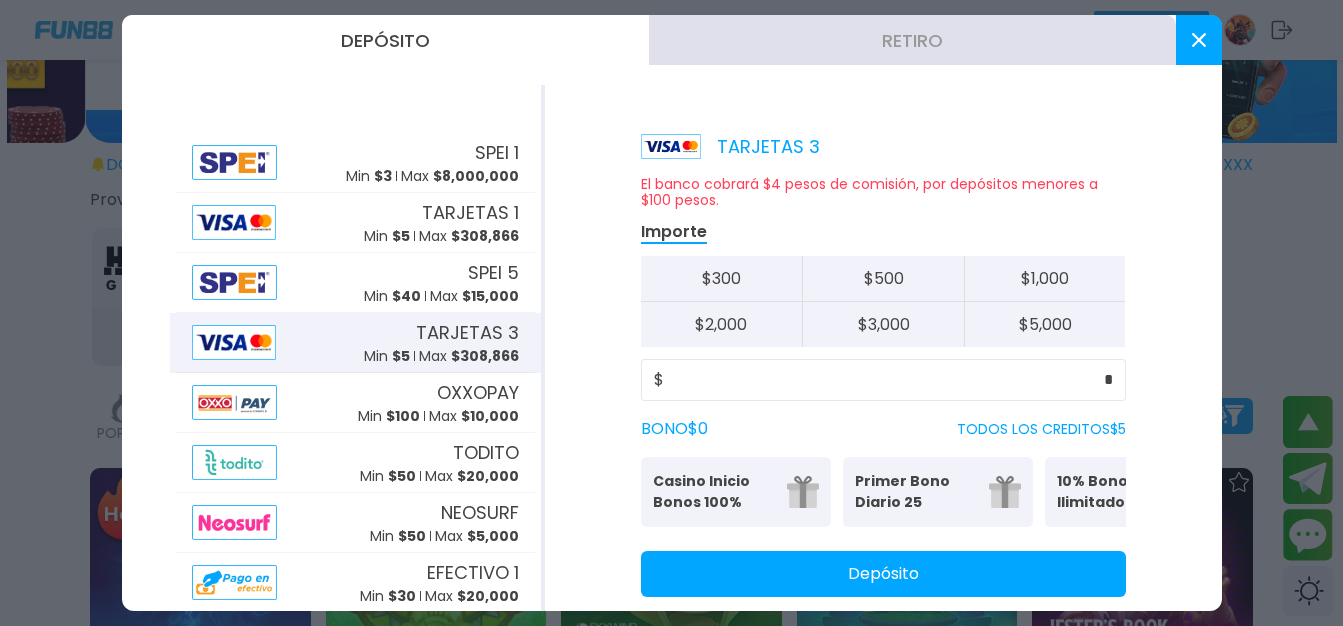 click on "Depósito" at bounding box center [883, 574] 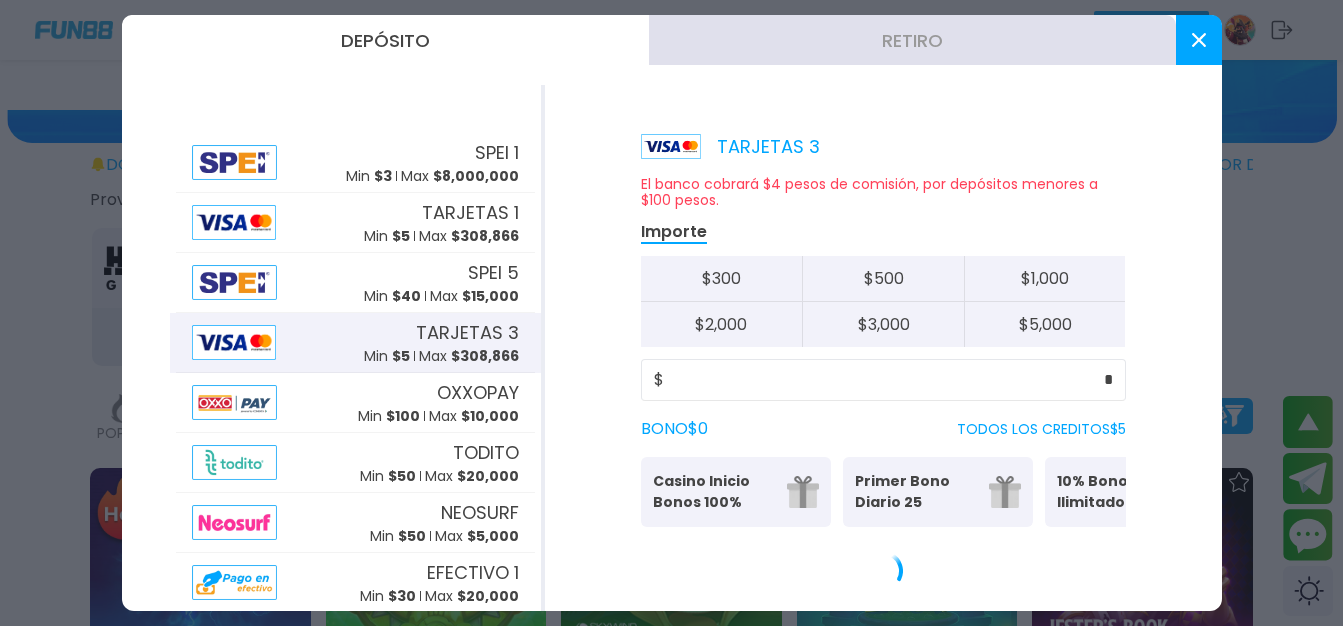 click at bounding box center [883, 571] 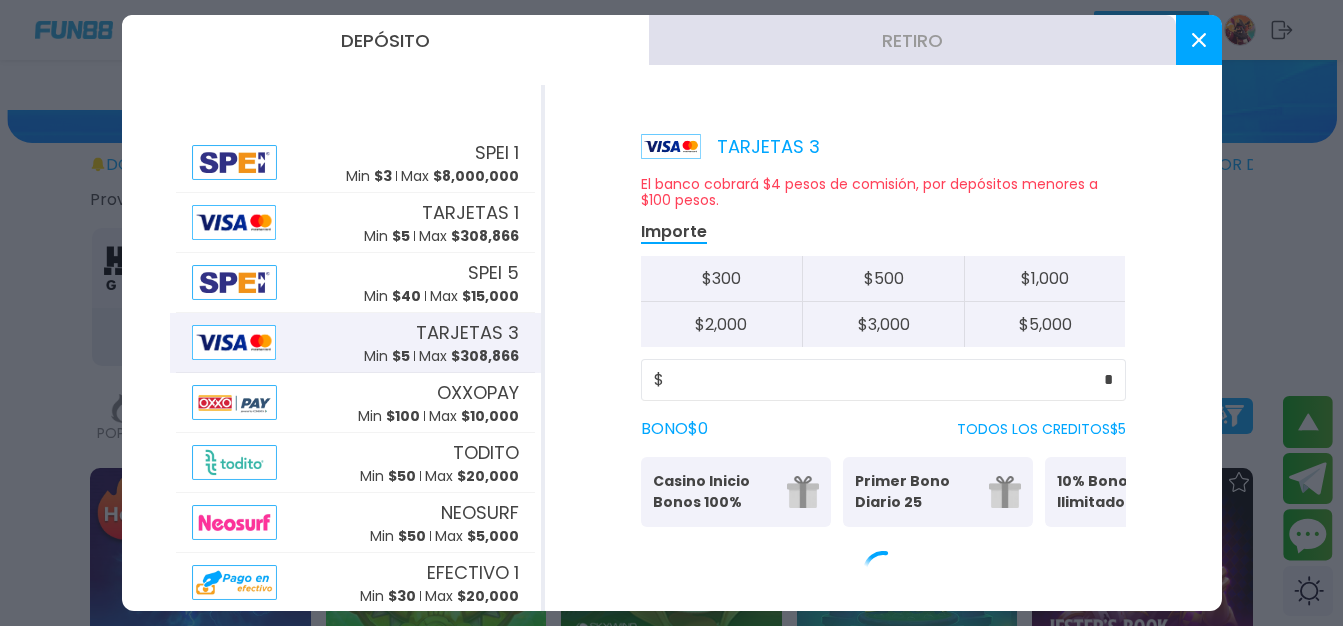 click at bounding box center [883, 571] 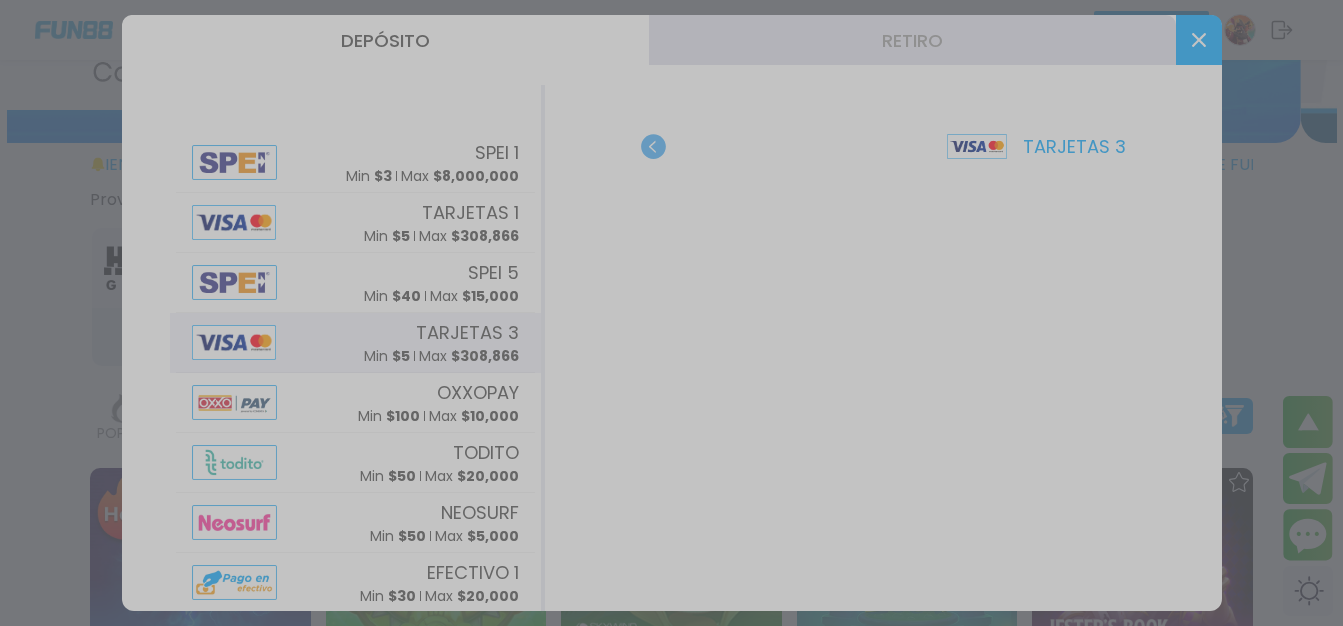 drag, startPoint x: 818, startPoint y: 591, endPoint x: 770, endPoint y: 573, distance: 51.264023 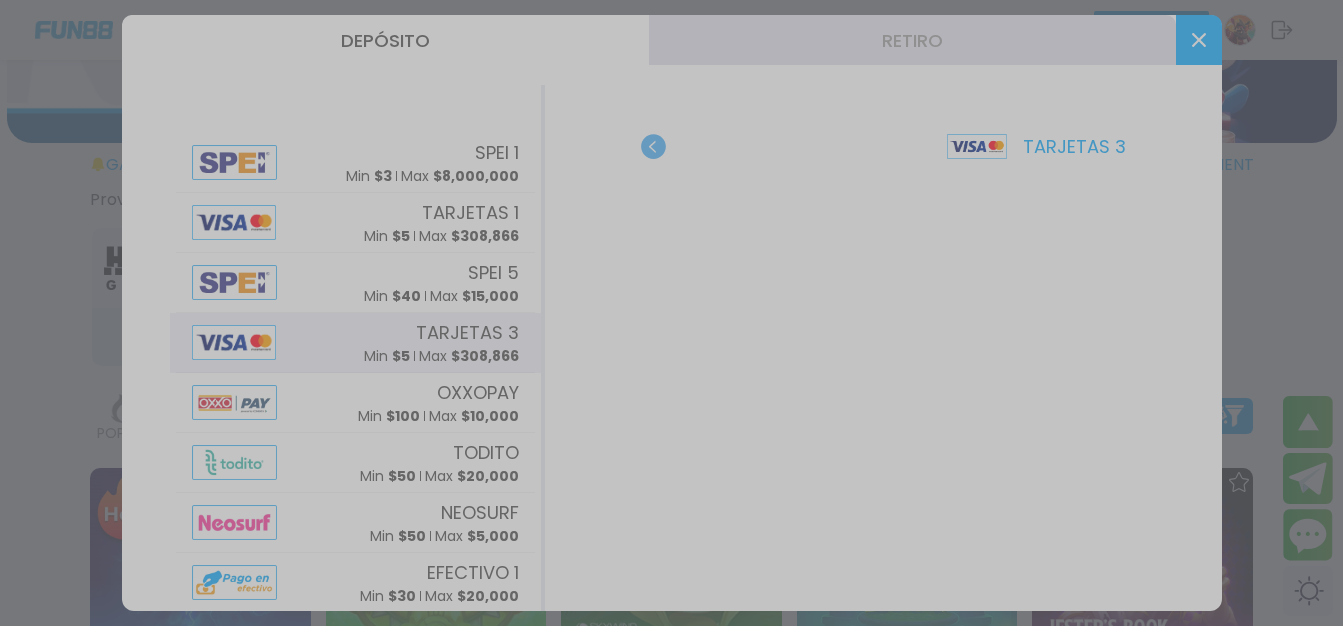 click at bounding box center [671, 313] 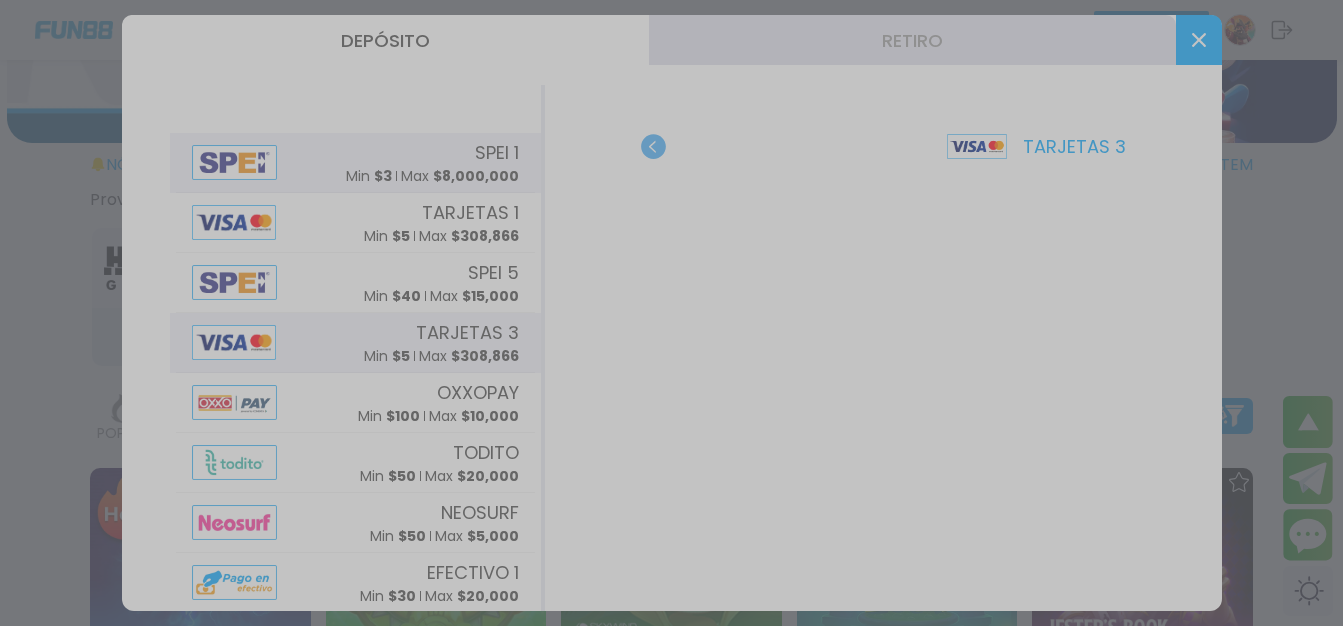drag, startPoint x: 419, startPoint y: 125, endPoint x: 446, endPoint y: 135, distance: 28.79236 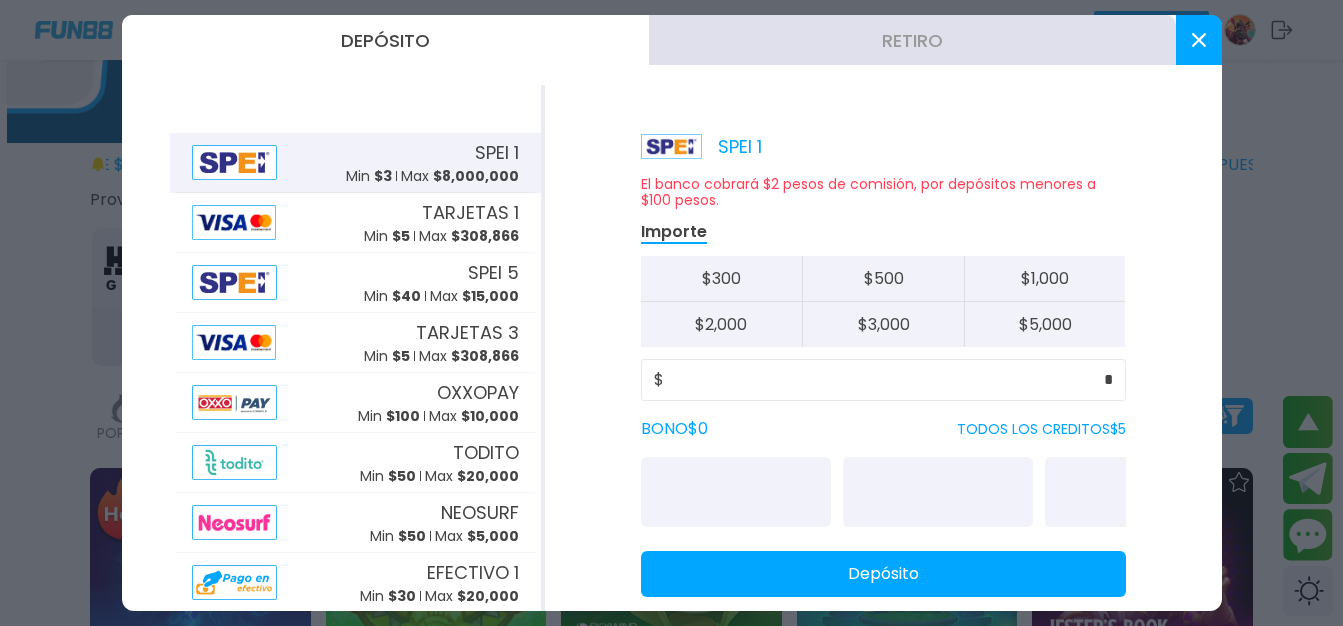 click on "SPEI 1 Min   $ 3 Max   $ 8,000,000" at bounding box center [355, 163] 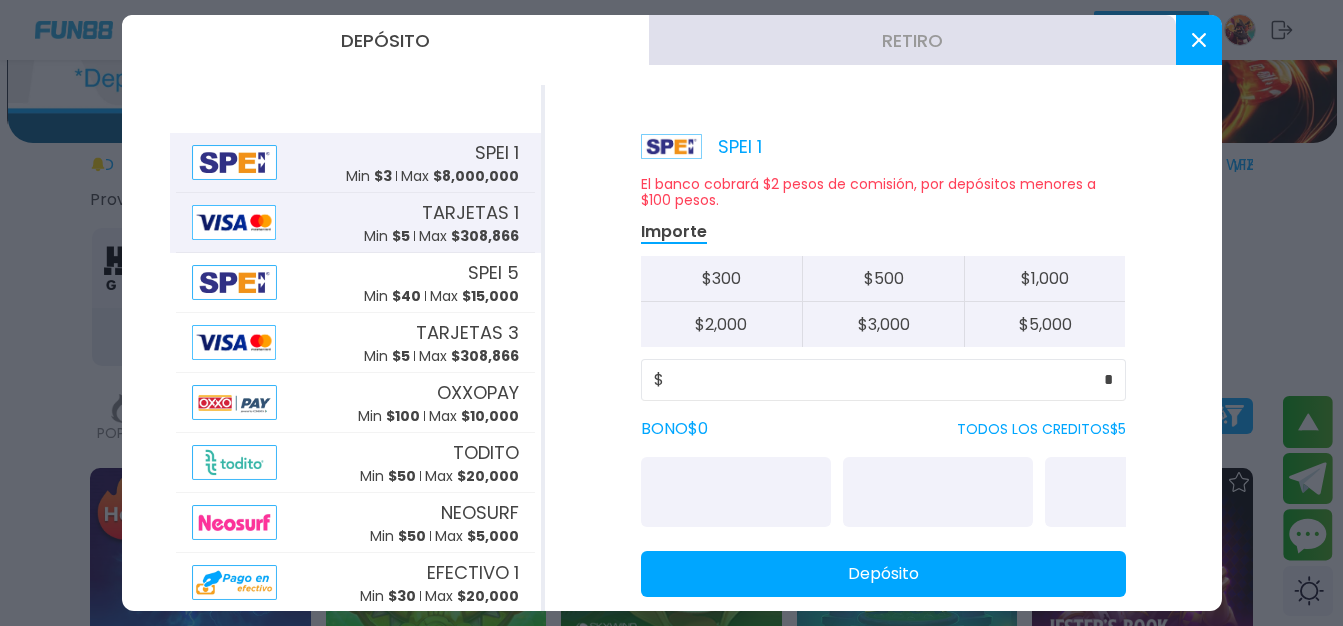 click on "TARJETAS 1" at bounding box center [470, 212] 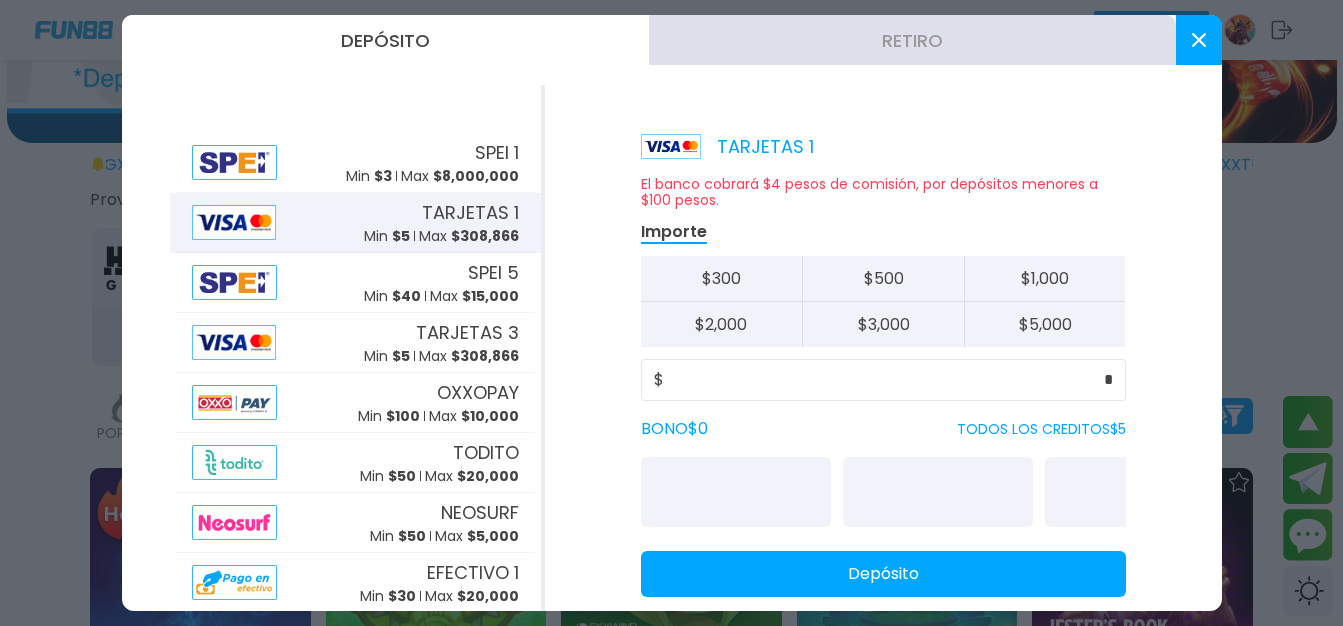 click on "Depósito" at bounding box center (883, 574) 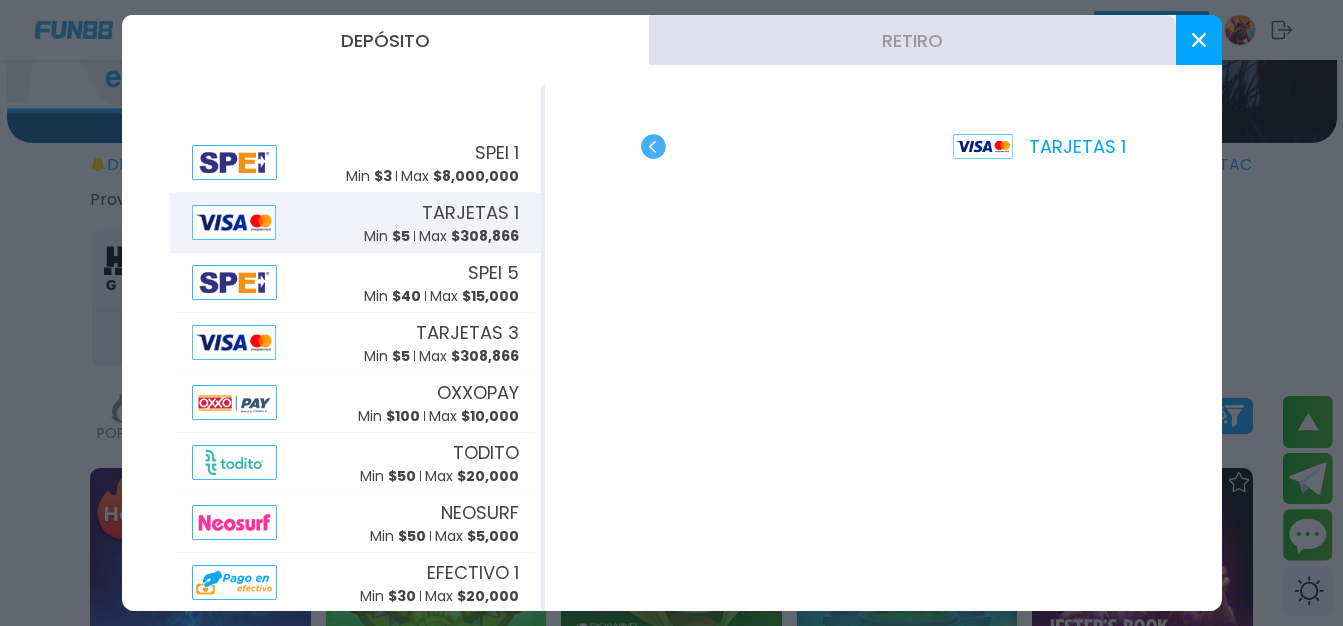click at bounding box center (1199, 40) 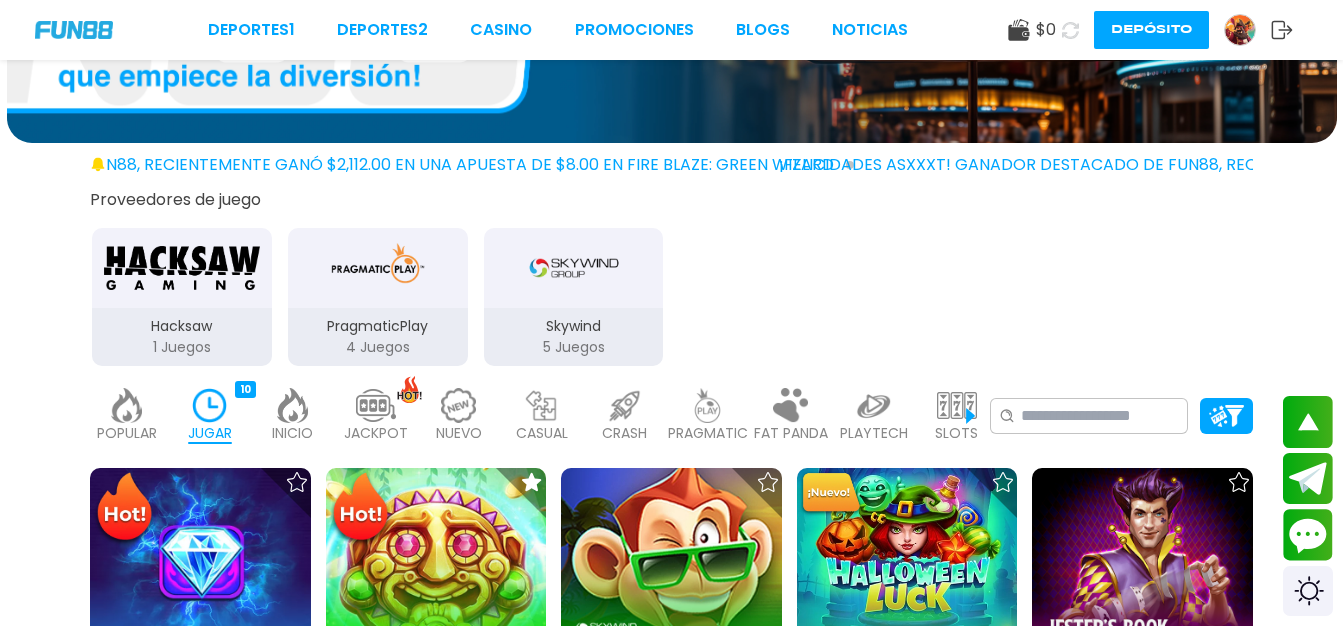 click at bounding box center [1240, 30] 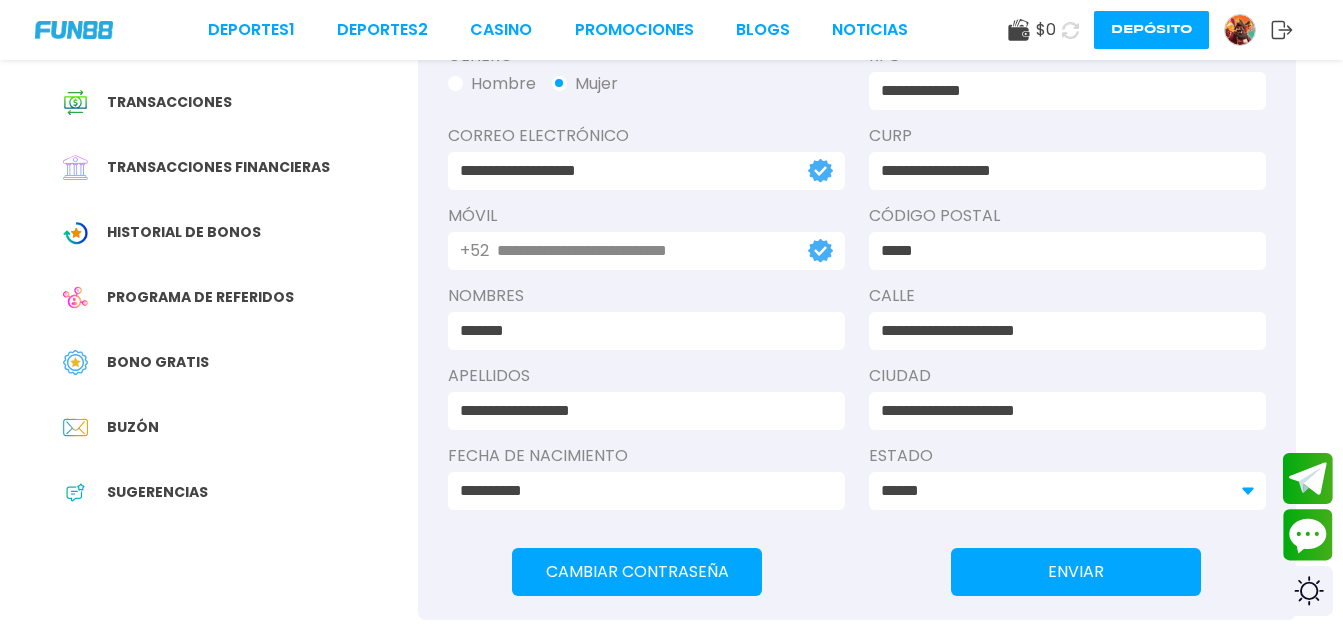 scroll, scrollTop: 0, scrollLeft: 0, axis: both 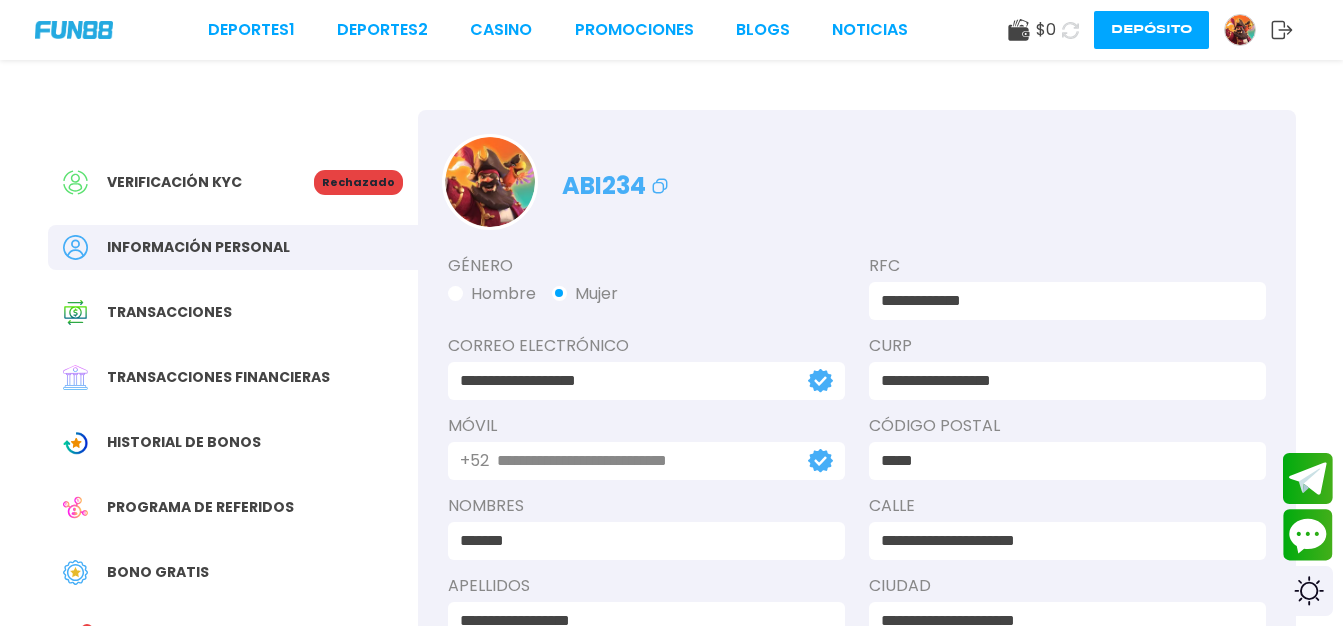 click on "Rechazado" at bounding box center (358, 182) 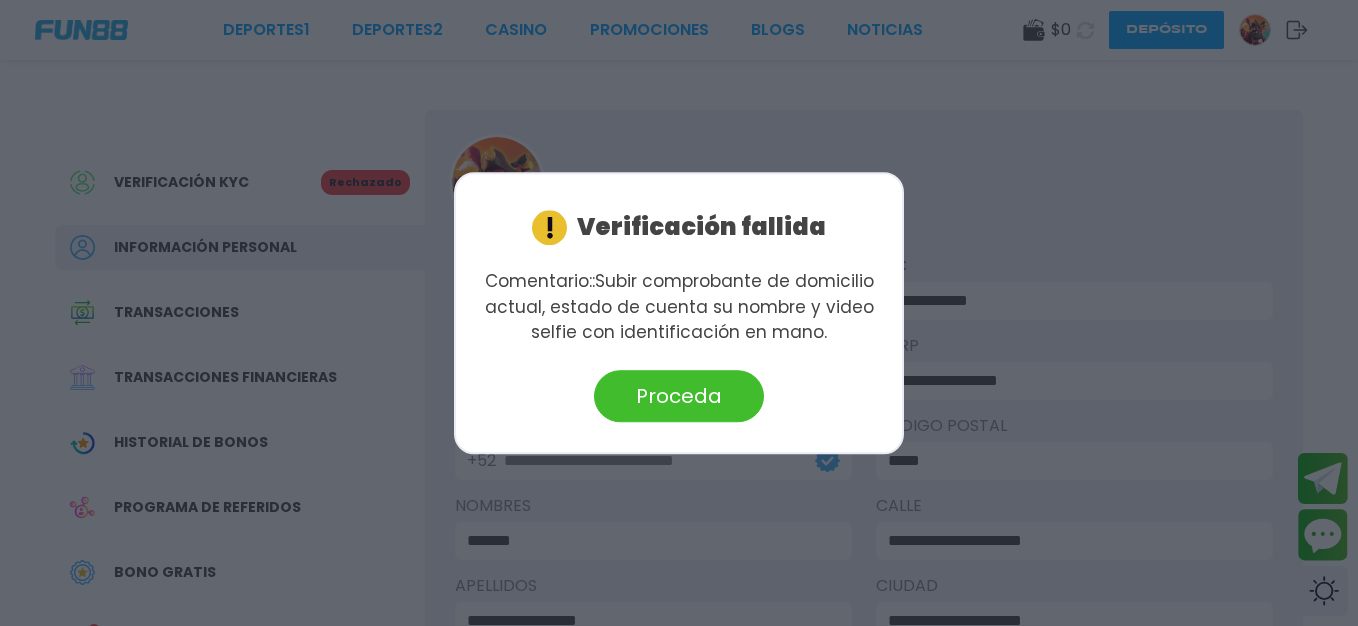 click on "Proceda" at bounding box center (679, 396) 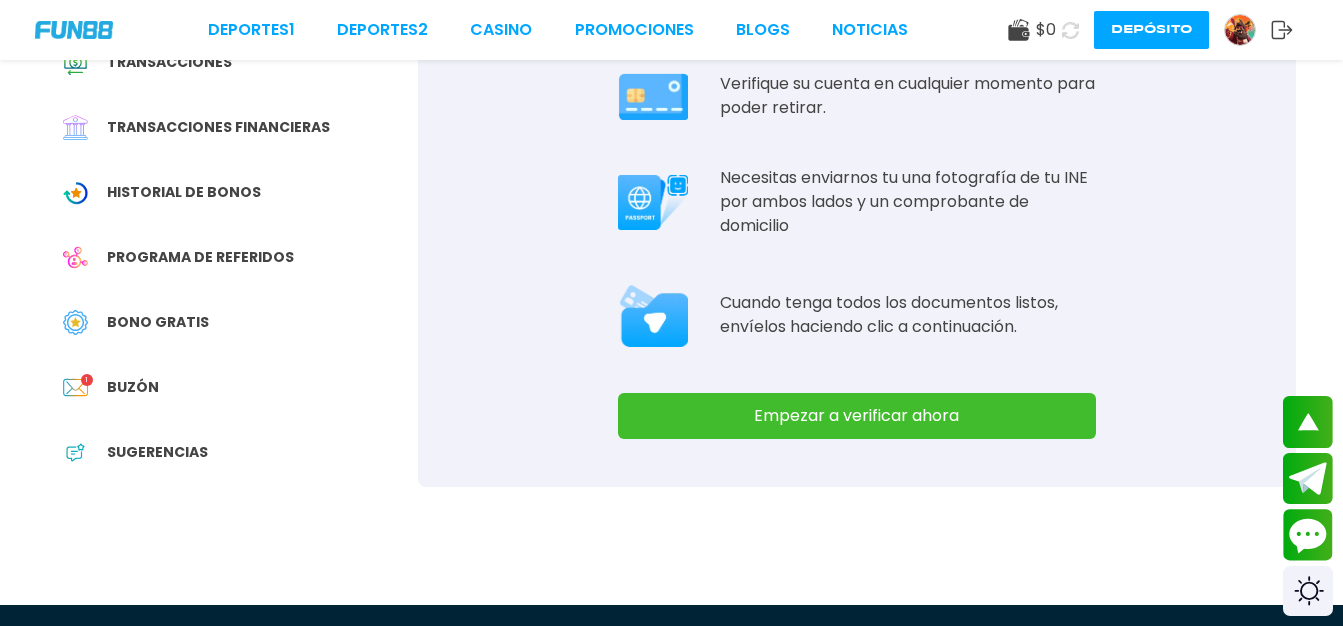 scroll, scrollTop: 262, scrollLeft: 0, axis: vertical 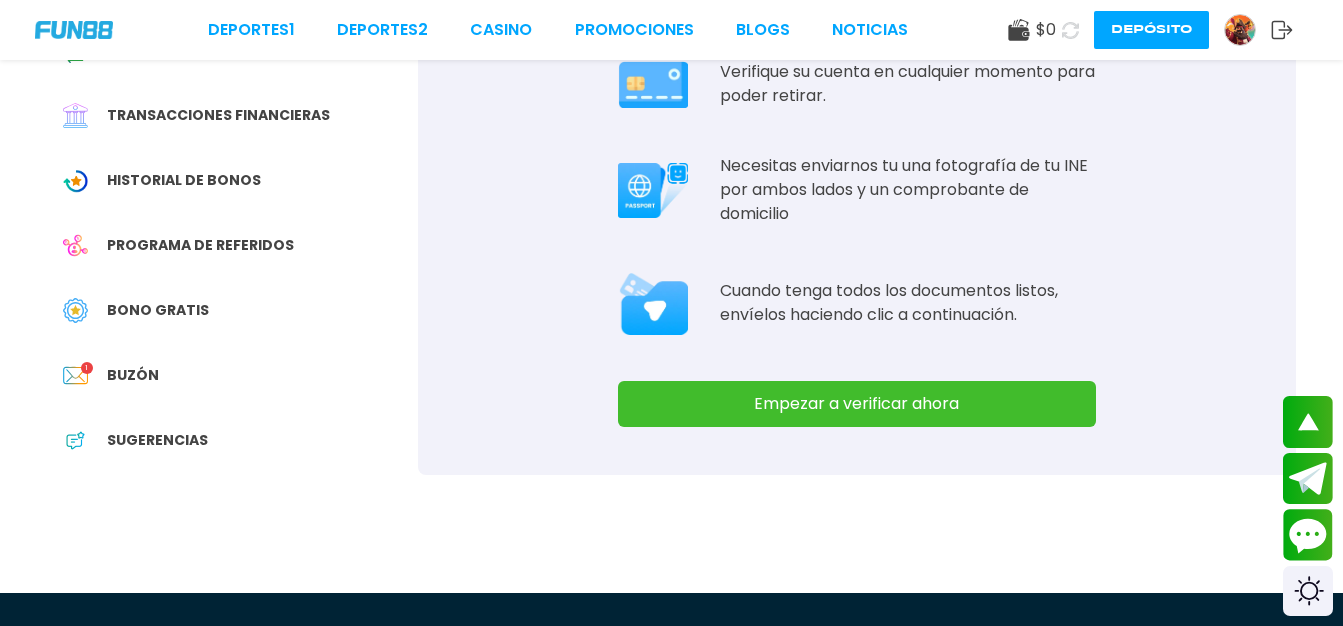 click on "Buzón" at bounding box center (133, 375) 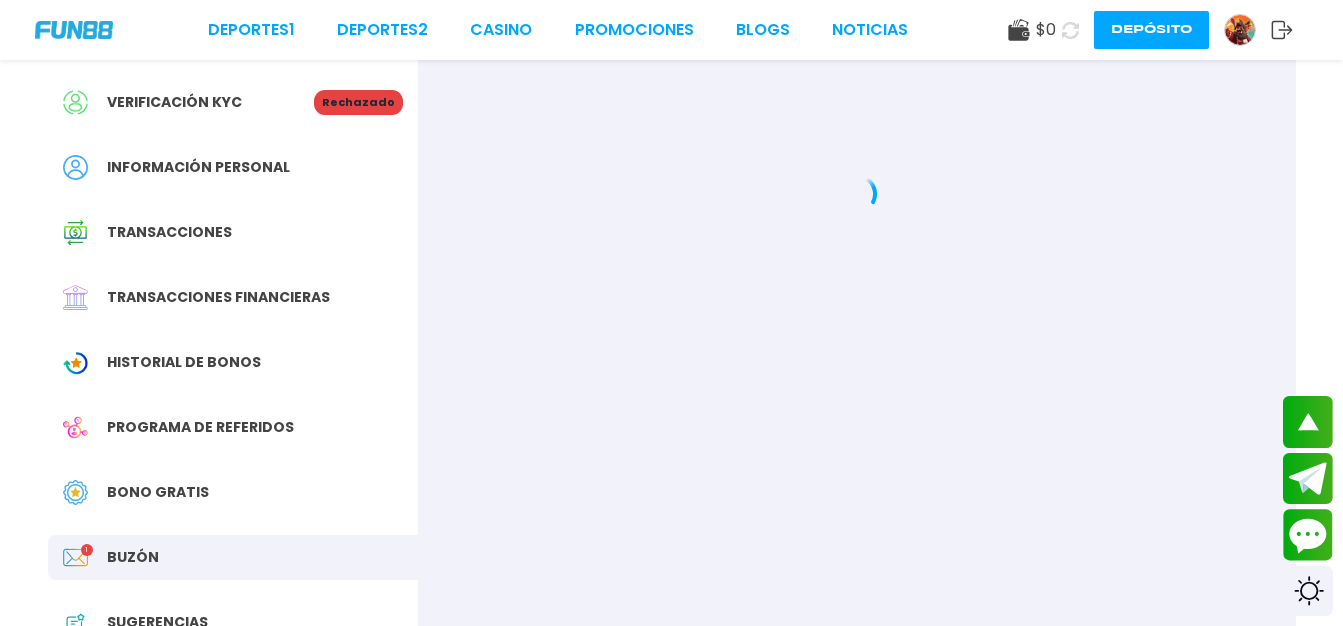 scroll, scrollTop: 0, scrollLeft: 0, axis: both 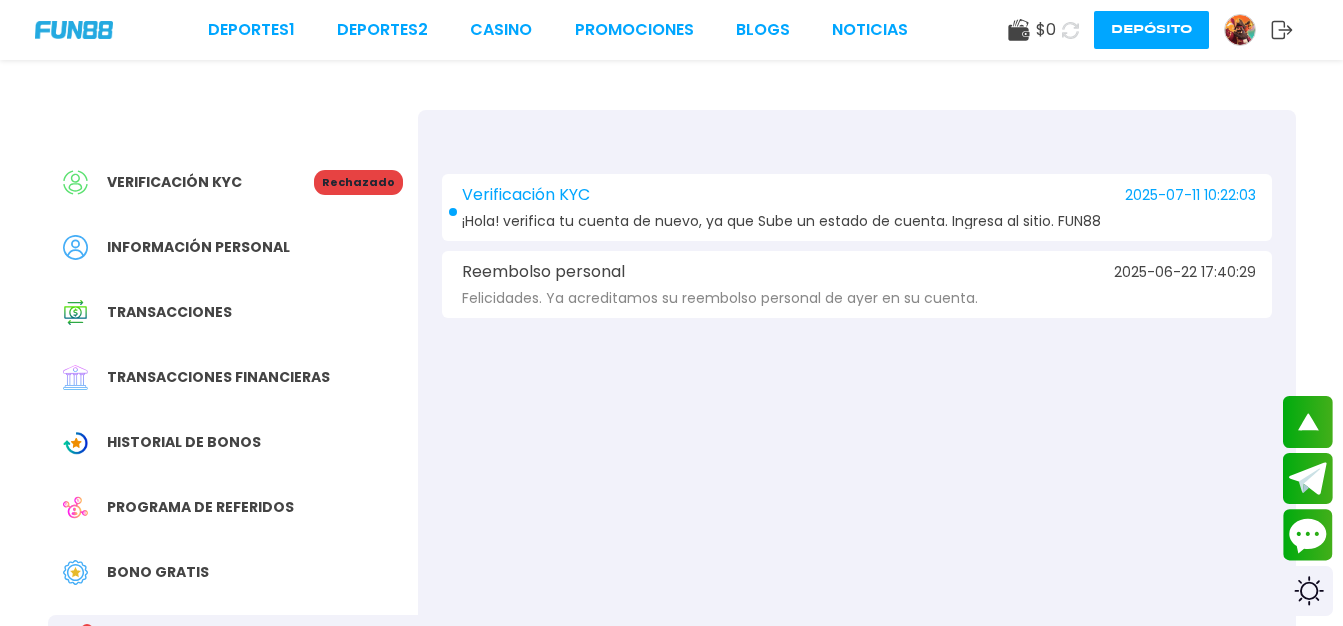 click on "¡Hola! verifica tu cuenta de nuevo, ya que Sube un estado de cuenta.
Ingresa al sitio. FUN88" at bounding box center [781, 221] 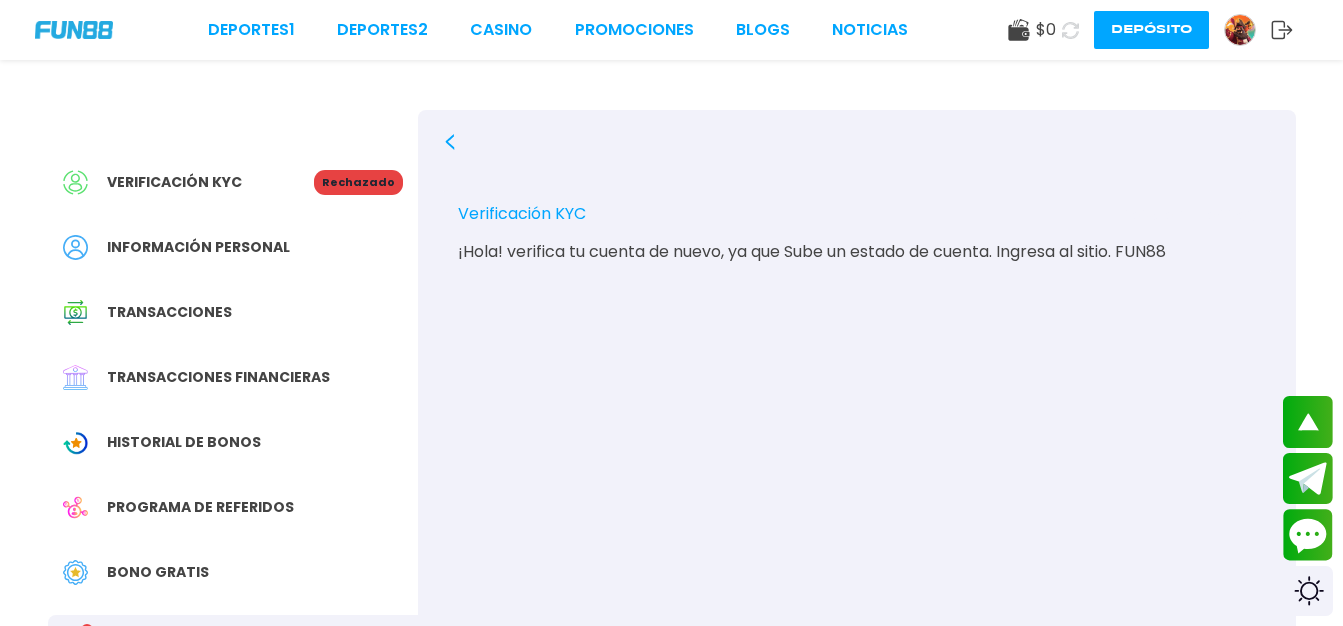 click on "Verificación KYC 2025-07-11 10:22:03" at bounding box center [857, 216] 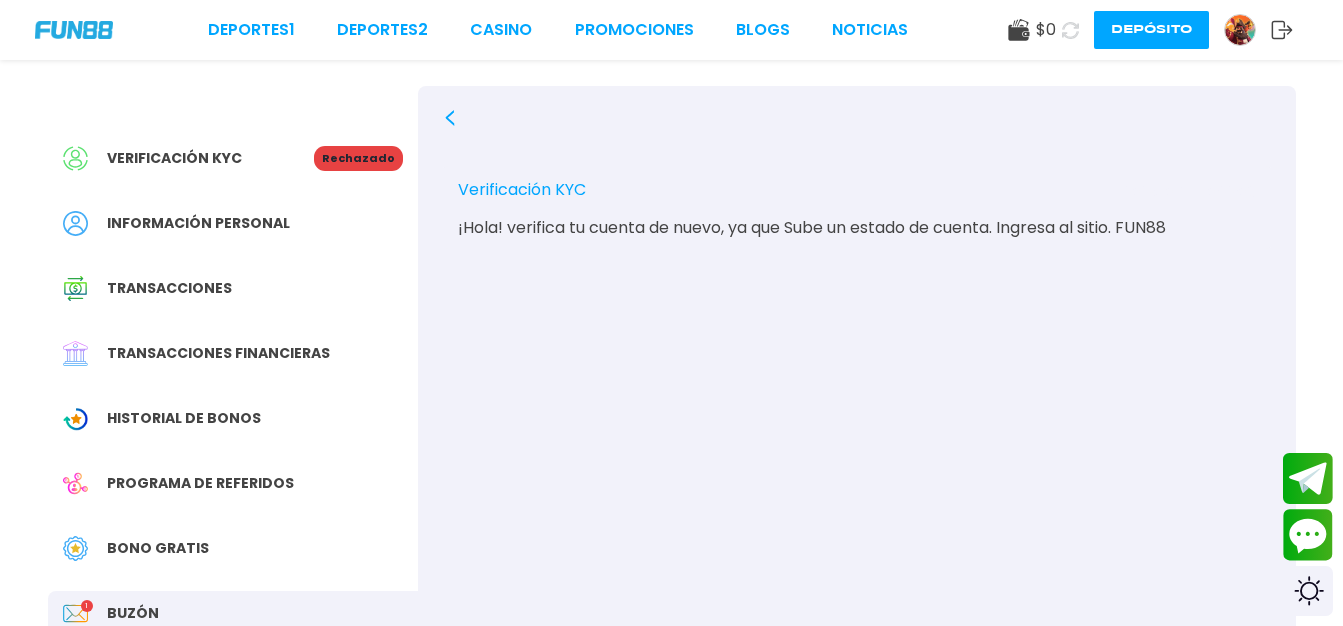scroll, scrollTop: 20, scrollLeft: 0, axis: vertical 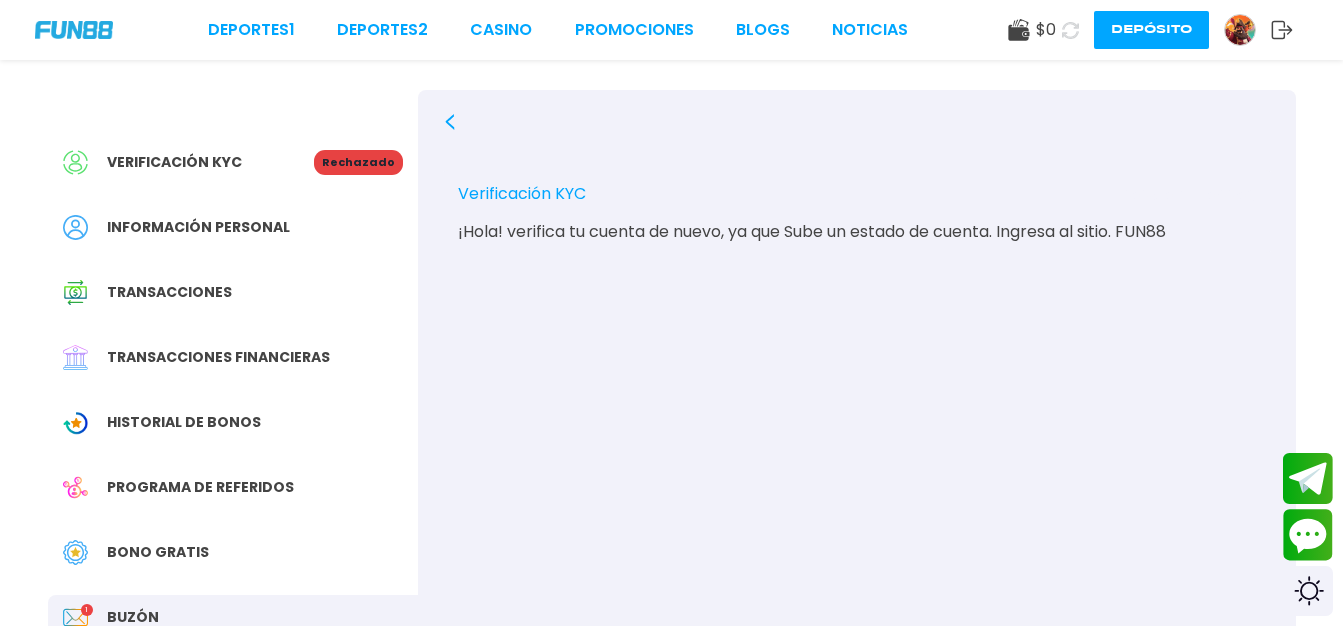 click on "Verificación KYC Rechazado" at bounding box center [233, 162] 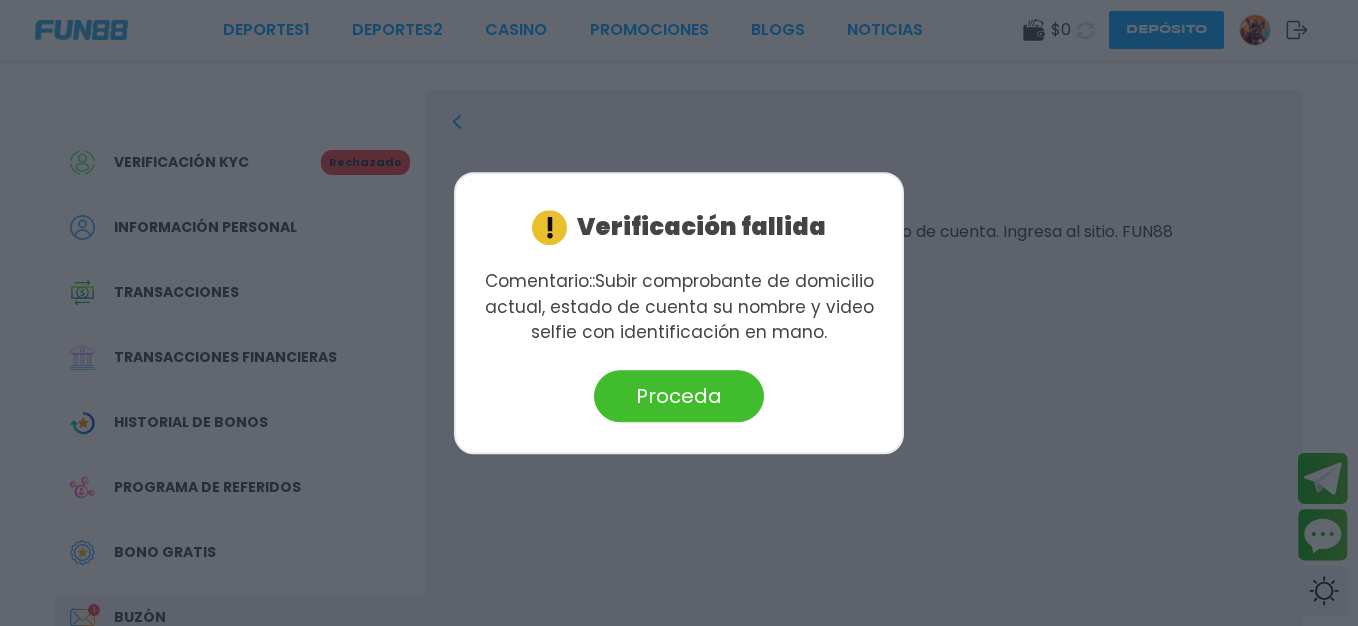 click on "Proceda" at bounding box center [679, 396] 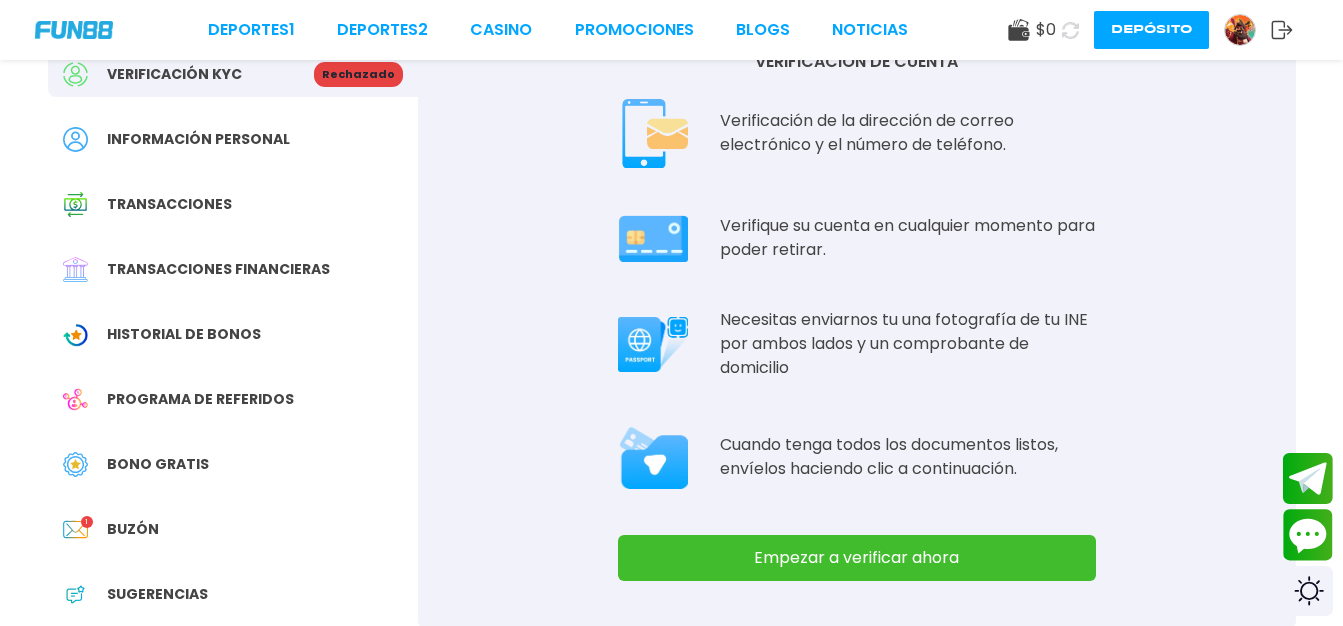 scroll, scrollTop: 107, scrollLeft: 0, axis: vertical 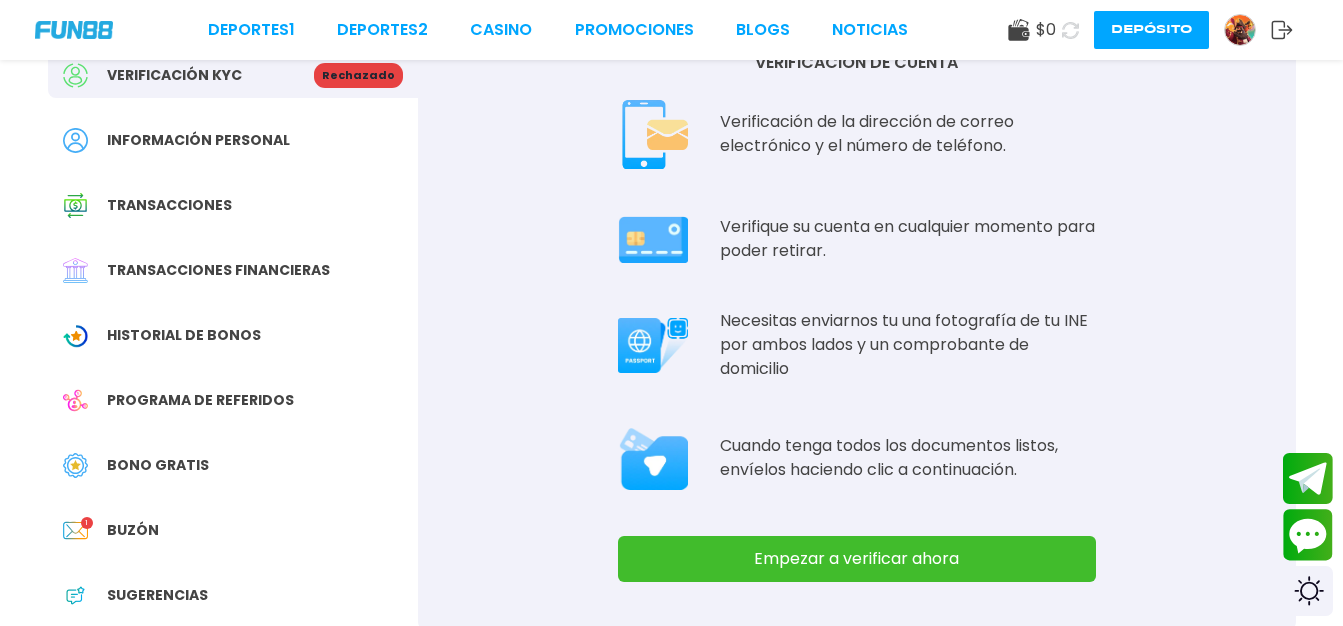 click on "Verifique su cuenta en cualquier momento para poder retirar." at bounding box center (908, 239) 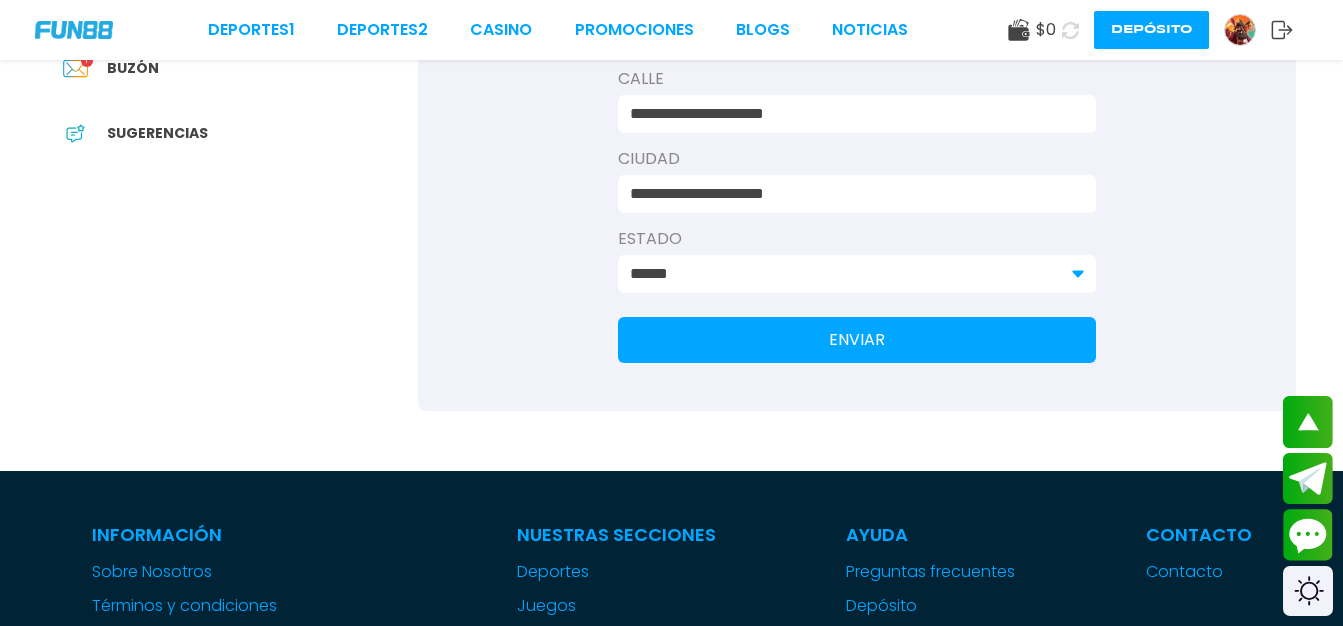 scroll, scrollTop: 570, scrollLeft: 0, axis: vertical 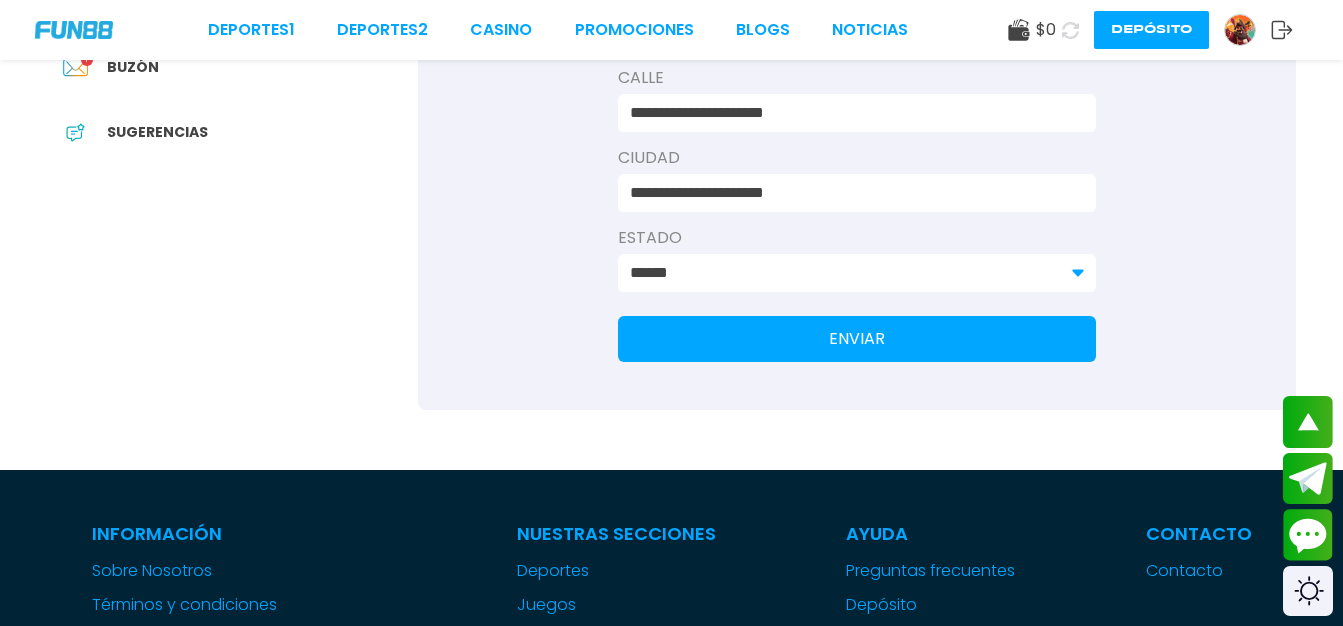 click on "ENVIAR" at bounding box center [857, 339] 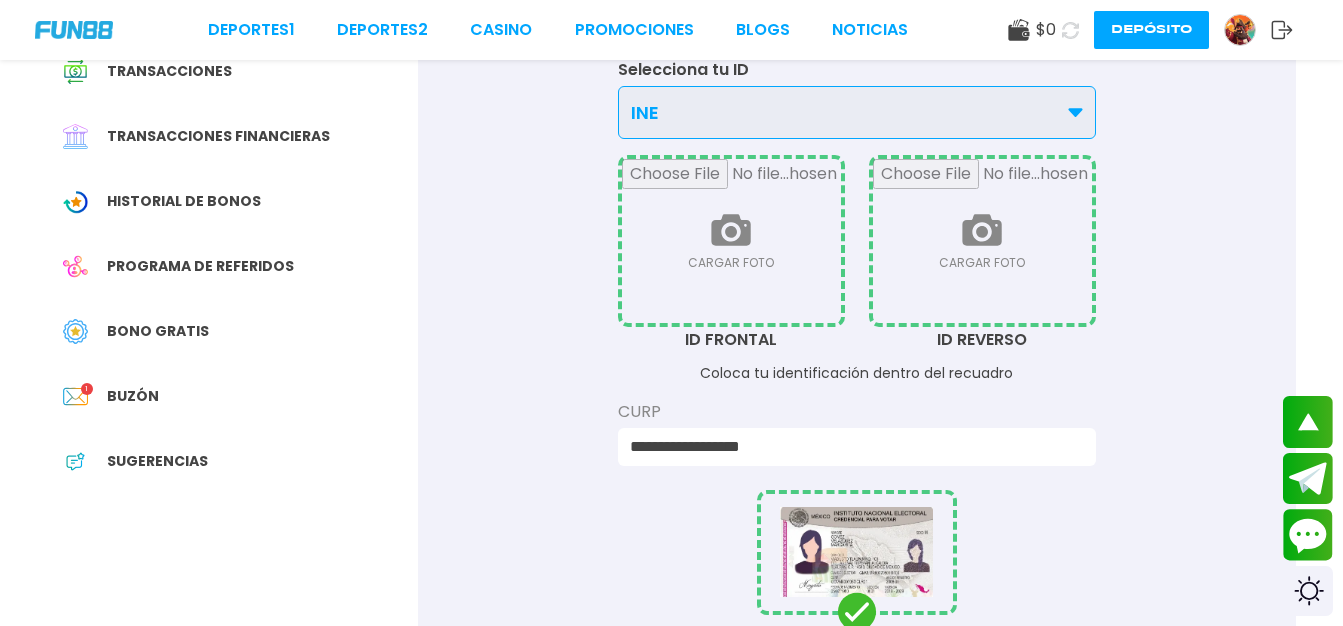 scroll, scrollTop: 0, scrollLeft: 0, axis: both 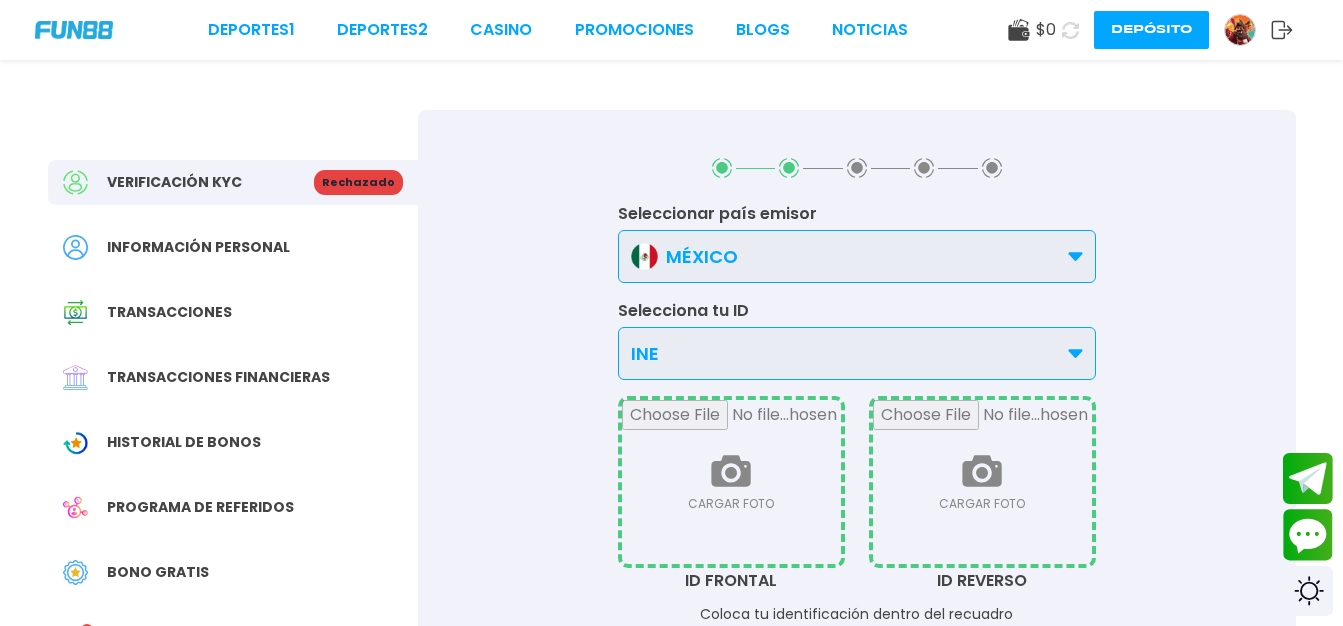 click at bounding box center [731, 482] 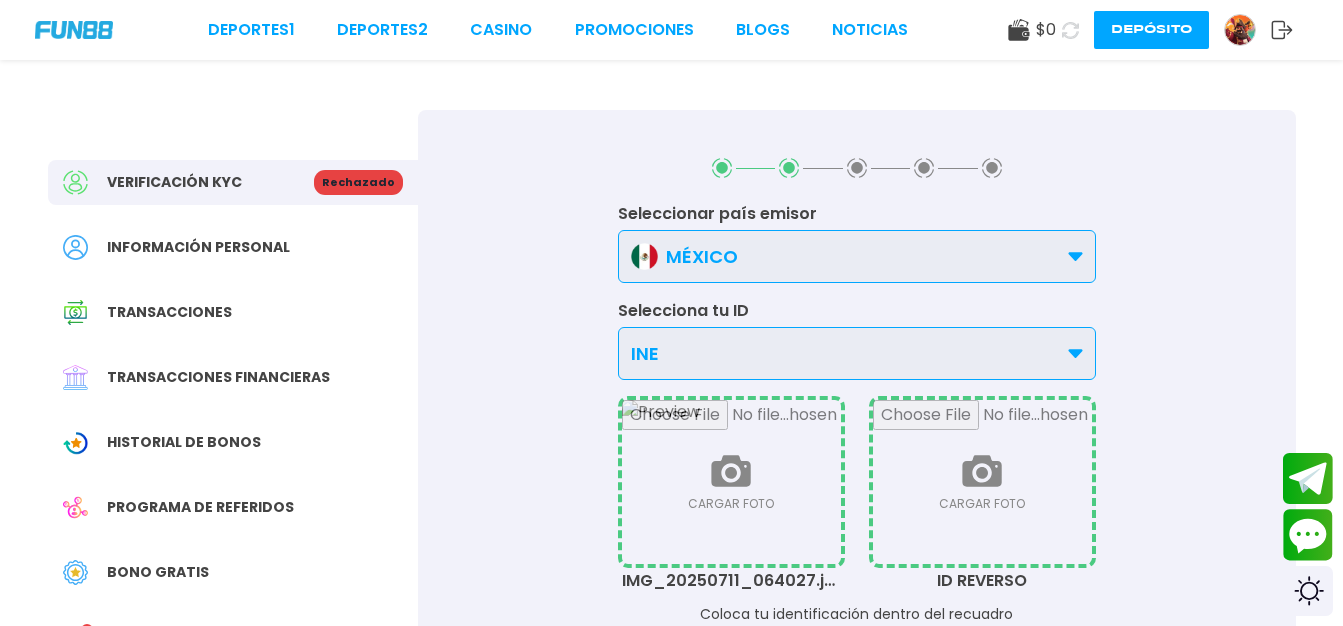 click at bounding box center [982, 482] 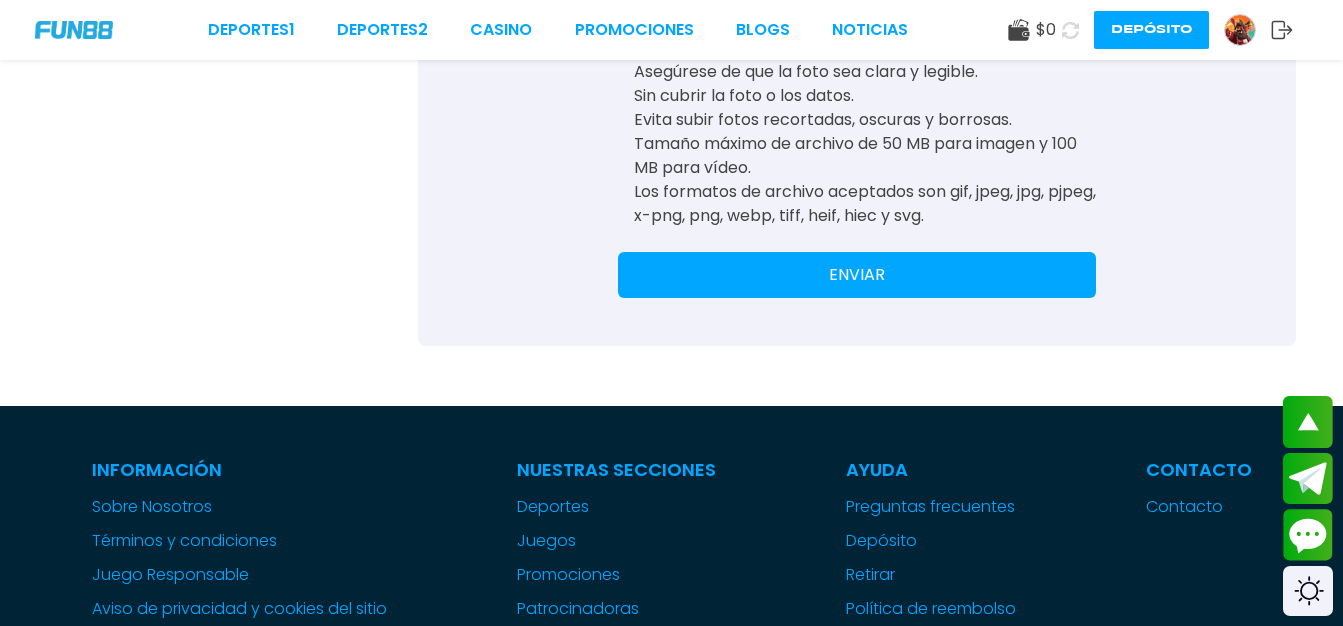 scroll, scrollTop: 976, scrollLeft: 0, axis: vertical 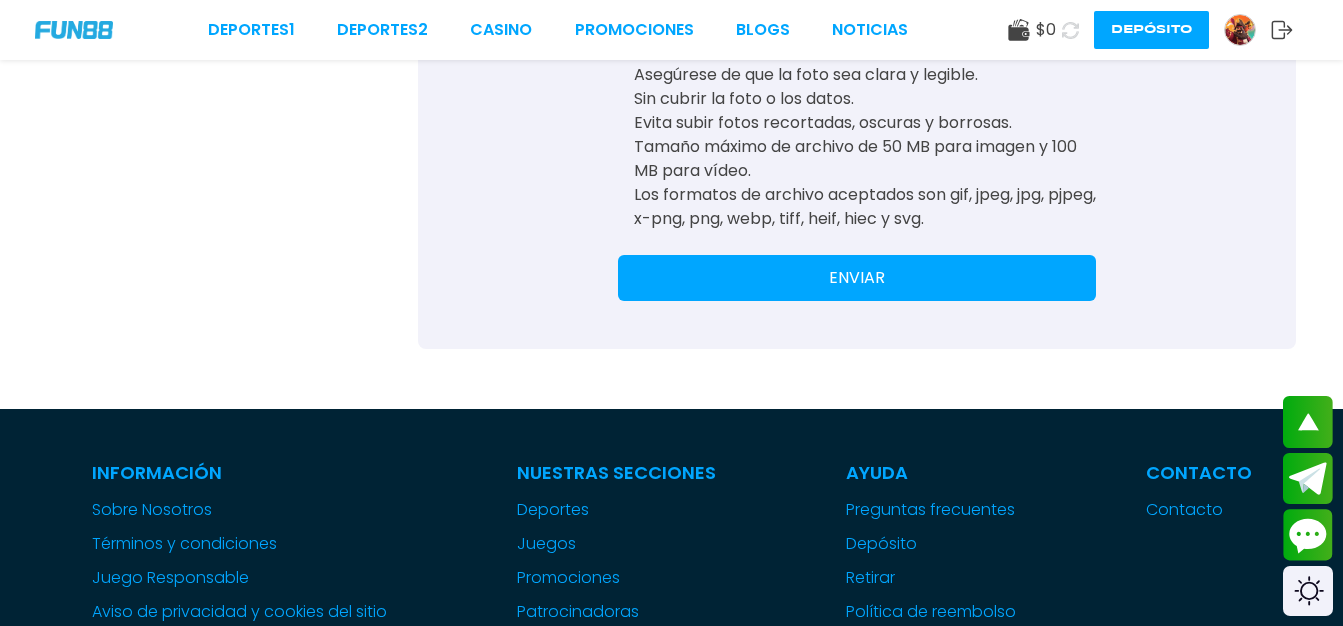 click on "ENVIAR" at bounding box center (857, 278) 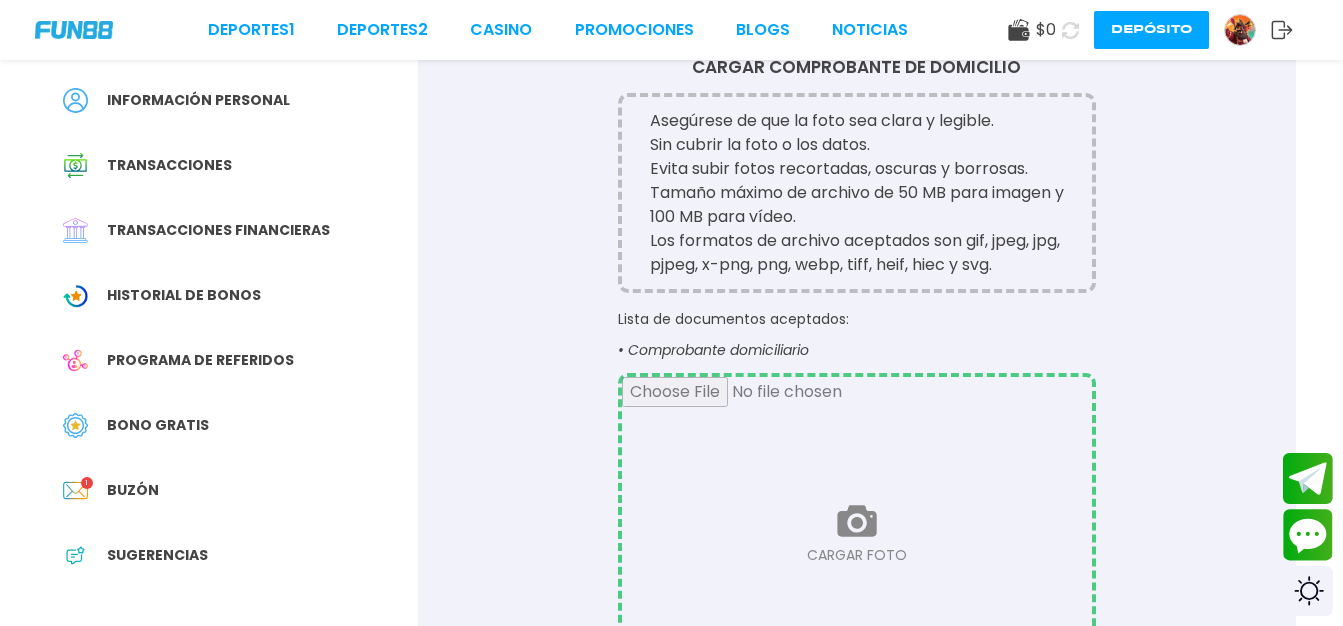 scroll, scrollTop: 158, scrollLeft: 0, axis: vertical 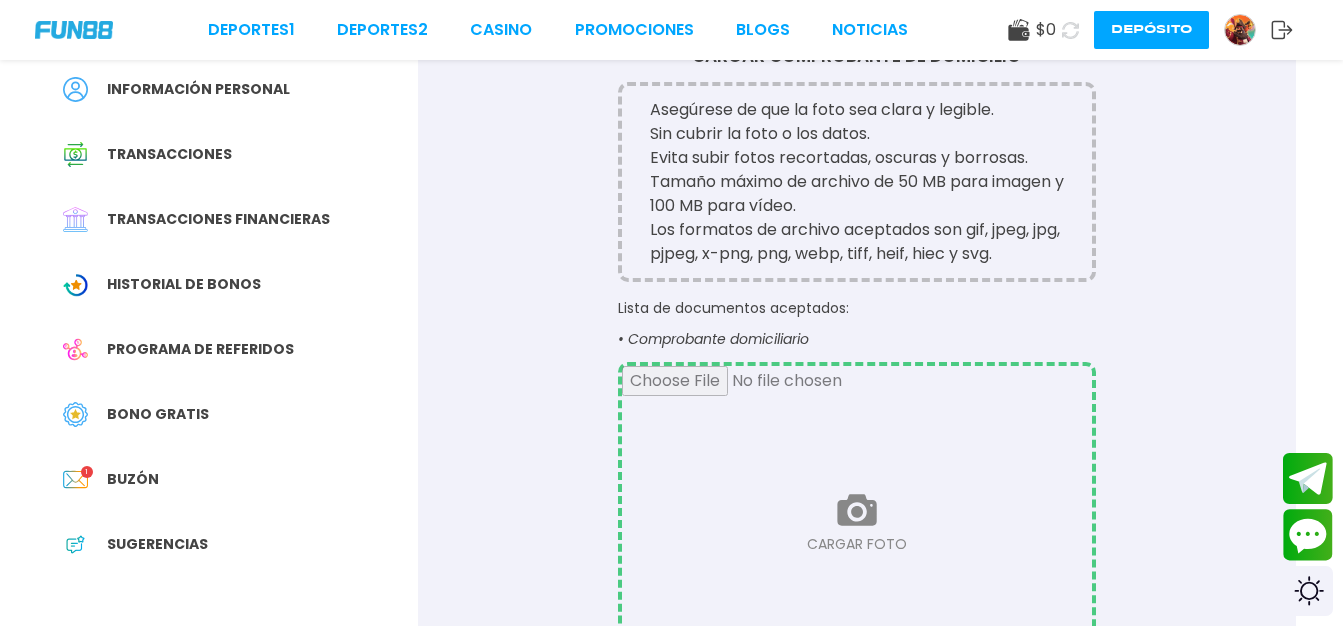 click at bounding box center [857, 522] 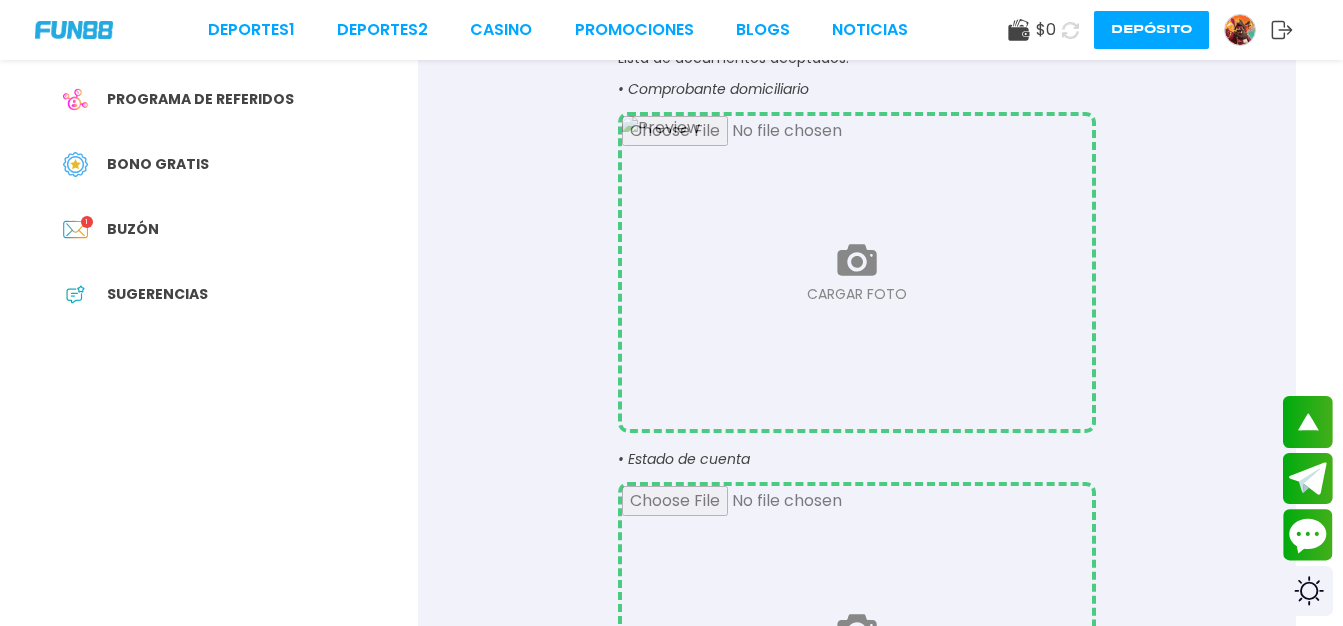 scroll, scrollTop: 518, scrollLeft: 0, axis: vertical 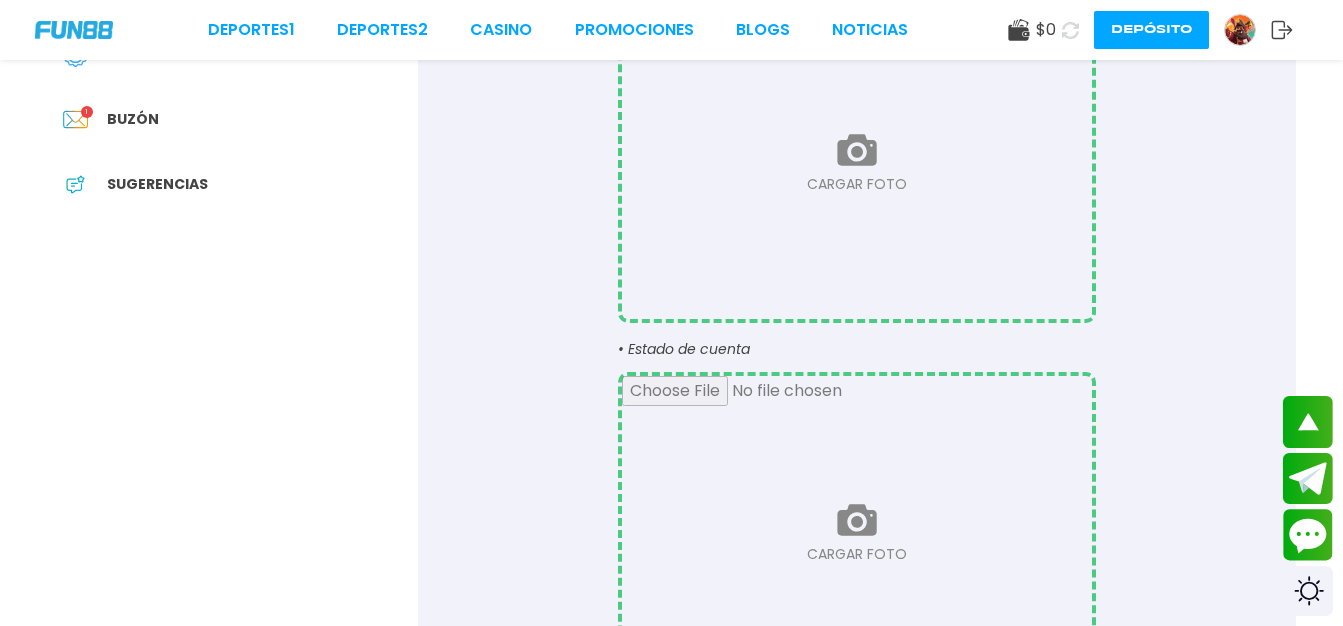 click at bounding box center (857, 532) 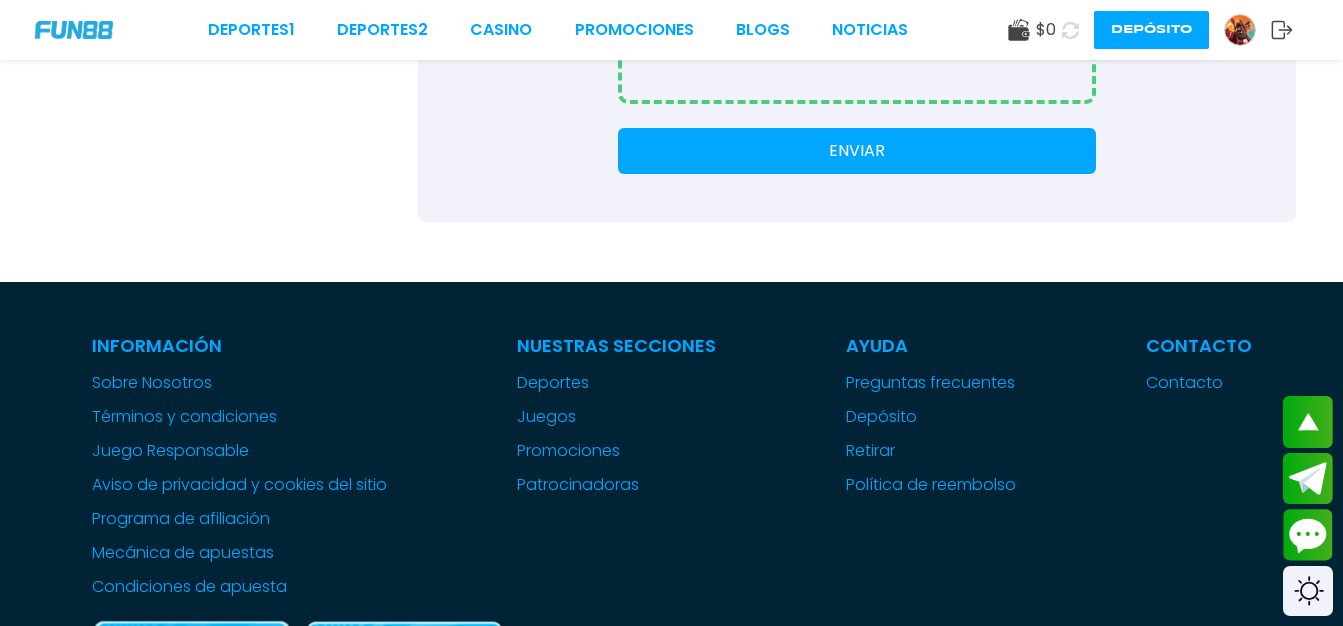 scroll, scrollTop: 1098, scrollLeft: 0, axis: vertical 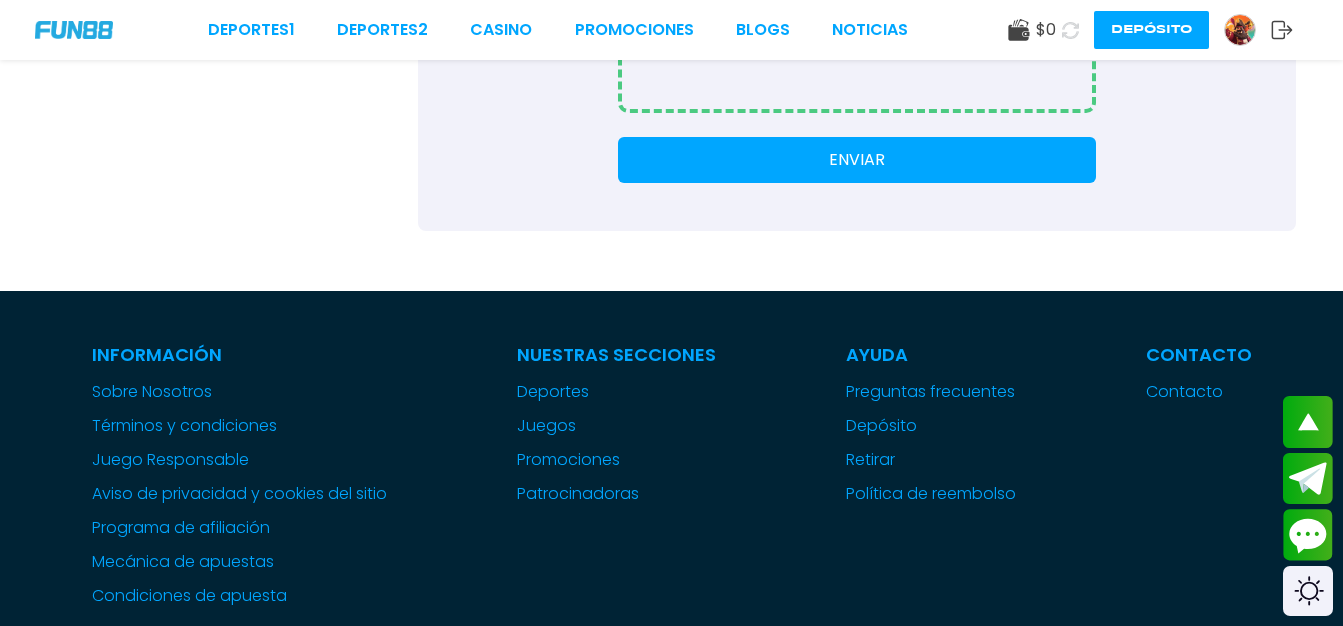click on "ENVIAR" at bounding box center [857, 160] 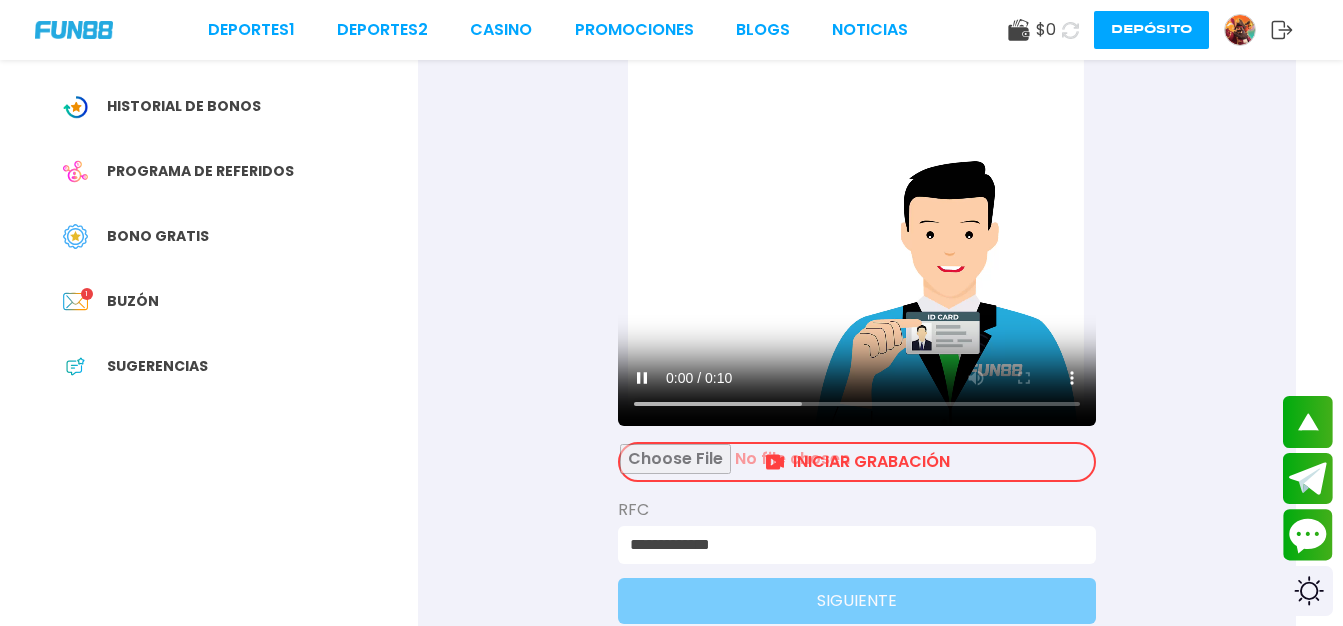 scroll, scrollTop: 338, scrollLeft: 0, axis: vertical 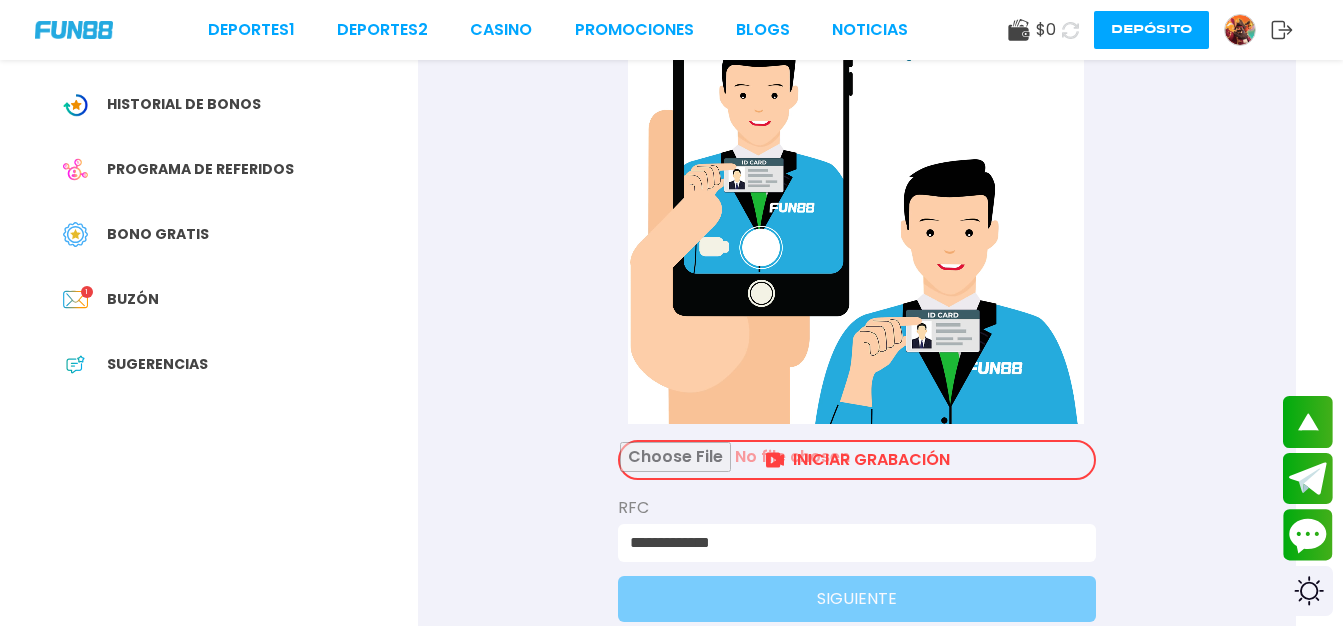 click at bounding box center (857, 460) 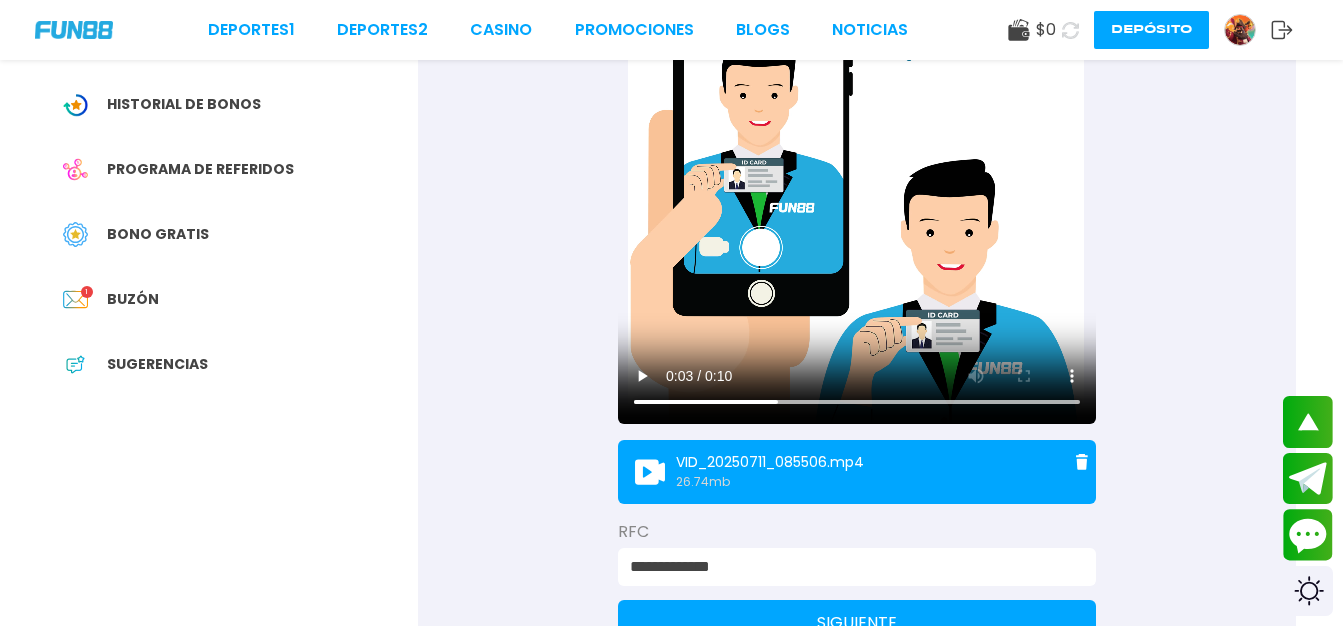 click on "SIGUIENTE" at bounding box center [857, 623] 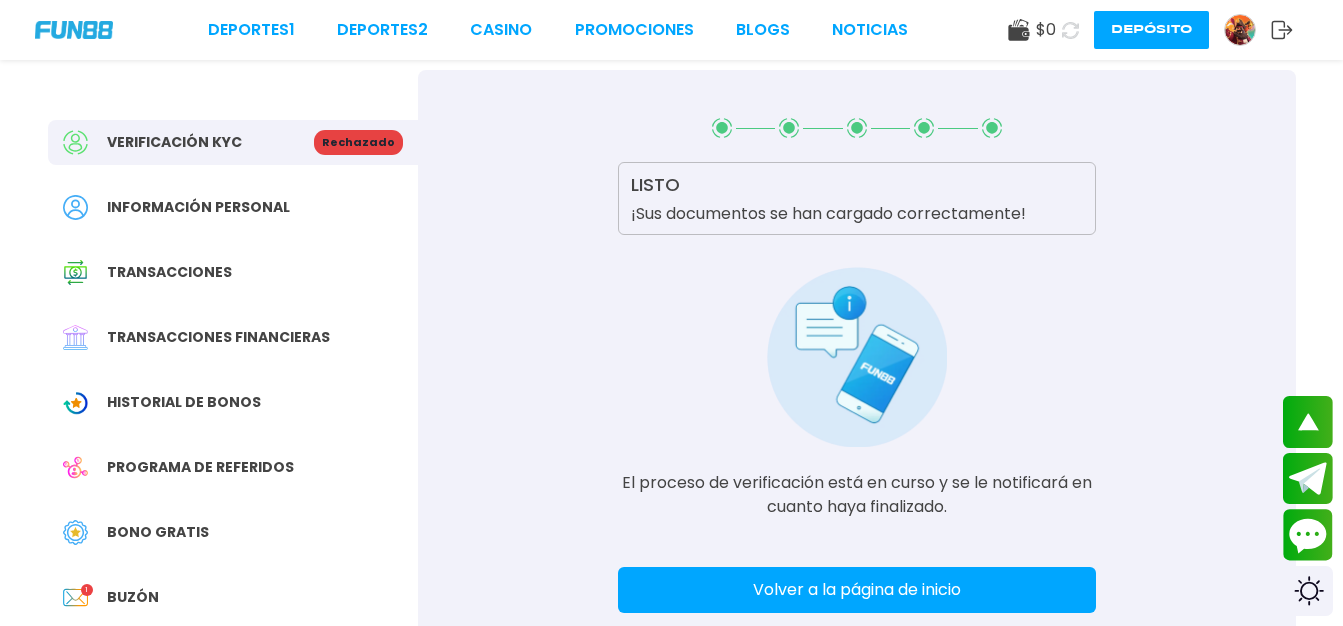 scroll, scrollTop: 0, scrollLeft: 0, axis: both 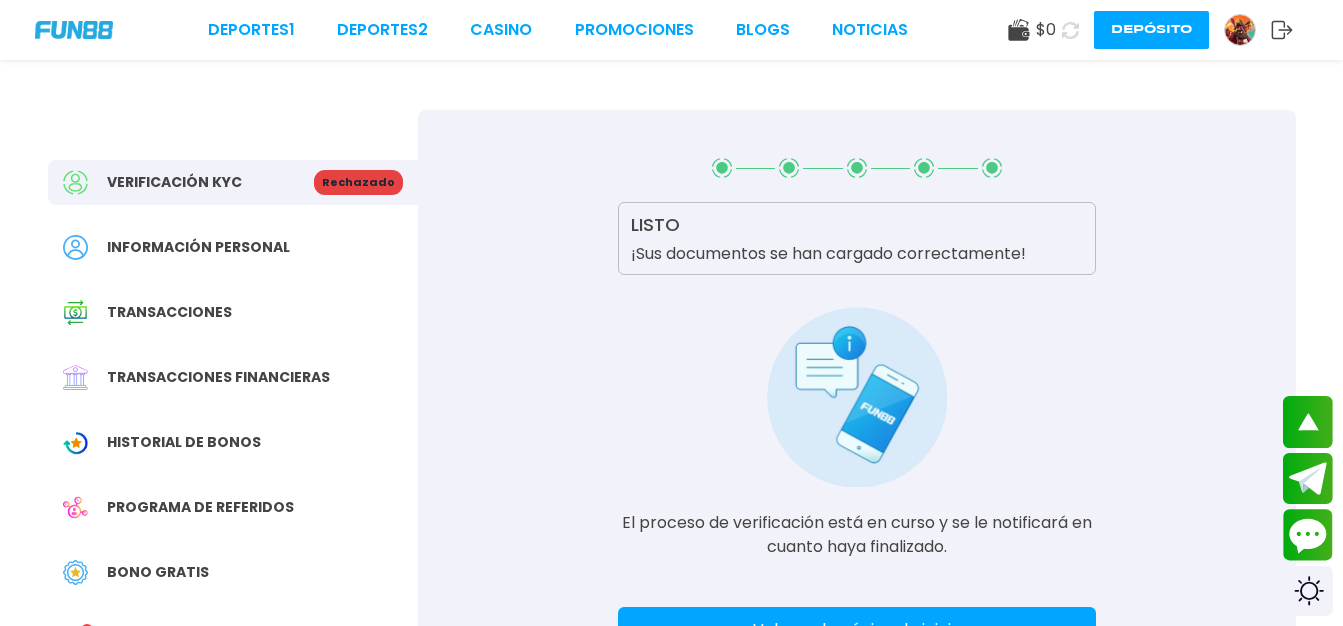 click on "Volver a la página de inicio" at bounding box center [857, 630] 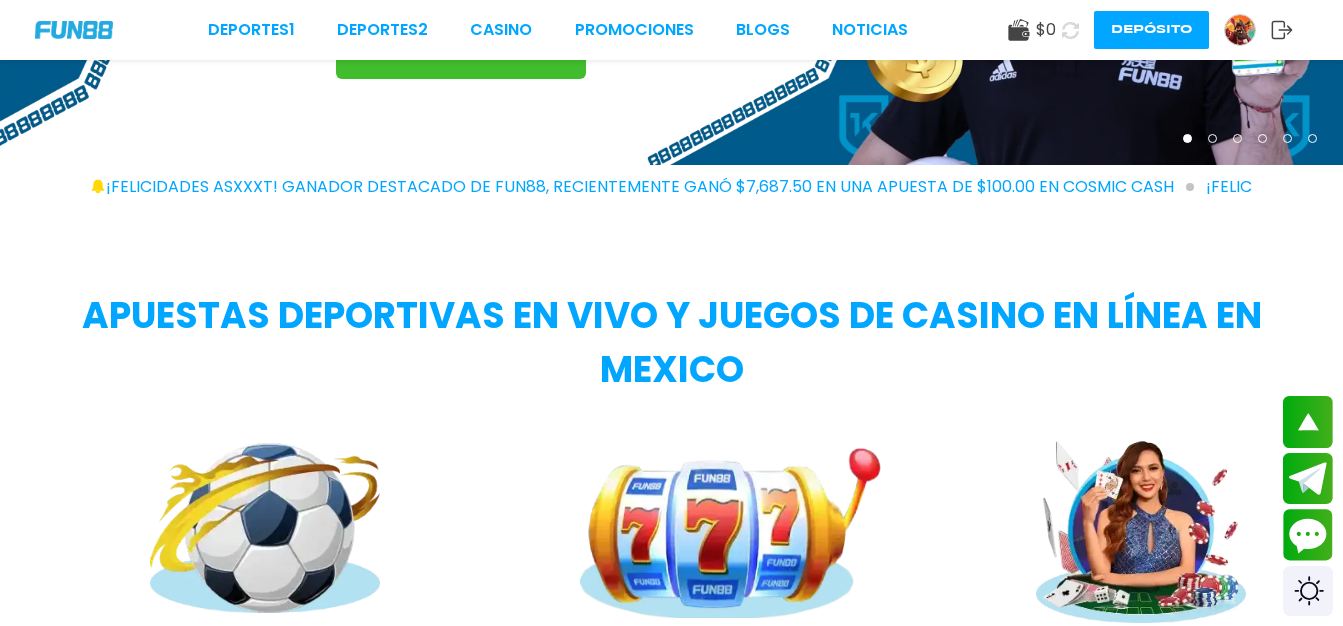 scroll, scrollTop: 340, scrollLeft: 0, axis: vertical 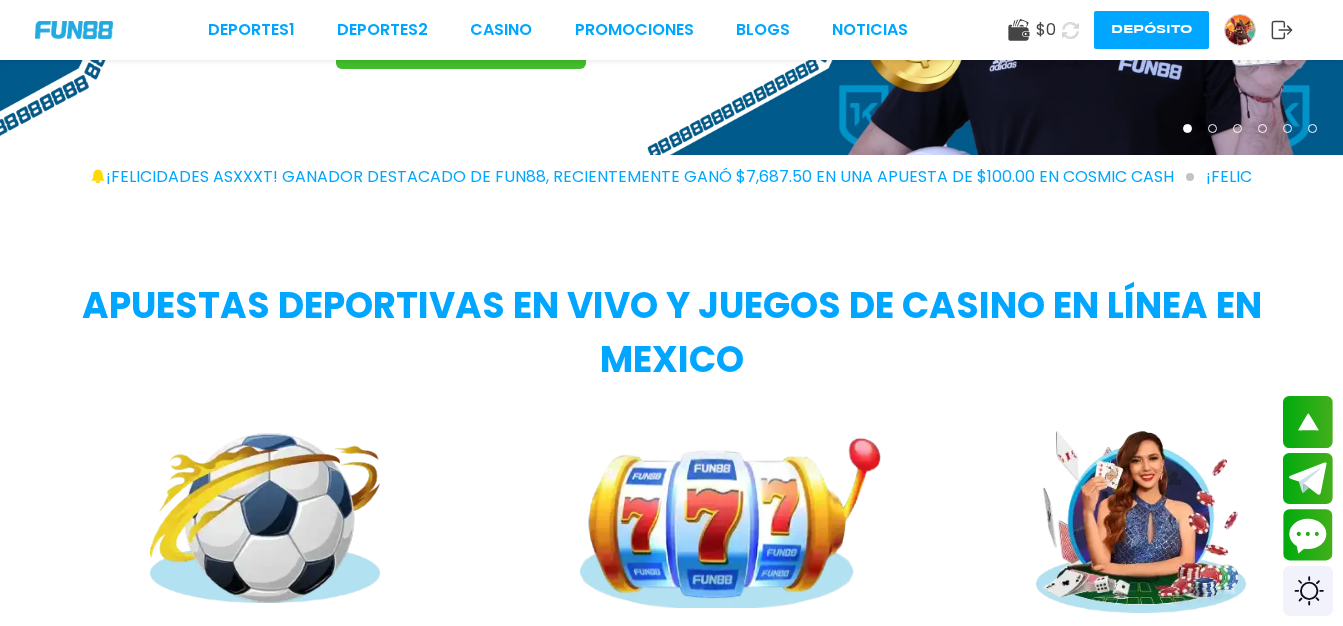 click at bounding box center (734, 520) 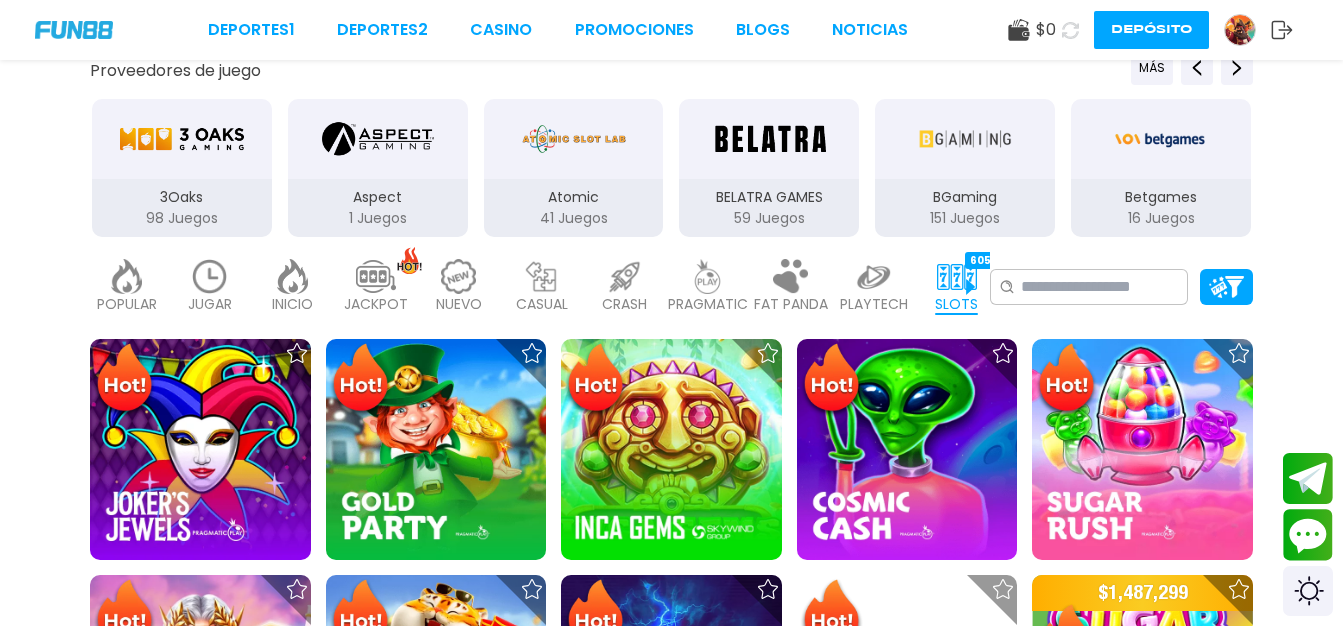 click at bounding box center [1240, 30] 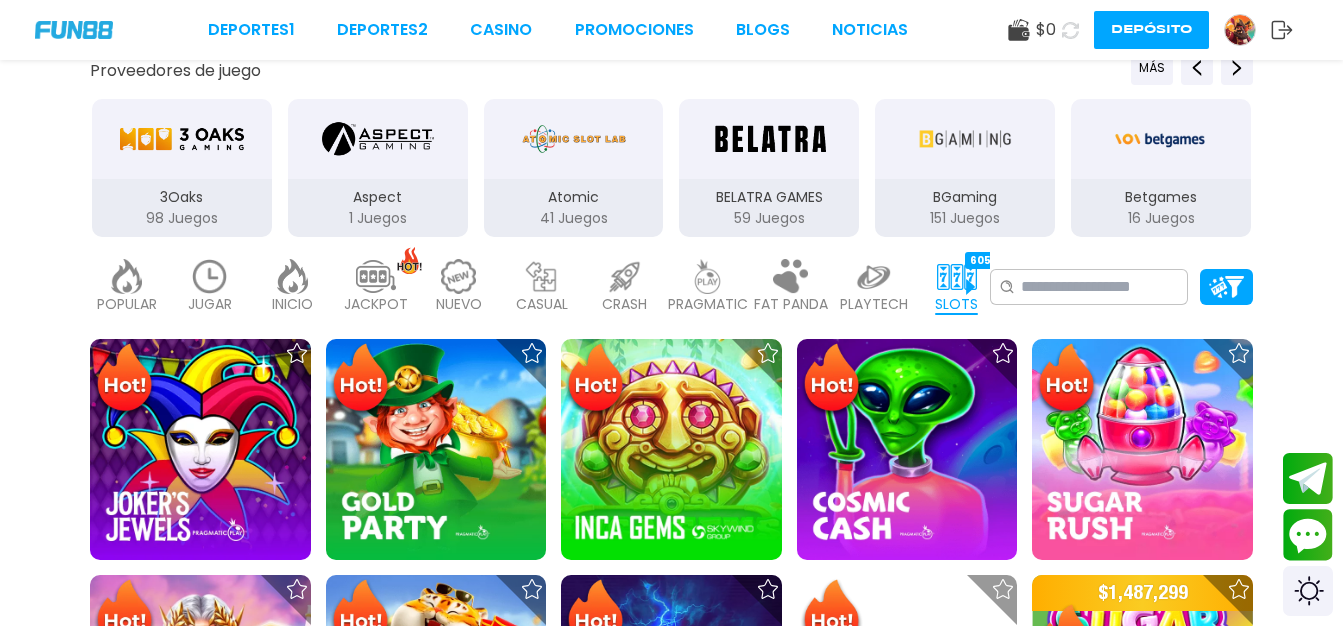 scroll, scrollTop: 0, scrollLeft: 0, axis: both 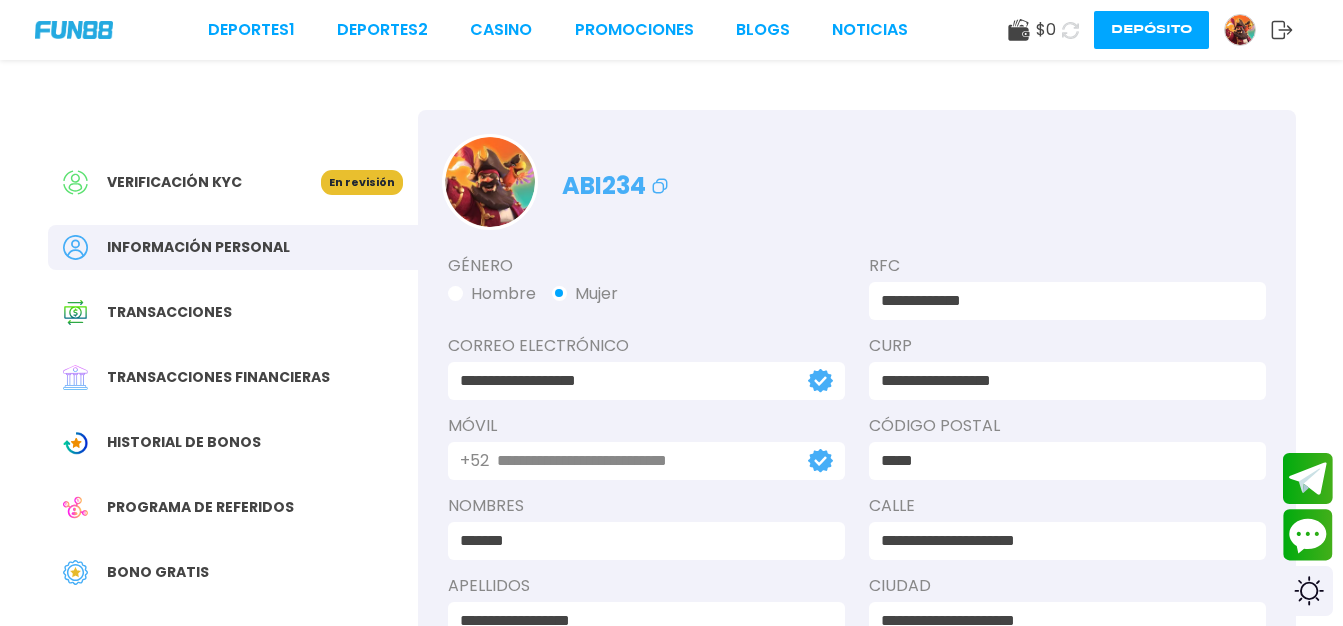 click on "En revisión" at bounding box center [362, 182] 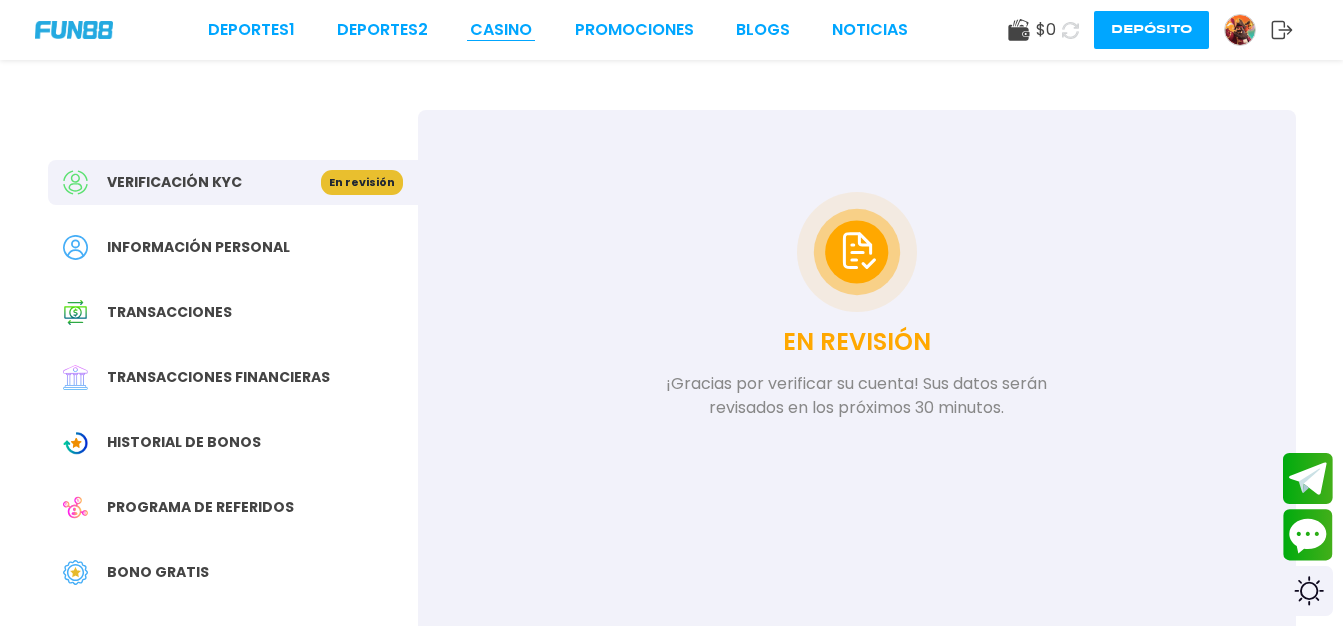 click on "CASINO" at bounding box center [501, 30] 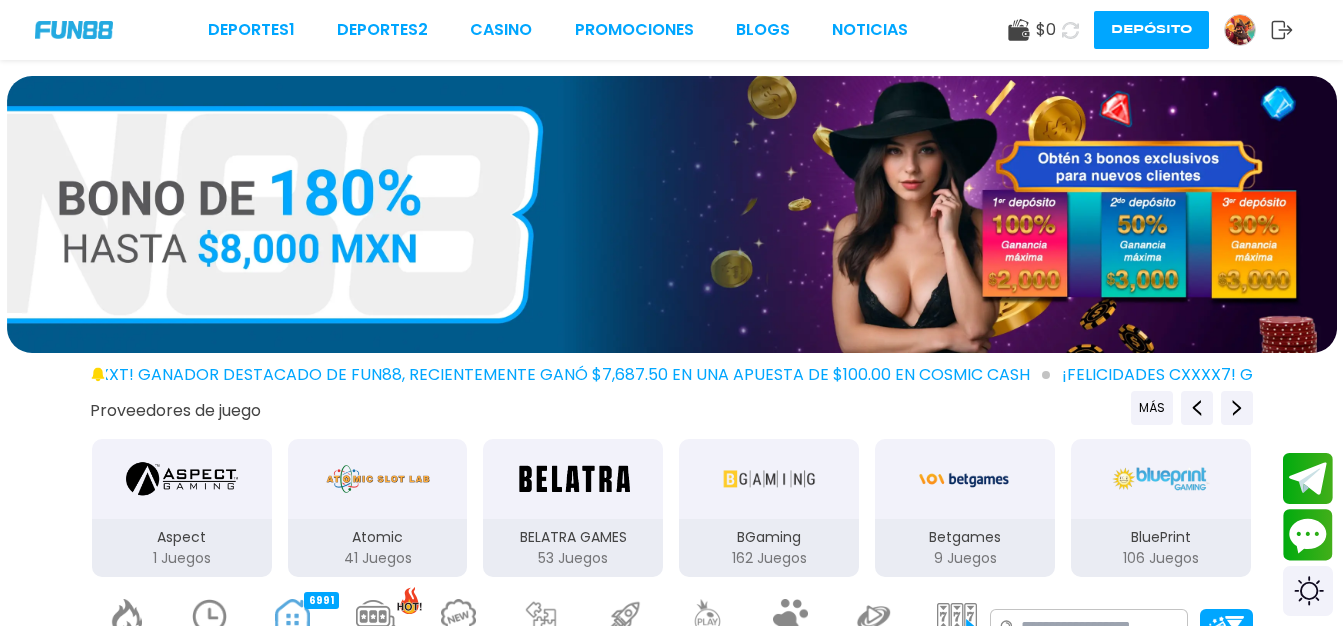 click at bounding box center (1247, 30) 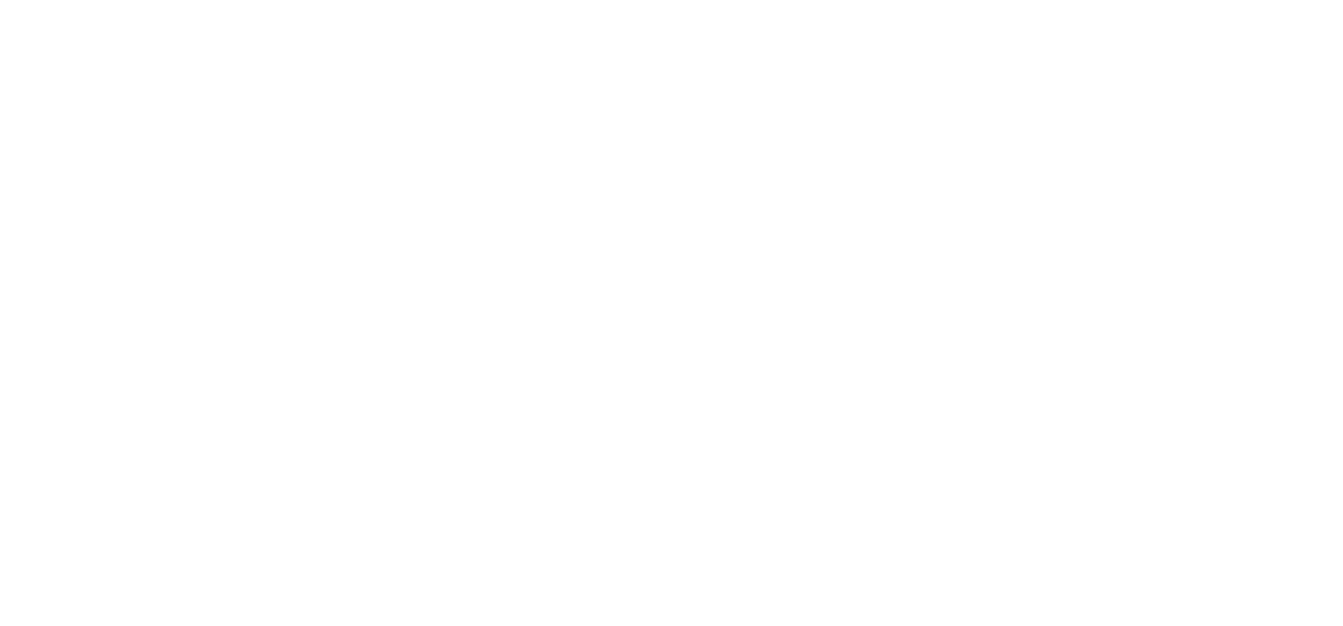 scroll, scrollTop: 0, scrollLeft: 0, axis: both 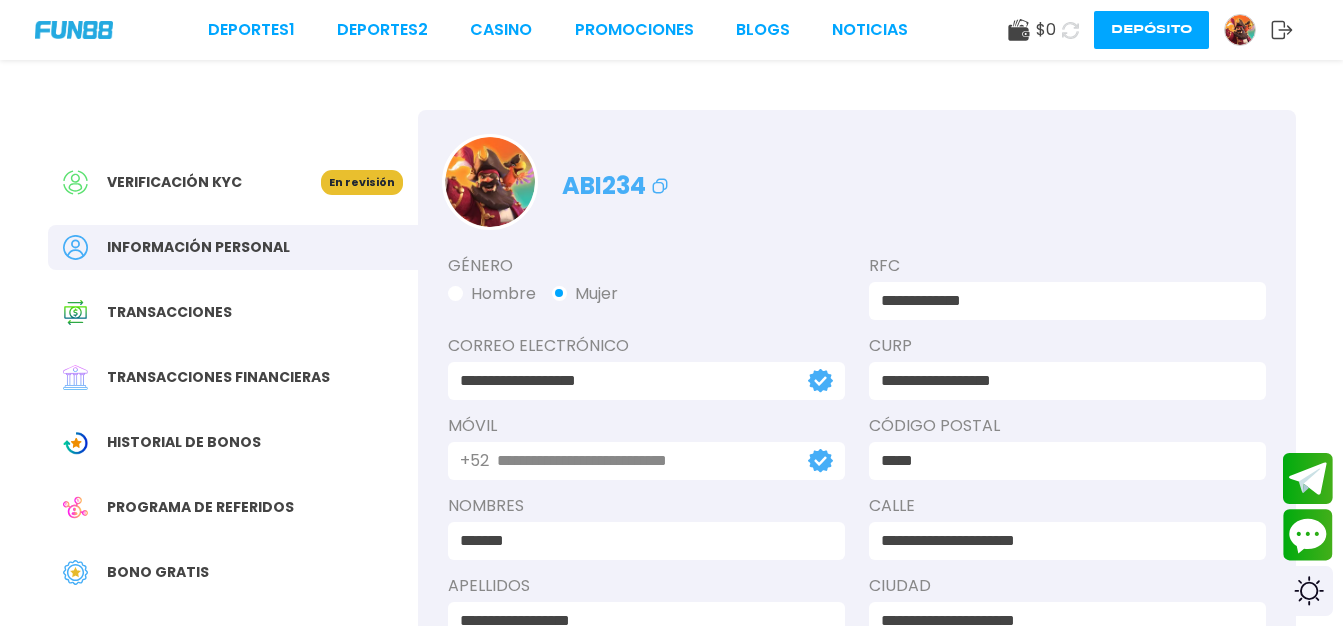 click on "En revisión" at bounding box center [362, 182] 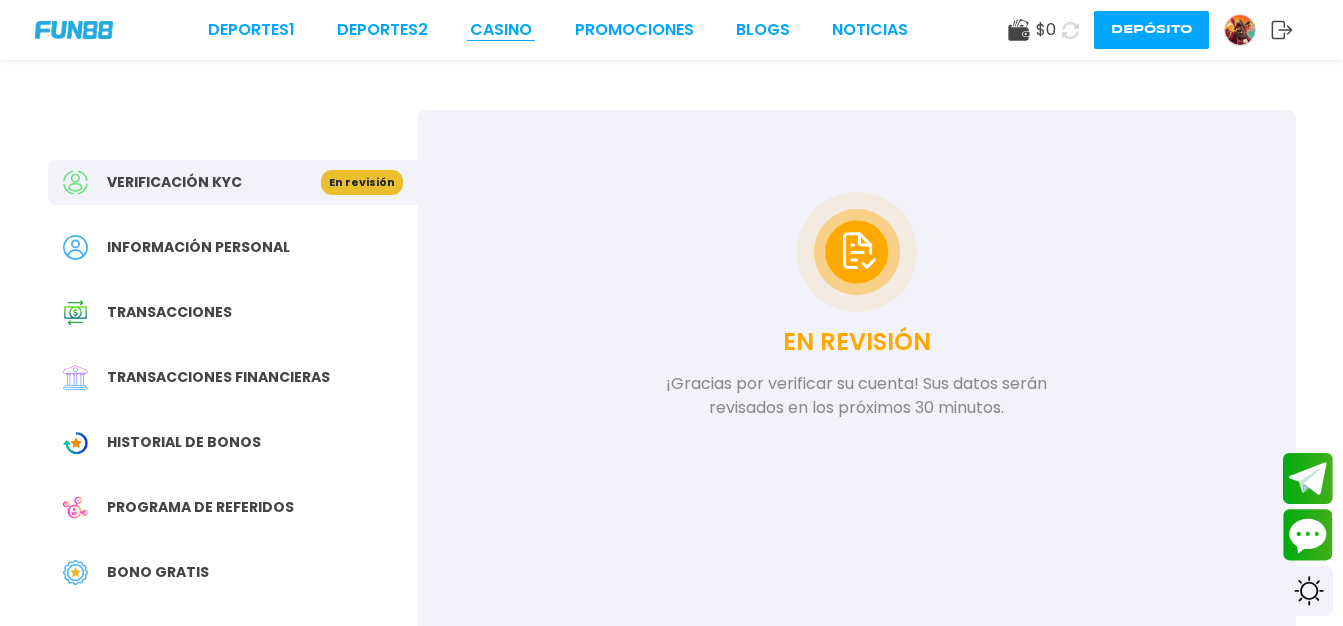 click on "CASINO" at bounding box center (501, 30) 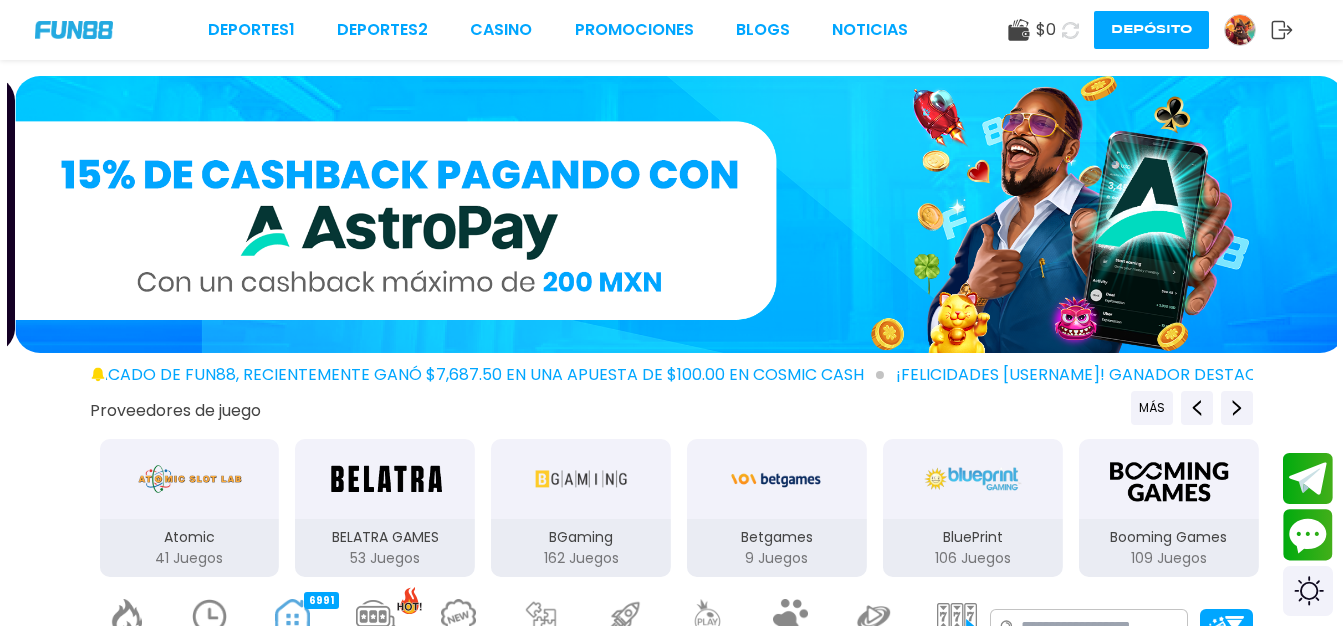 click at bounding box center [1240, 30] 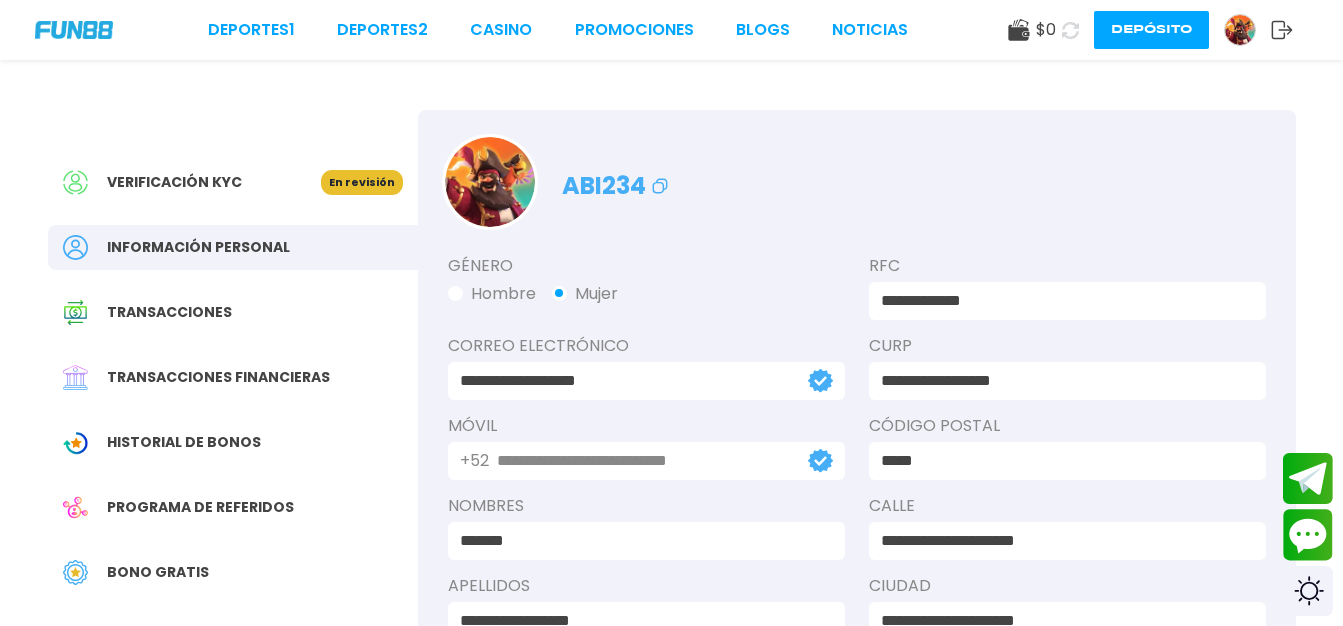 click on "En revisión" at bounding box center (362, 182) 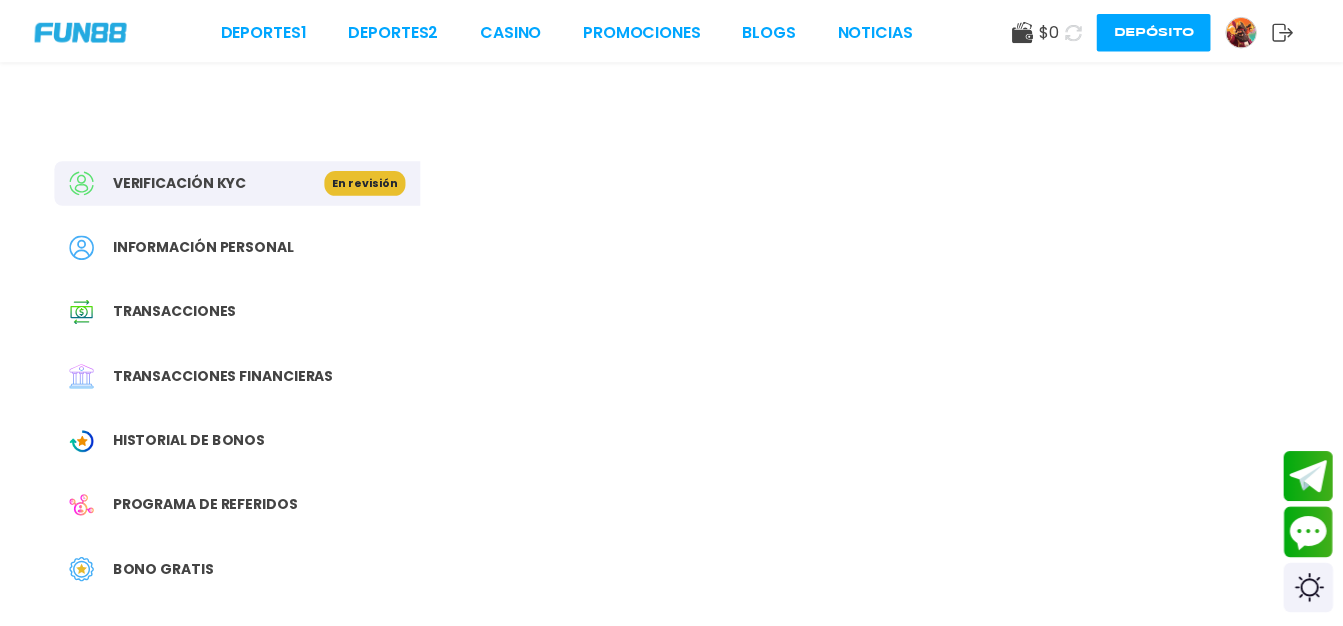 scroll, scrollTop: 0, scrollLeft: 0, axis: both 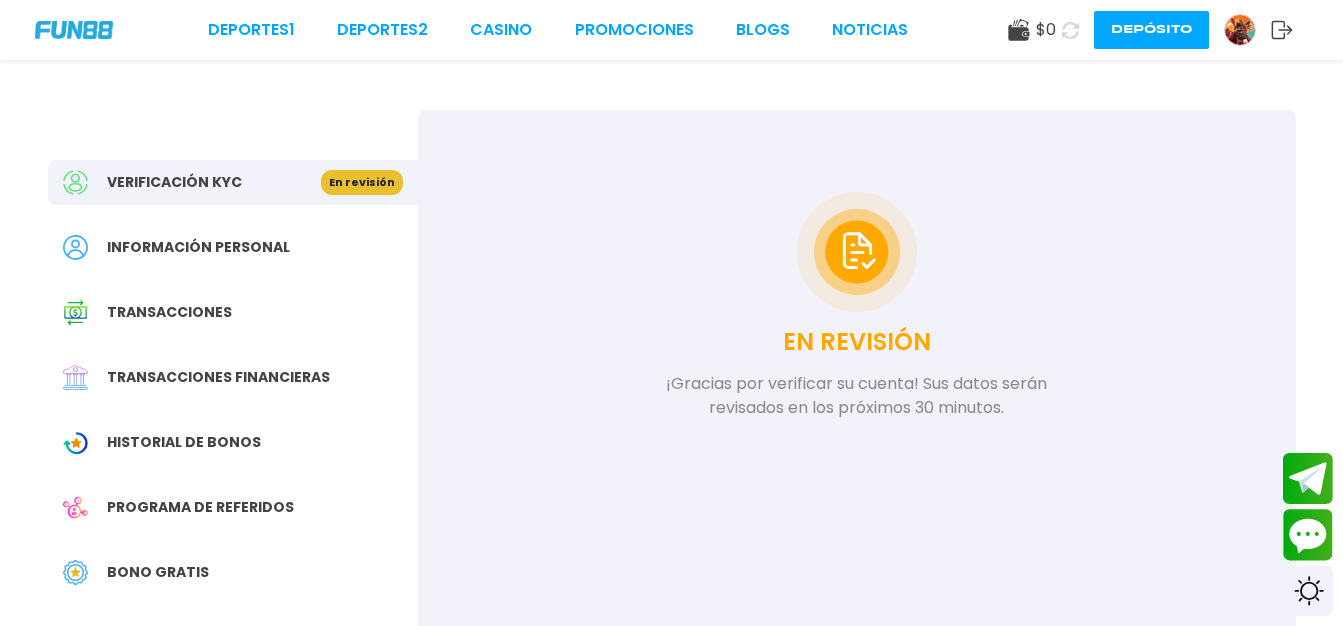 click on "Verificación KYC En revisión Información personal Transacciones Transacciones financieras Historial de Bonos Programa de referidos Bono Gratis Buzón Sugerencias EN REVISIÓN ¡Gracias por verificar su cuenta! Sus datos serán revisados en los próximos 30 minutos." at bounding box center (672, 427) 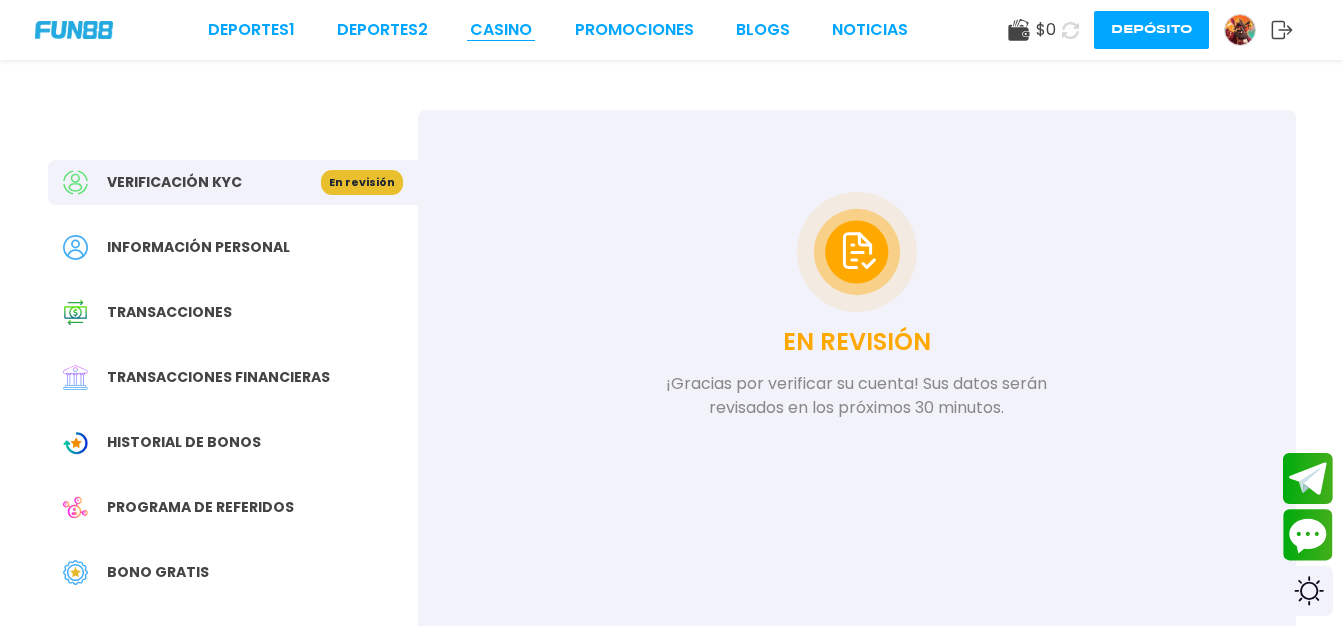 click on "CASINO" at bounding box center (501, 30) 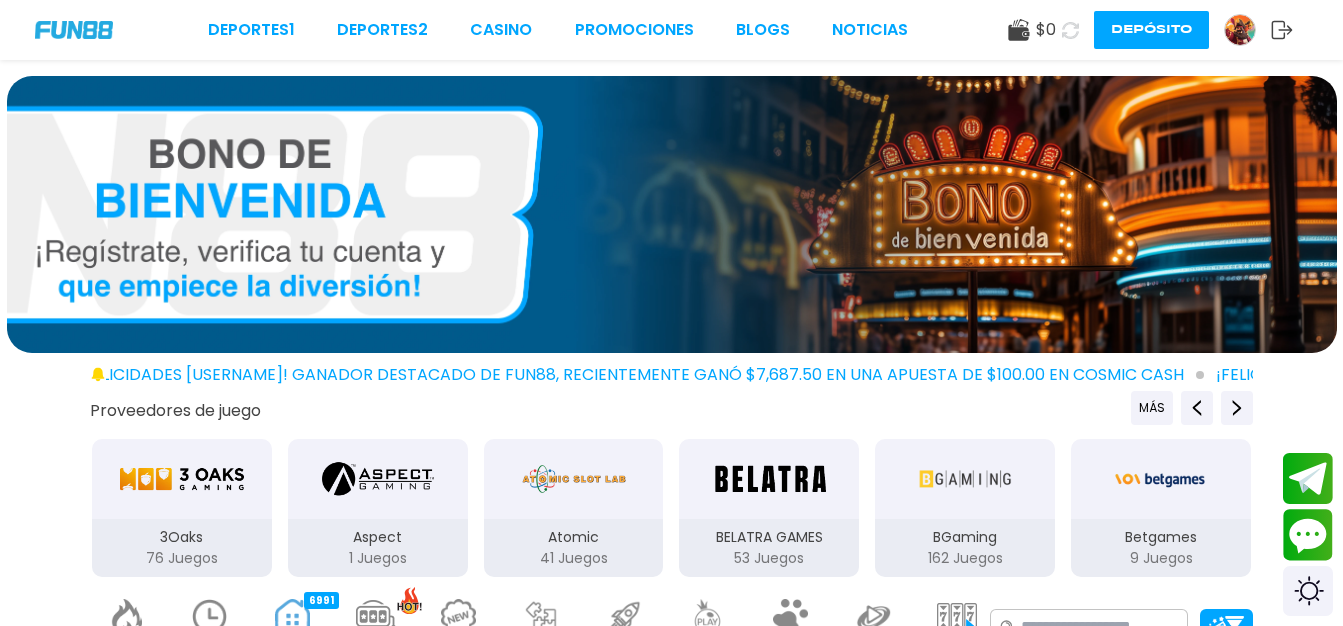 click on "¡FELICIDADES asxxxt! GANADOR DESTACADO DE FUN88, RECIENTEMENTE GANÓ $7,687.50 EN UNA APUESTA DE $100.00 EN Cosmic Cash" at bounding box center [641, 375] 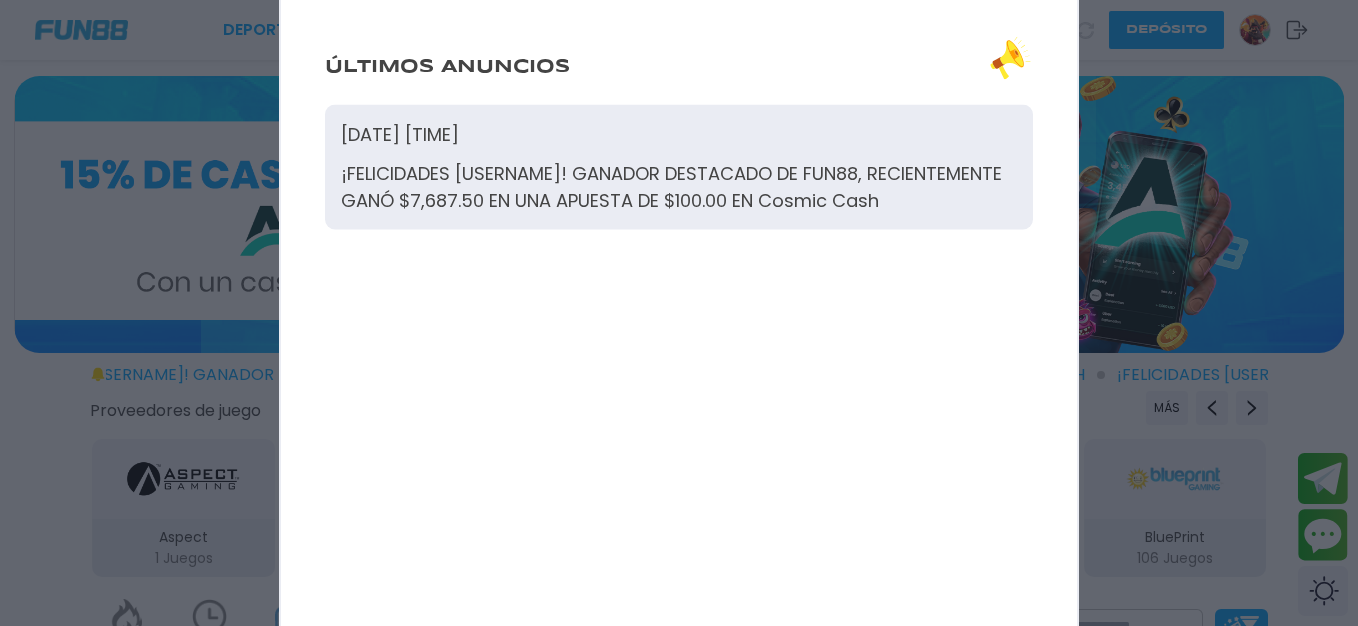 click on "¡FELICIDADES asxxxt! GANADOR DESTACADO DE FUN88, RECIENTEMENTE GANÓ $7,687.50 EN UNA APUESTA DE $100.00 EN Cosmic Cash" at bounding box center [679, 187] 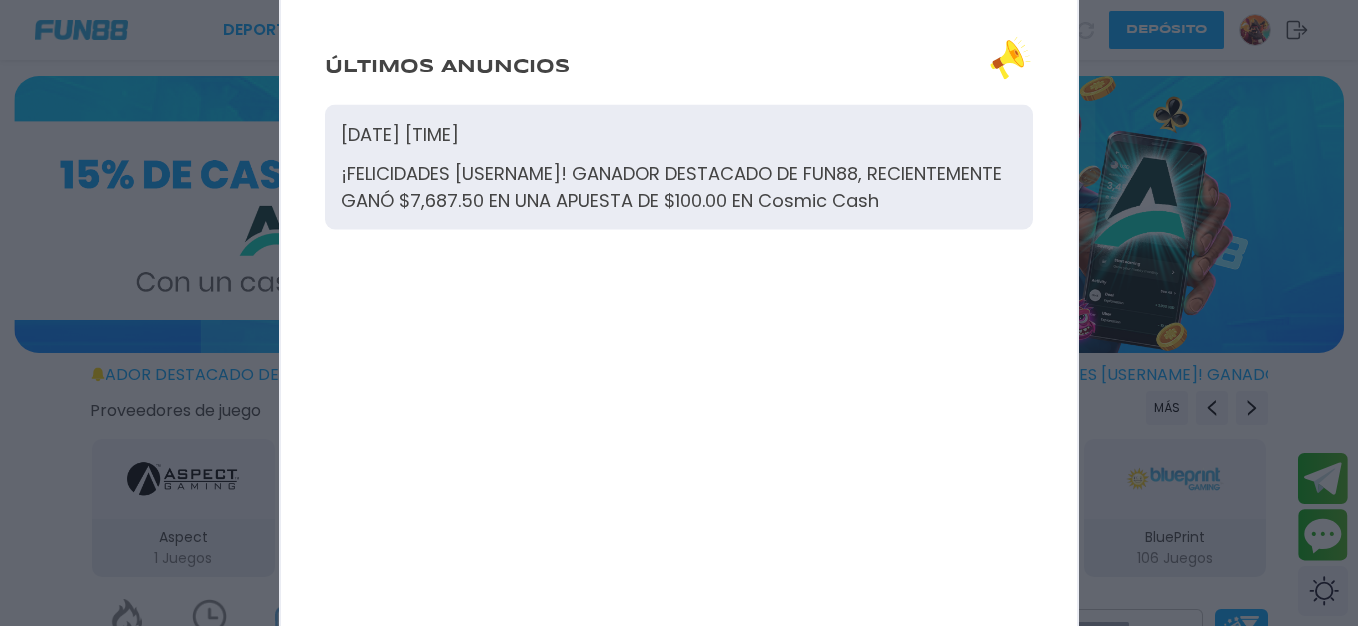 click on "2025-07-11 03:44:53" at bounding box center [679, 134] 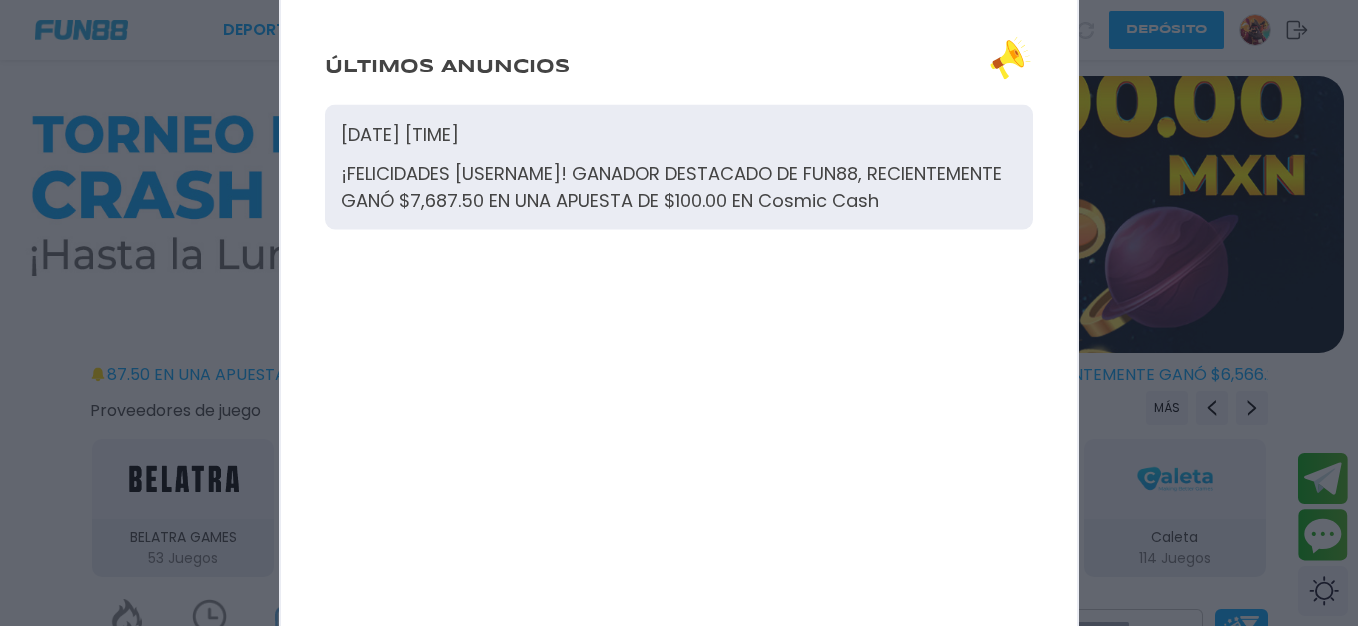 click at bounding box center [679, 313] 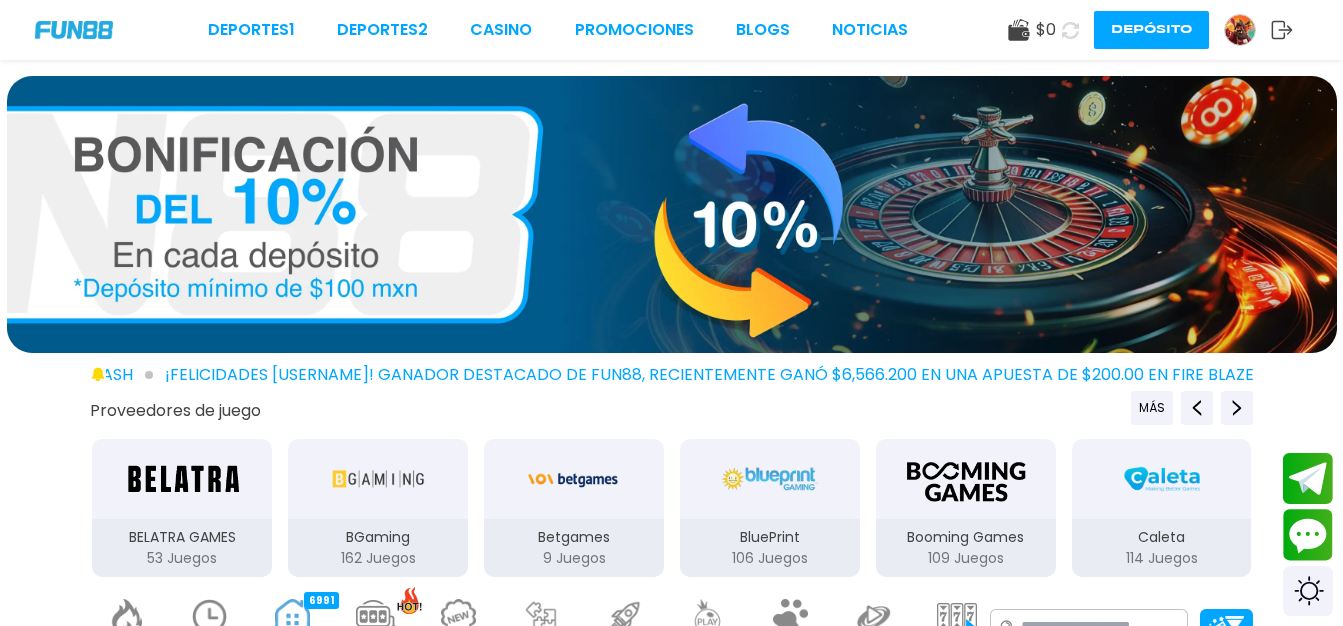 click at bounding box center (1240, 30) 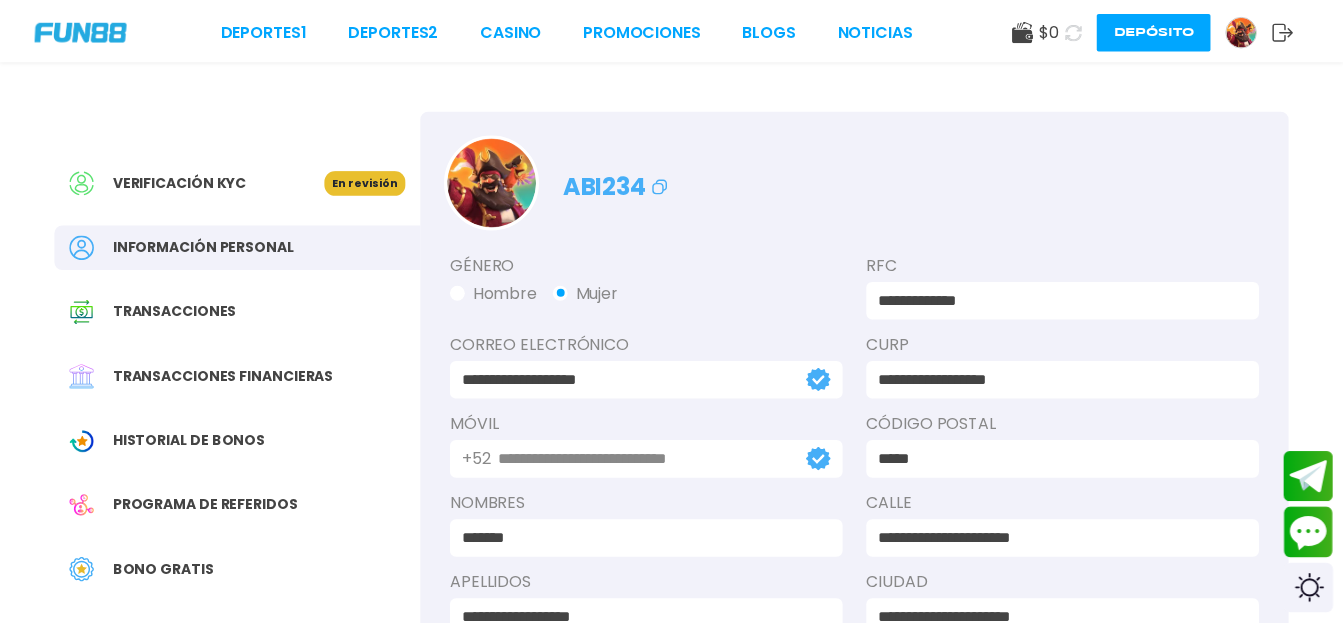 scroll, scrollTop: 0, scrollLeft: 0, axis: both 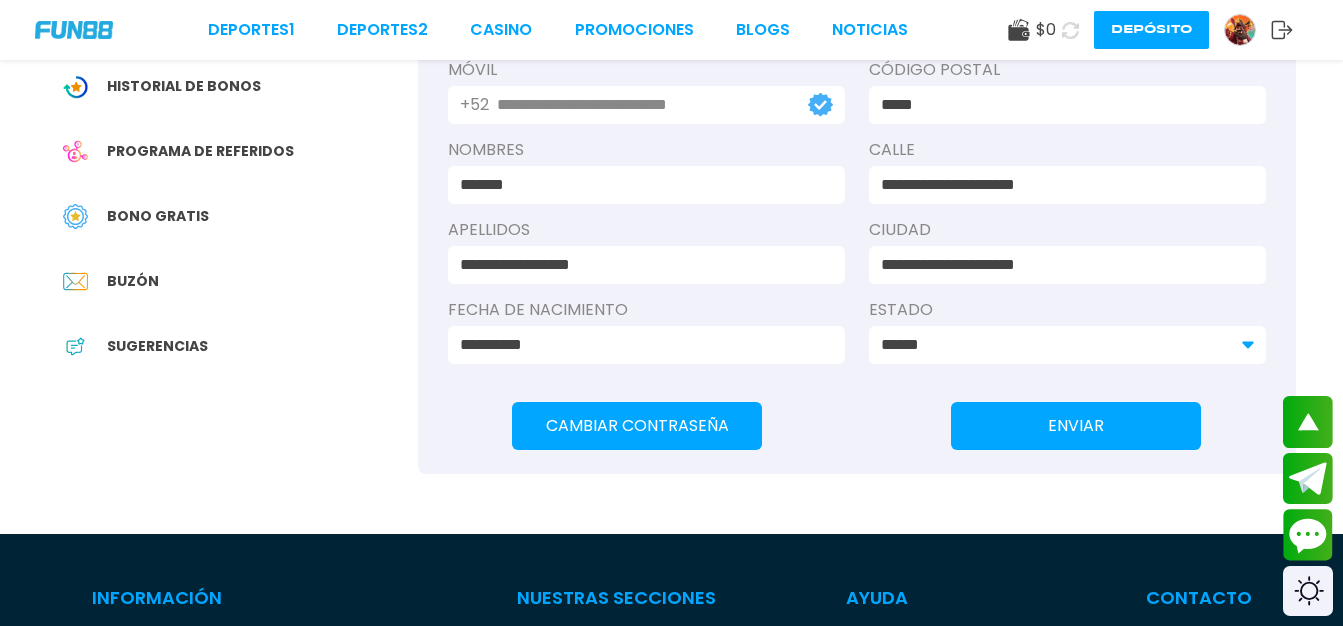click on "Buzón" at bounding box center (133, 281) 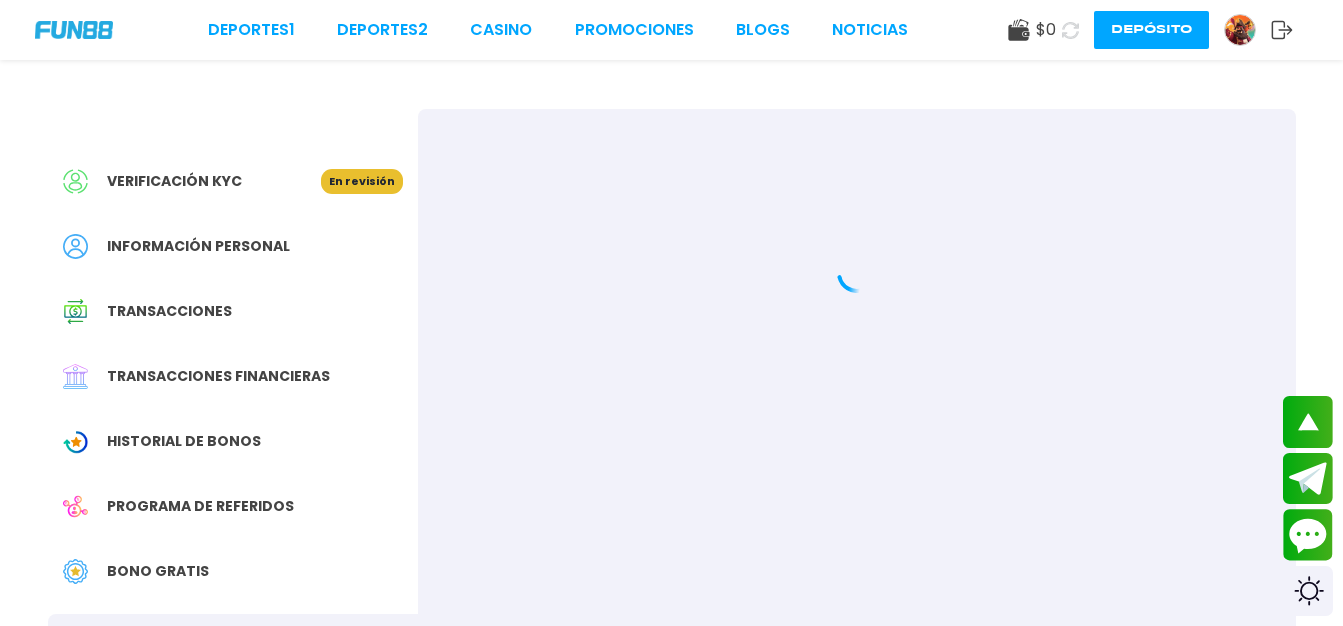 scroll, scrollTop: 0, scrollLeft: 0, axis: both 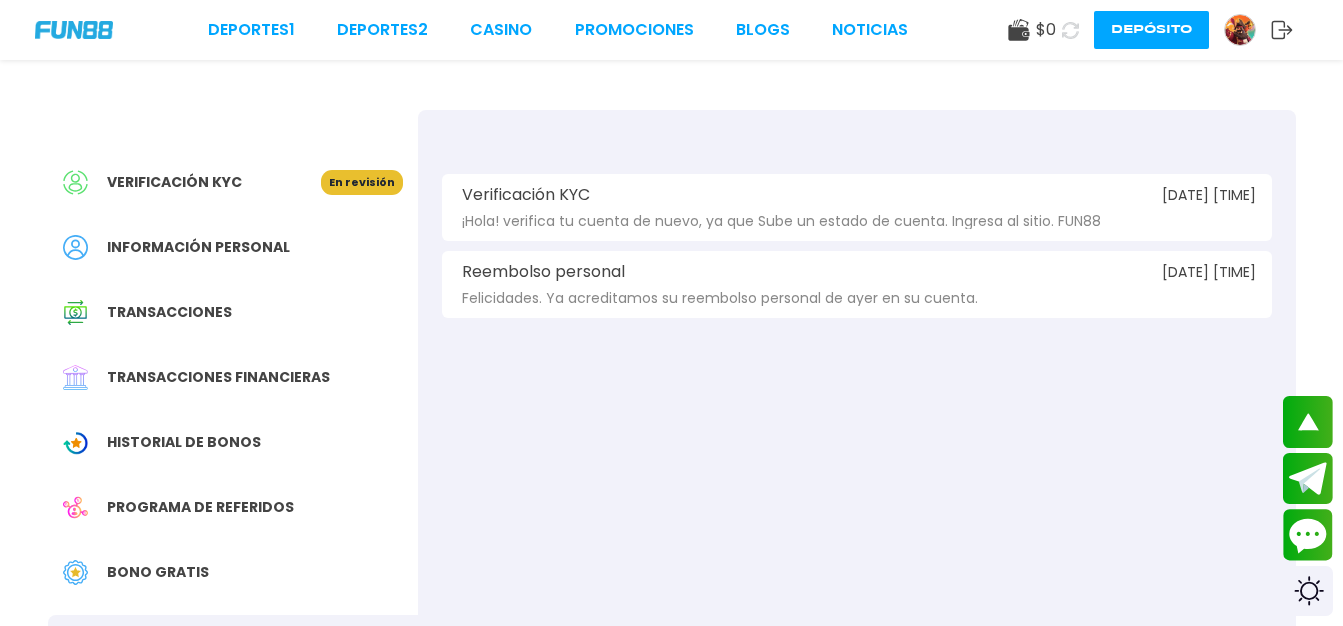 click on "Reembolso personal" at bounding box center [543, 272] 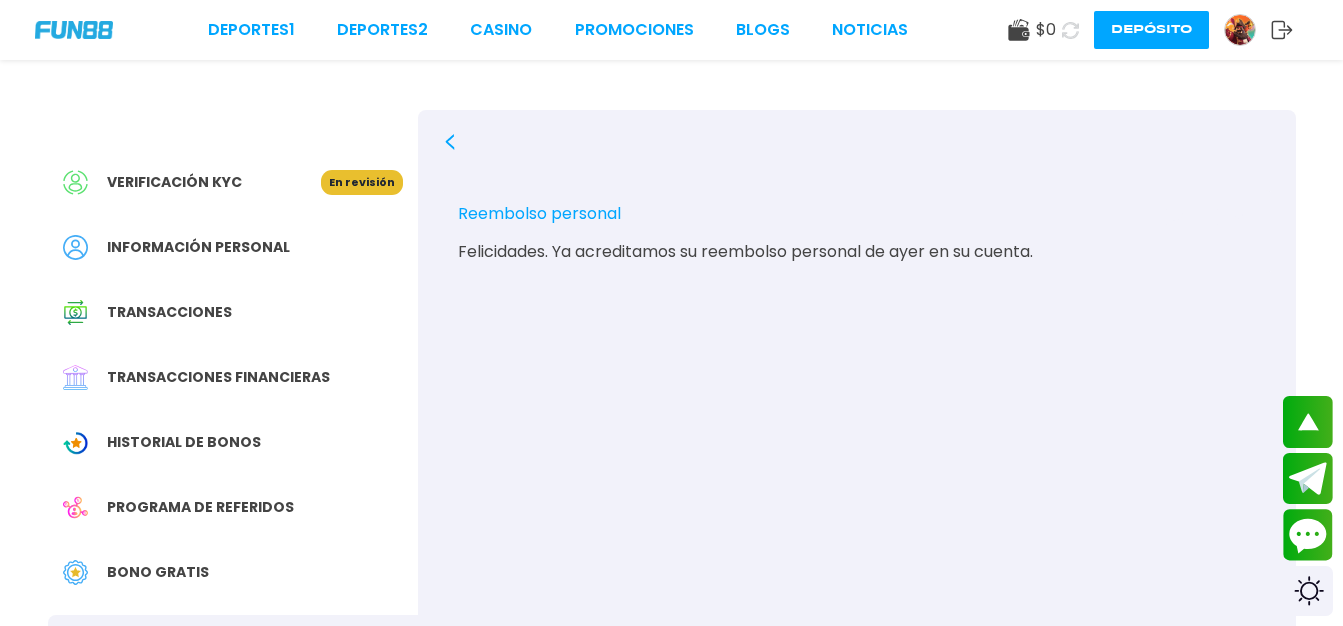 click on "Felicidades. Ya acreditamos su reembolso personal de ayer en su cuenta." at bounding box center (857, 252) 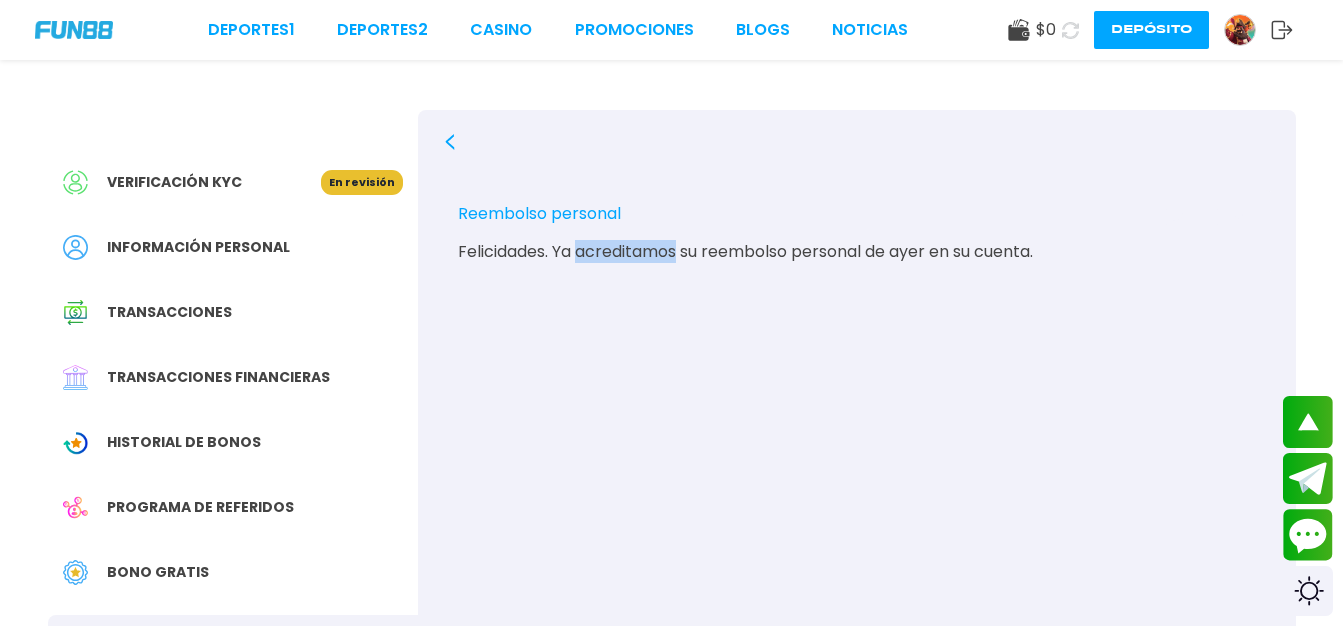 click on "Felicidades. Ya acreditamos su reembolso personal de ayer en su cuenta." at bounding box center [857, 252] 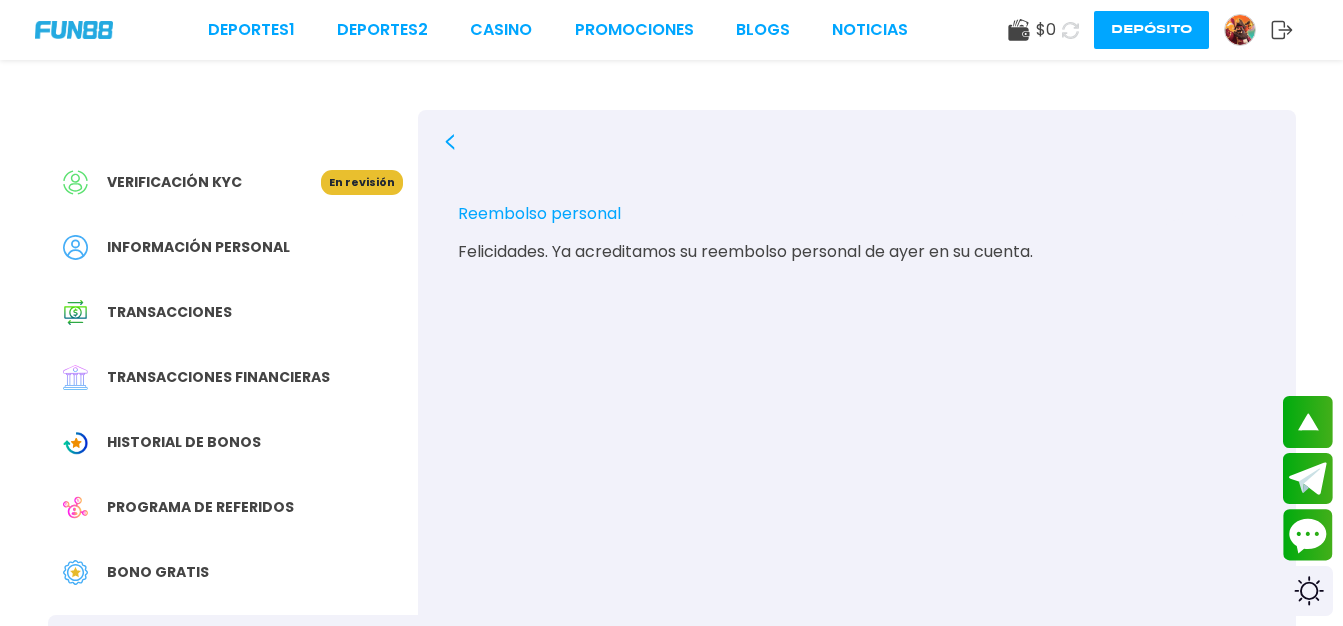 drag, startPoint x: 593, startPoint y: 261, endPoint x: 577, endPoint y: 239, distance: 27.202942 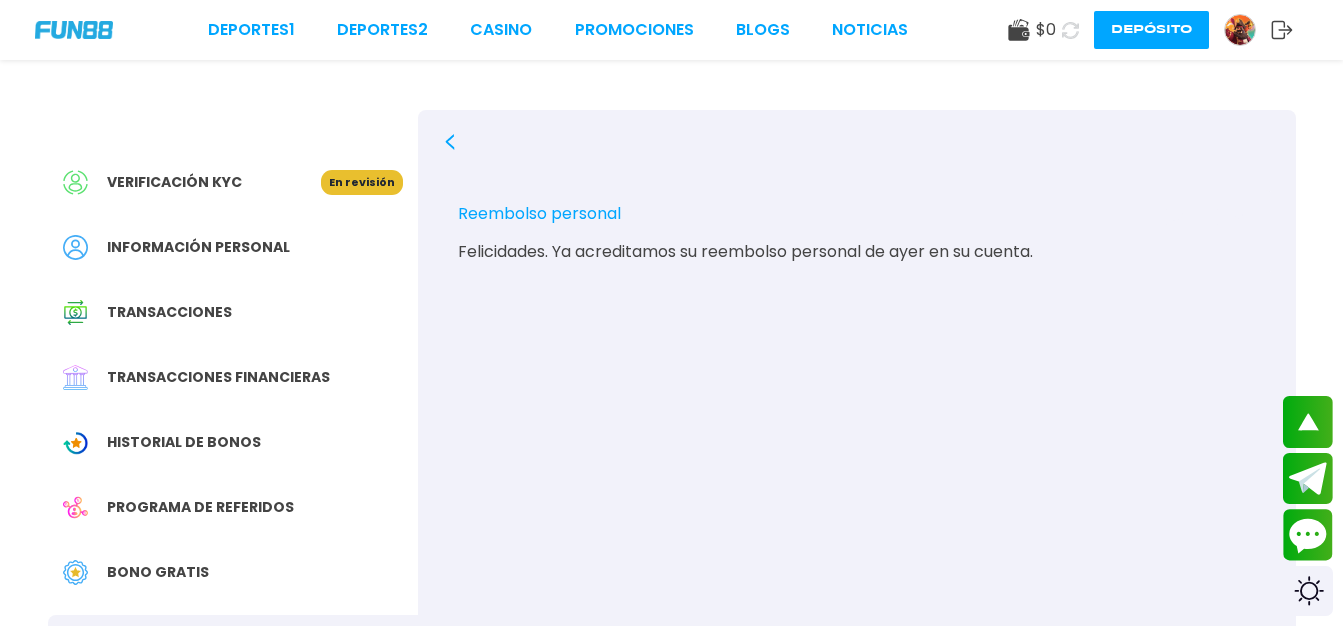 click on "Reembolso personal 2025-06-22 17:40:29 Felicidades. Ya acreditamos su reembolso personal de ayer en su cuenta." at bounding box center (857, 231) 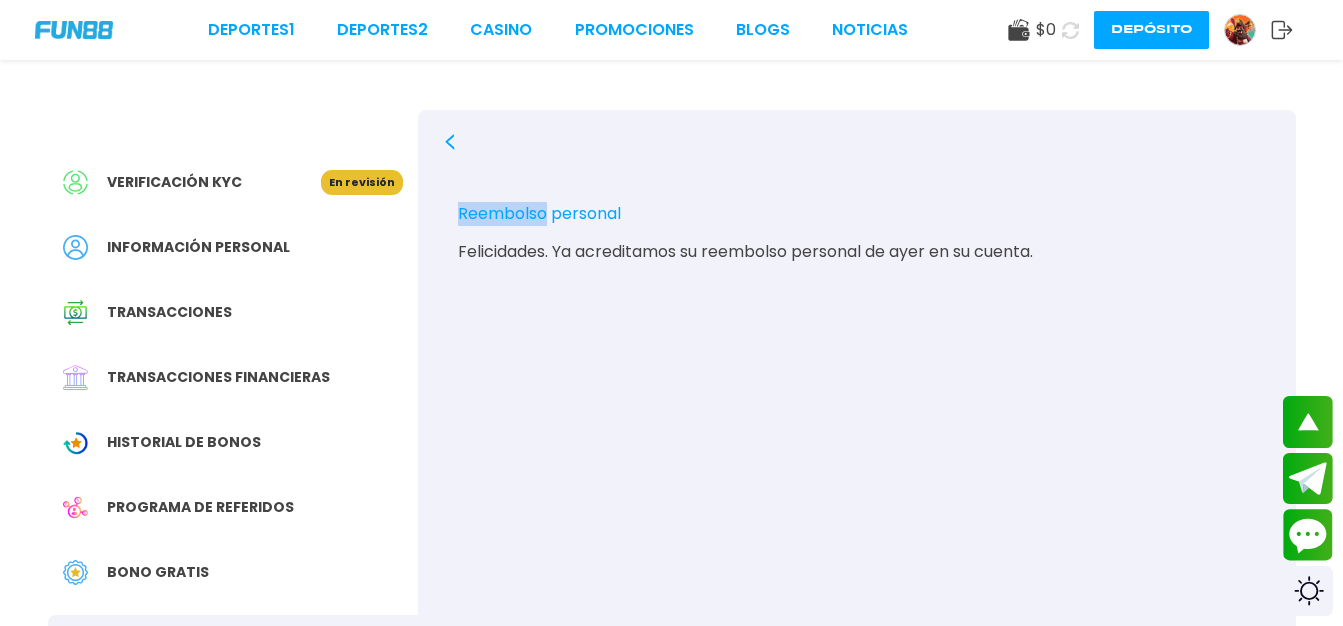 click on "Reembolso personal 2025-06-22 17:40:29 Felicidades. Ya acreditamos su reembolso personal de ayer en su cuenta." at bounding box center (857, 423) 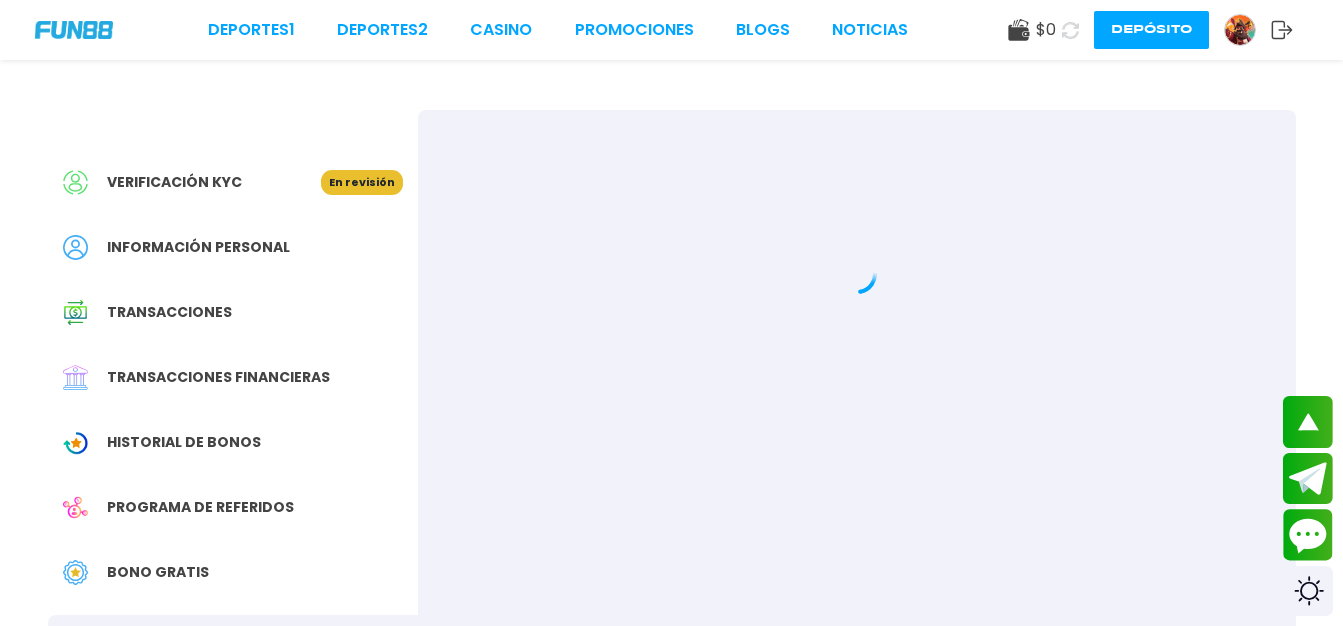 click on "Mensajes" at bounding box center (857, 423) 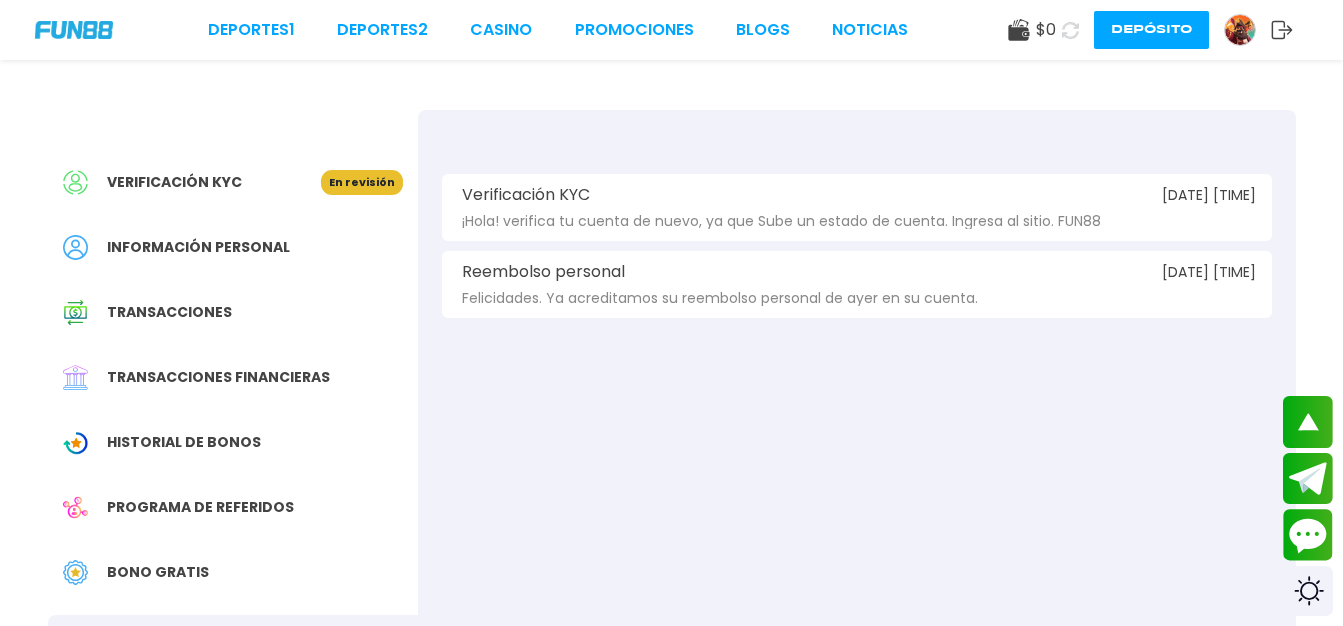 click on "¡Hola! verifica tu cuenta de nuevo, ya que Sube un estado de cuenta.
Ingresa al sitio. FUN88" at bounding box center (781, 221) 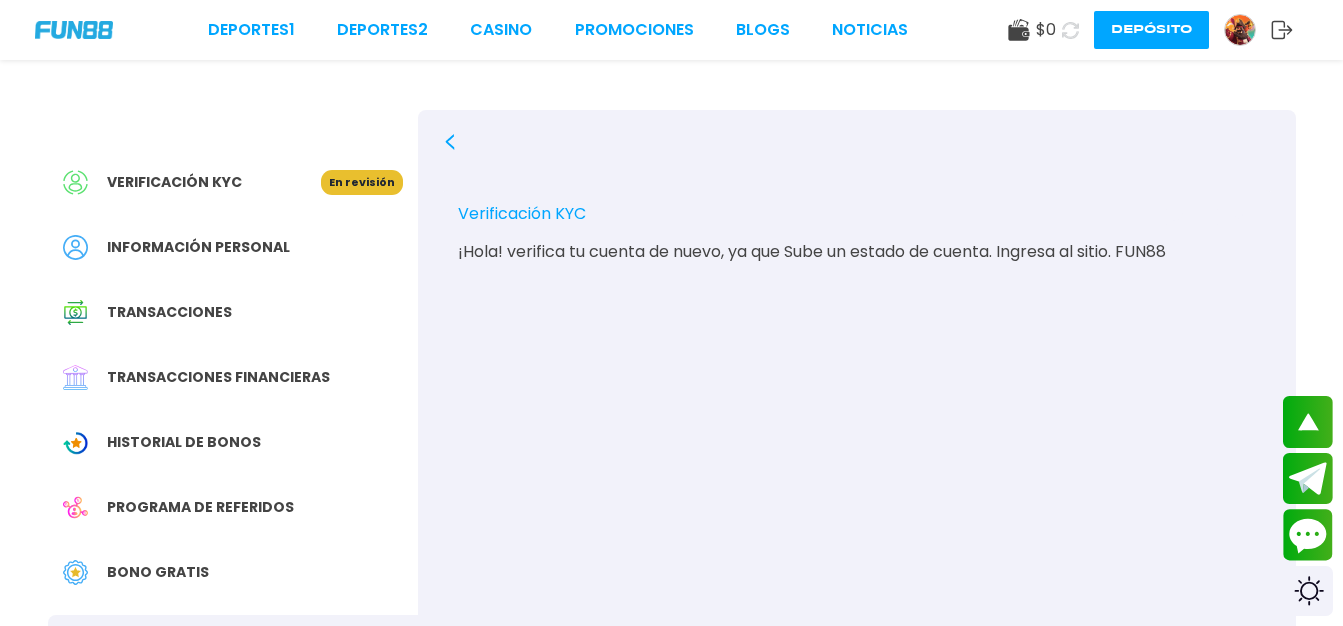 click on "Verificación KYC 2025-07-11 10:22:03" at bounding box center (857, 216) 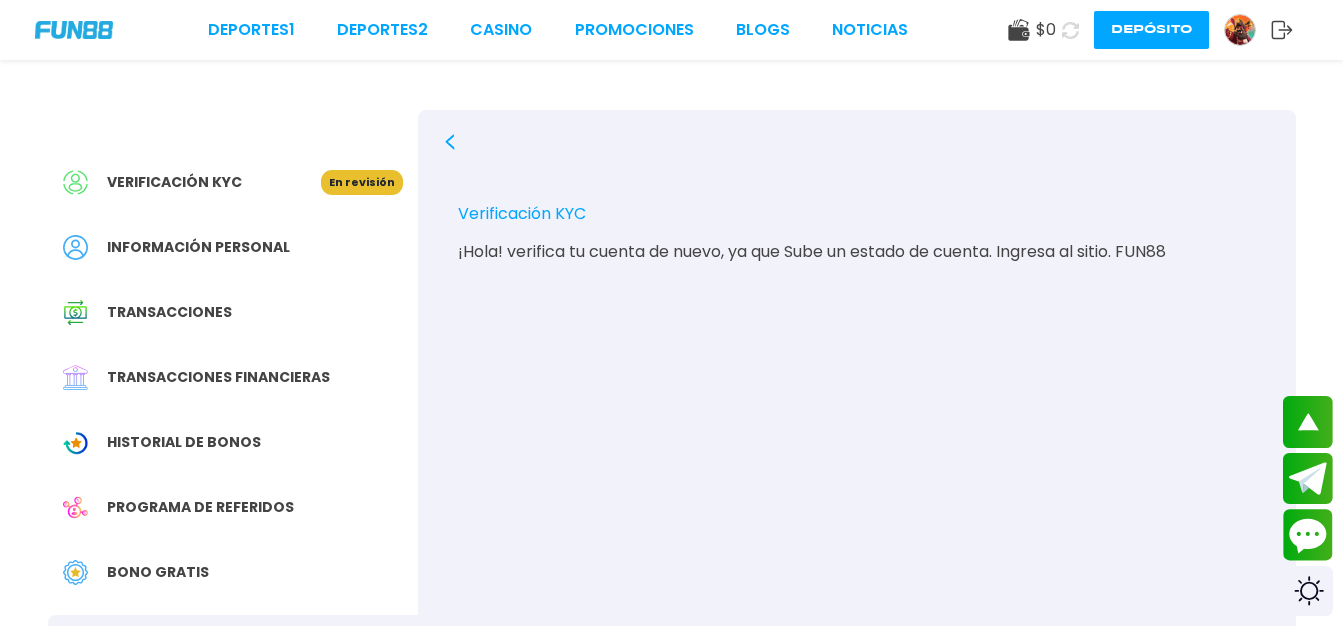 click 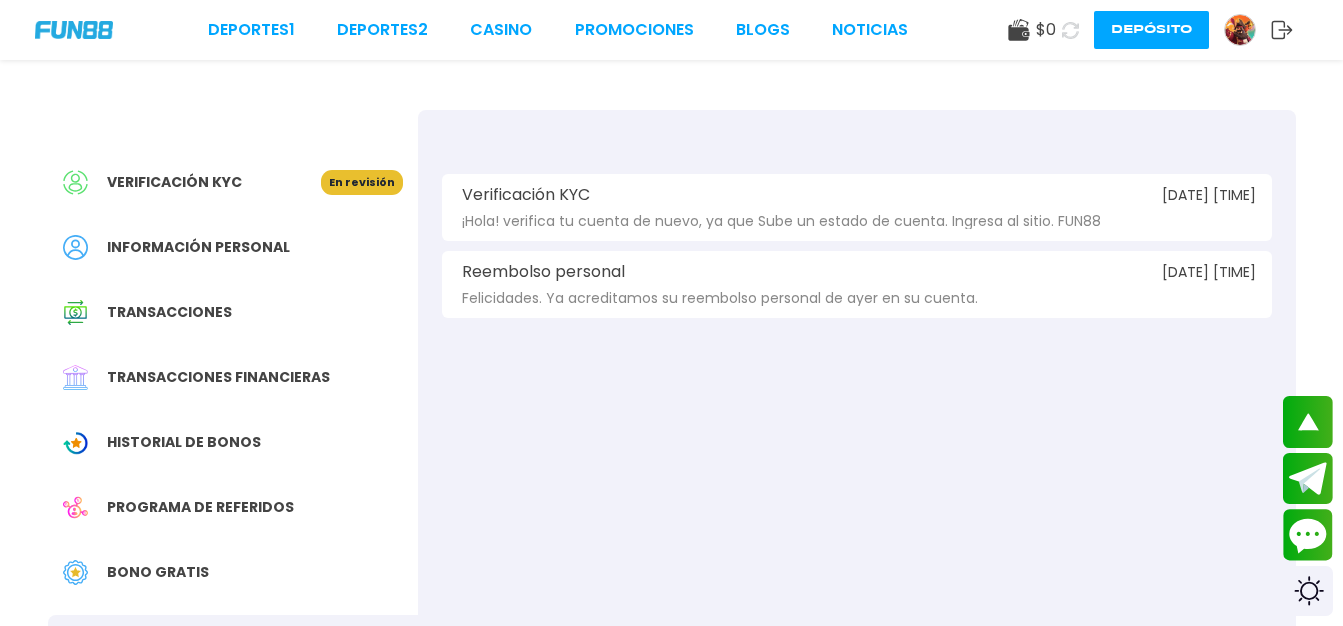 drag, startPoint x: 447, startPoint y: 138, endPoint x: 363, endPoint y: 100, distance: 92.19544 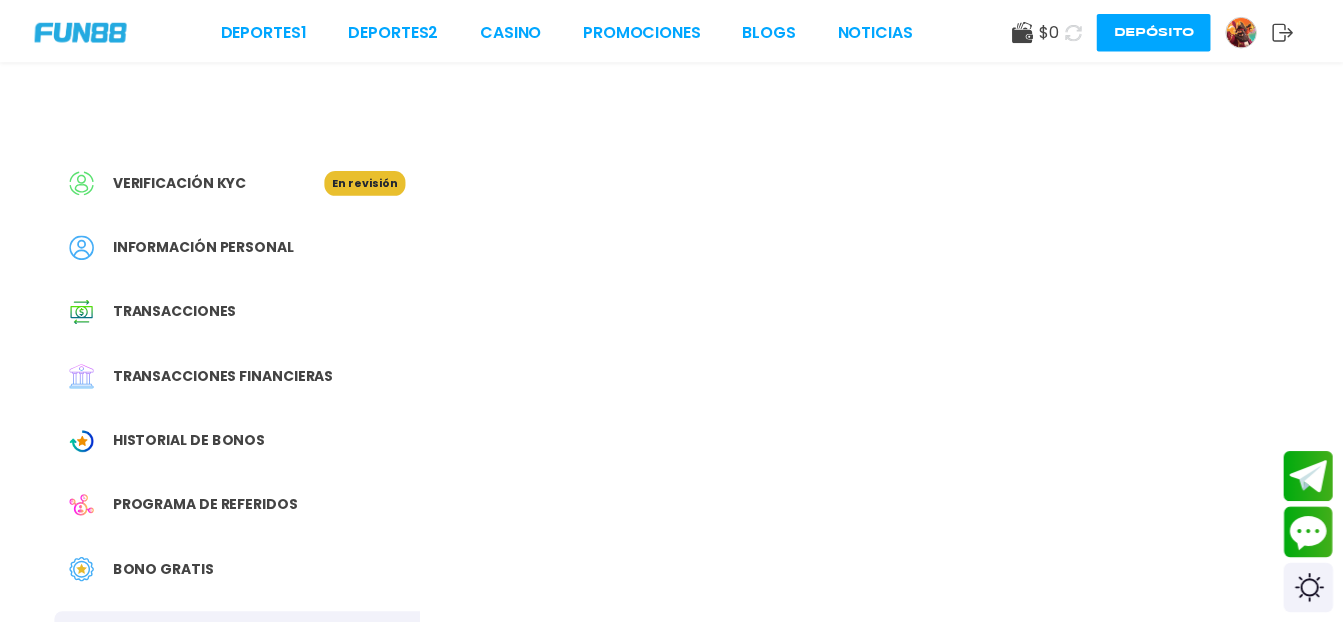 scroll, scrollTop: 0, scrollLeft: 0, axis: both 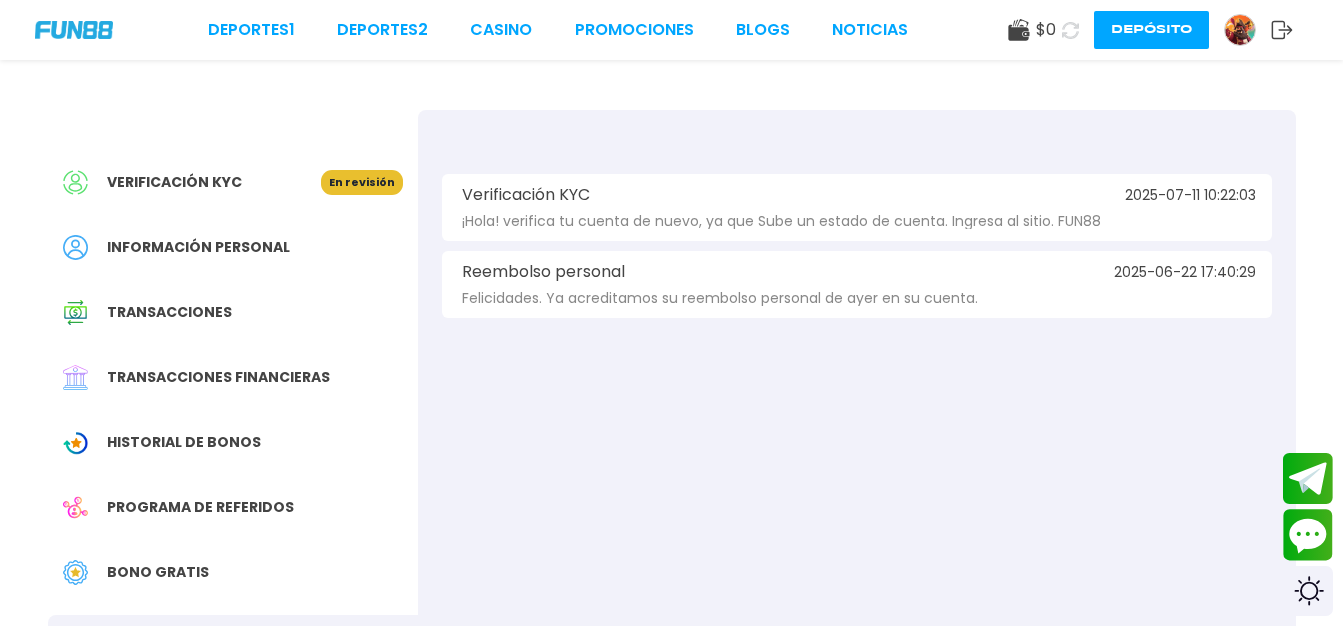 click on "Depósito" at bounding box center (1151, 30) 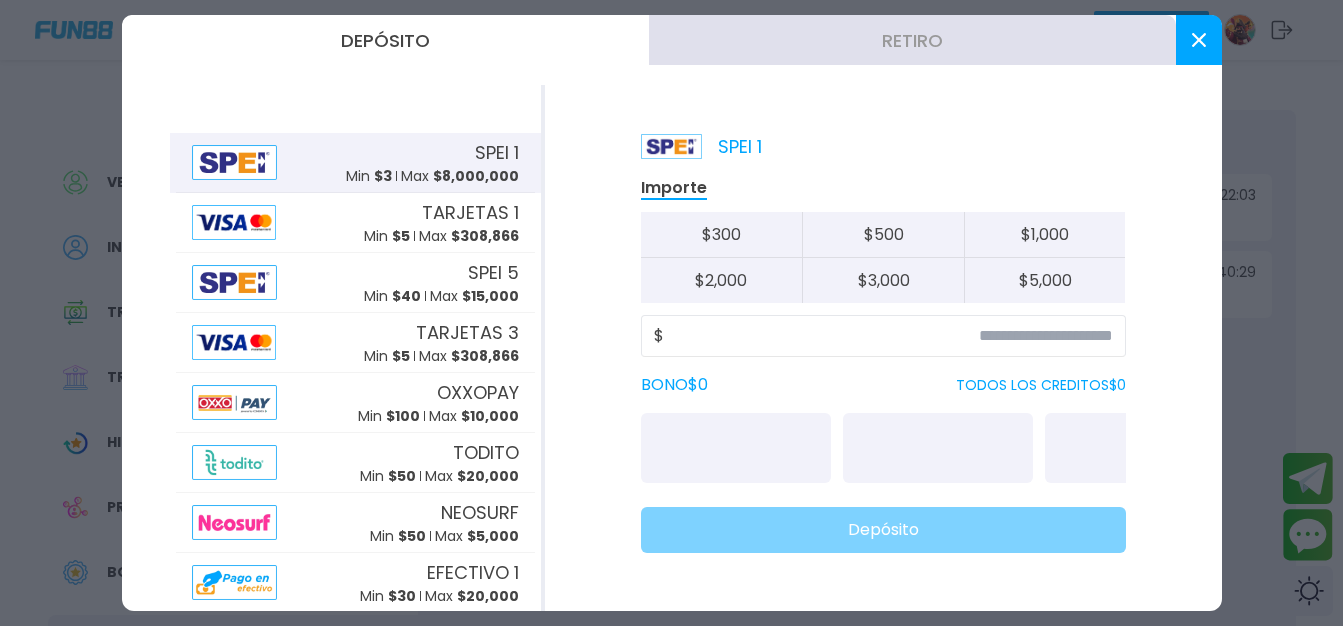 click on "Retiro" at bounding box center [912, 40] 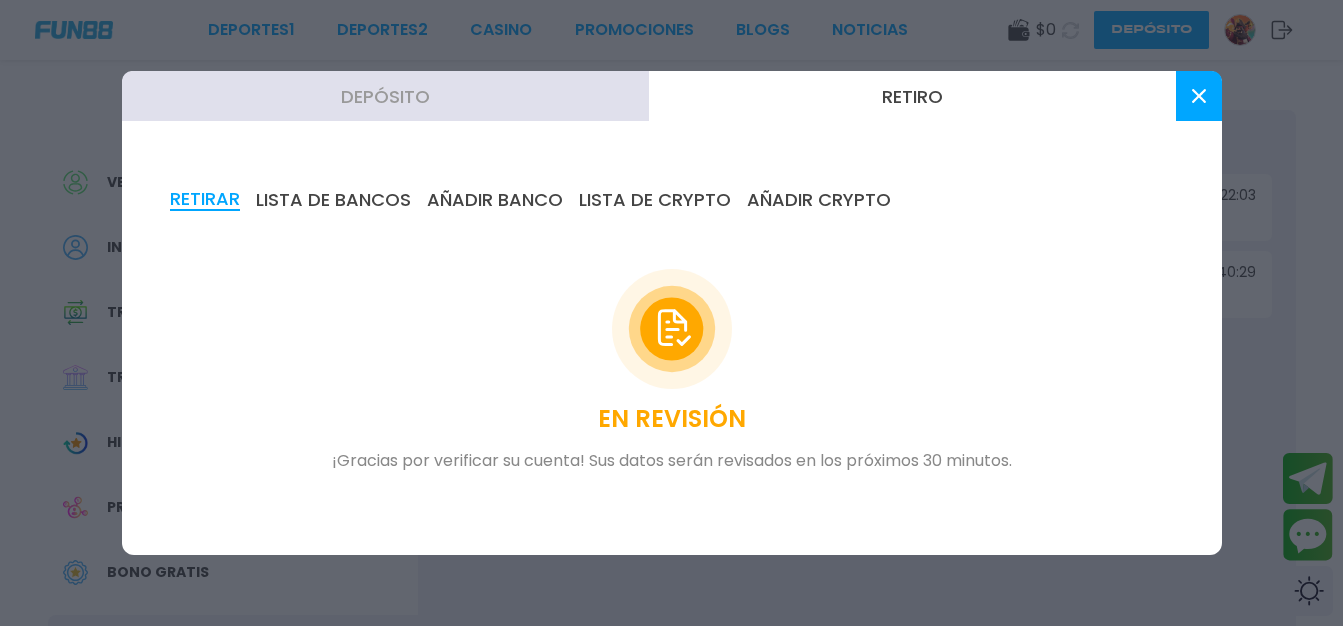 click on "LISTA DE BANCOS" at bounding box center (333, 200) 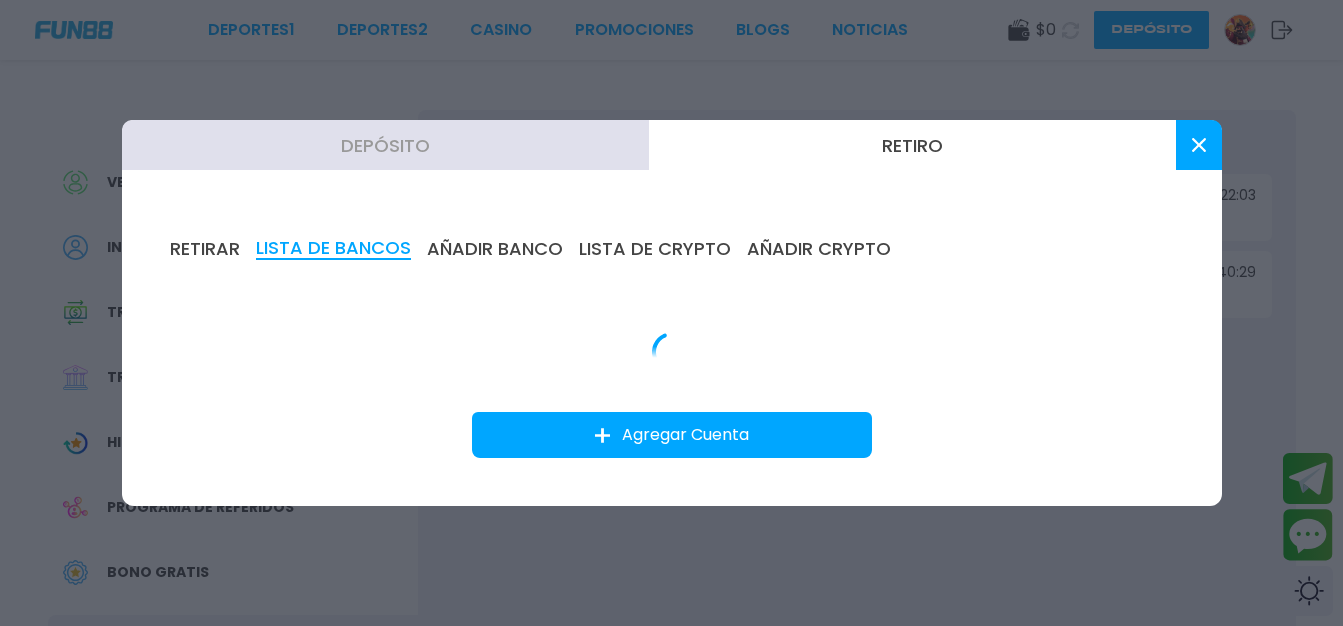 click on "Agregar Cuenta" at bounding box center (672, 435) 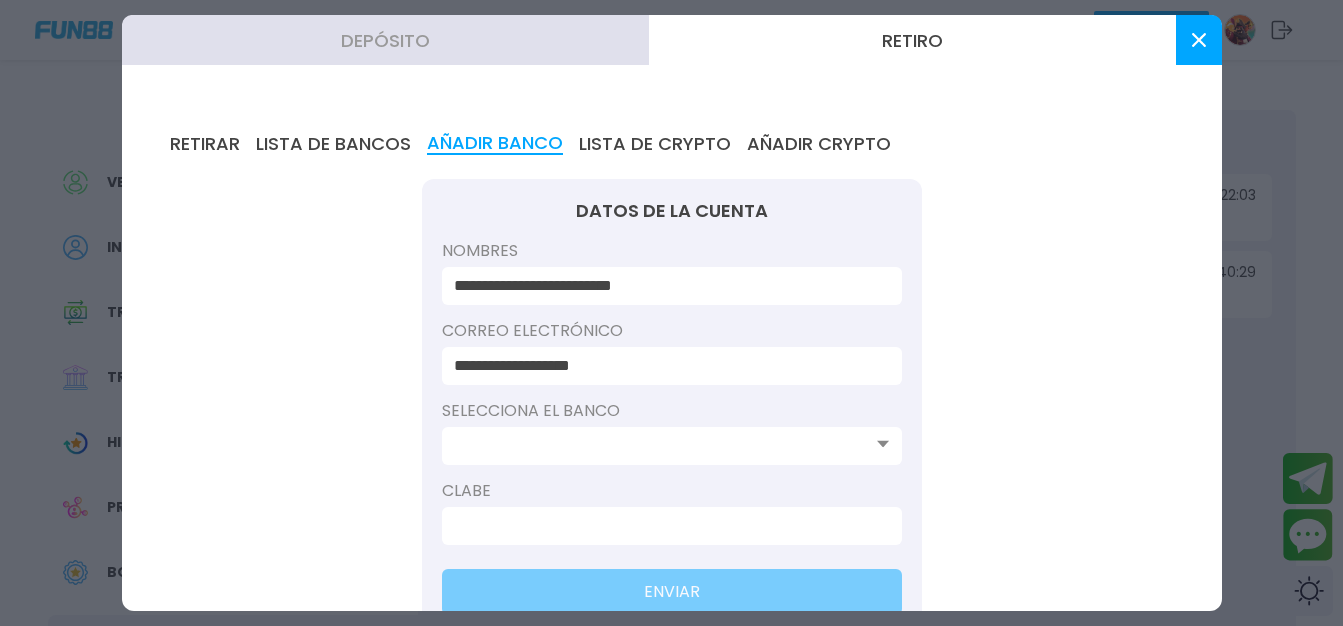 click on "**********" at bounding box center [666, 366] 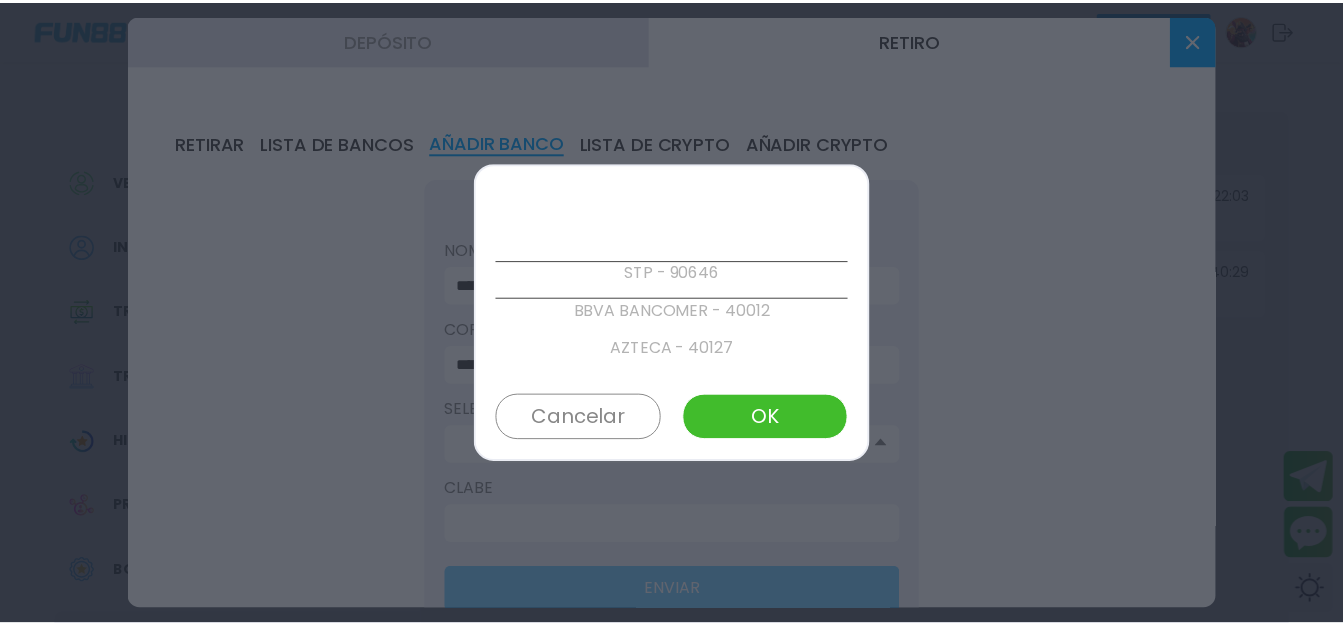 scroll, scrollTop: 0, scrollLeft: 0, axis: both 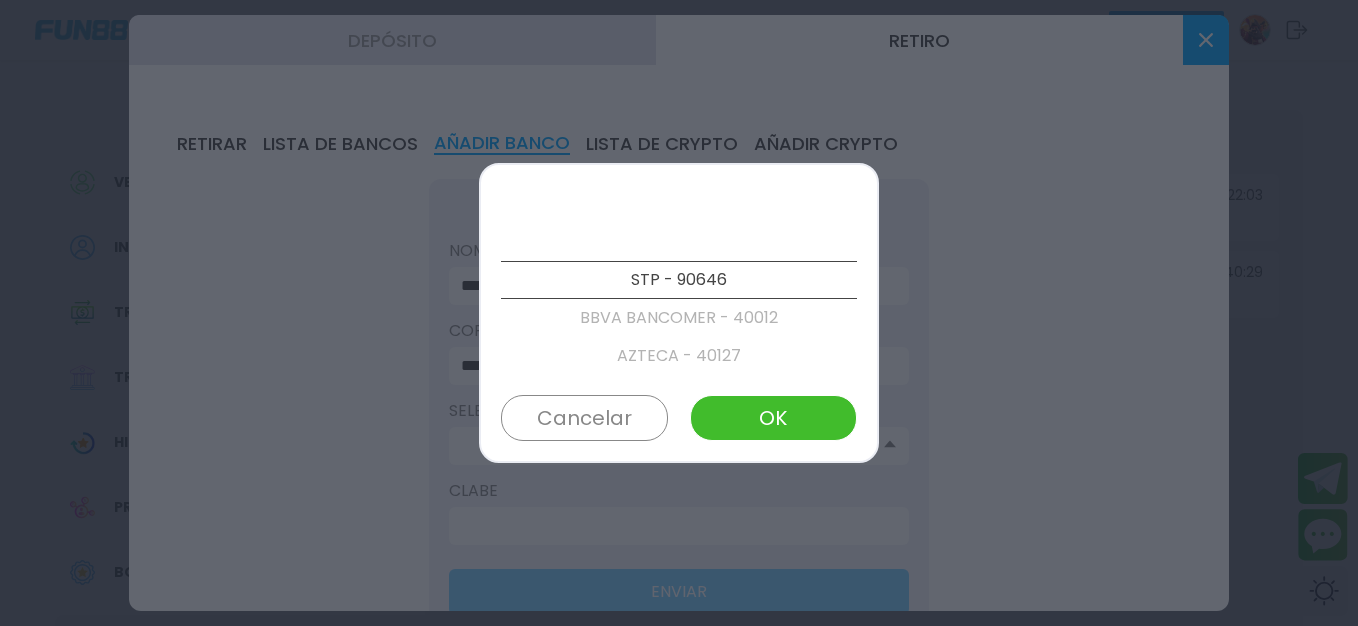 click at bounding box center (679, 313) 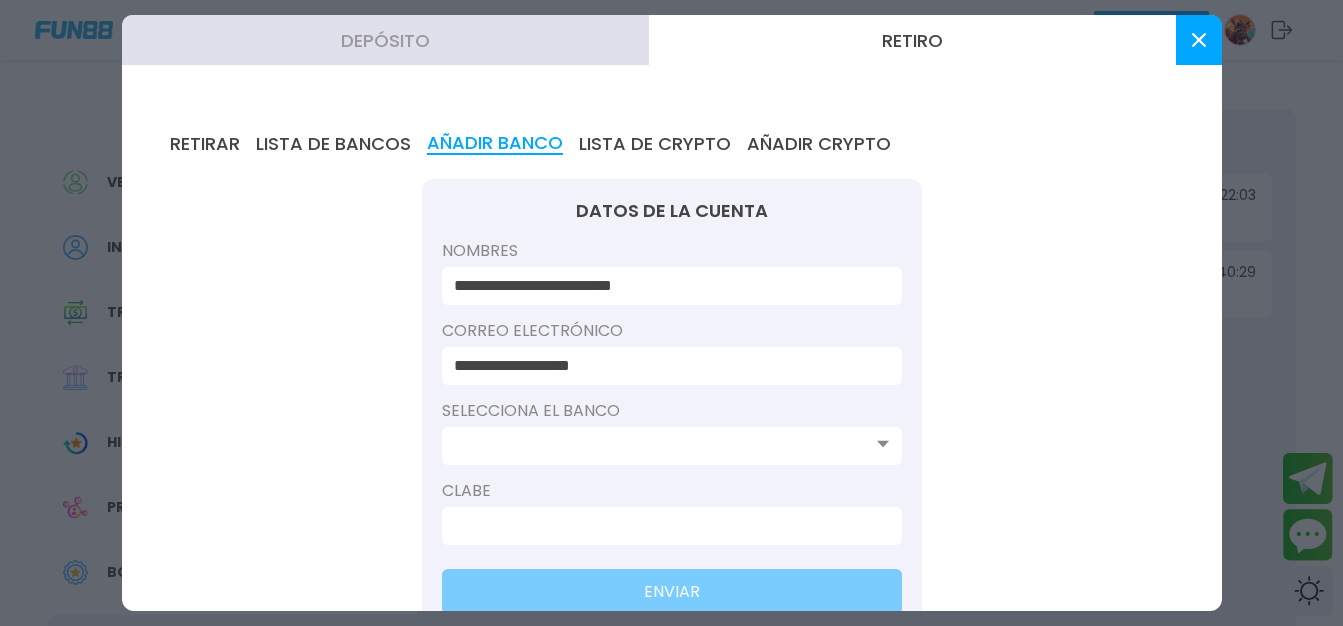 click at bounding box center [1199, 40] 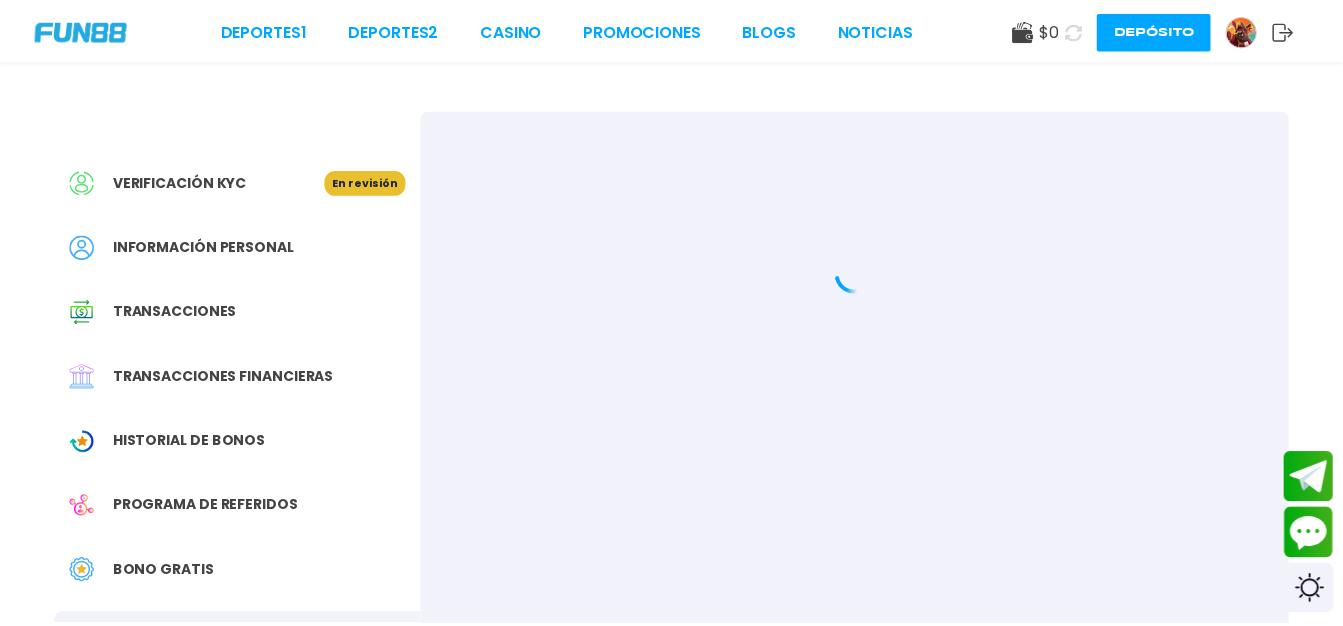 scroll, scrollTop: 0, scrollLeft: 0, axis: both 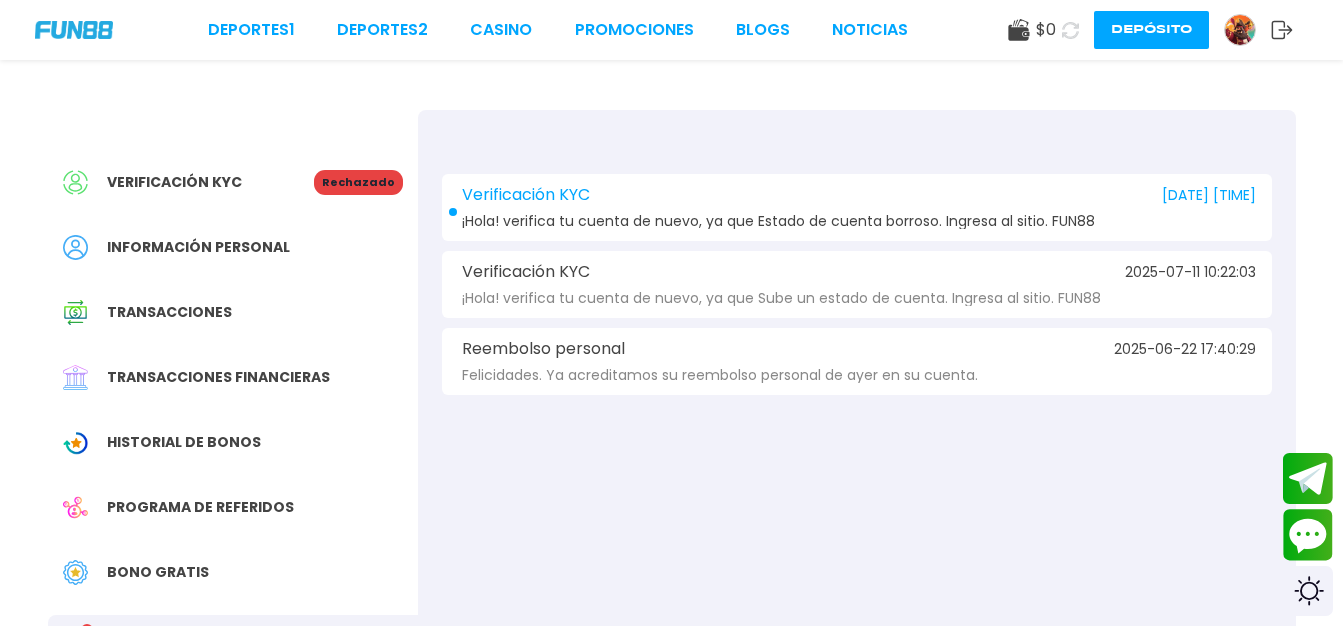 click on "Verificación KYC" at bounding box center [526, 195] 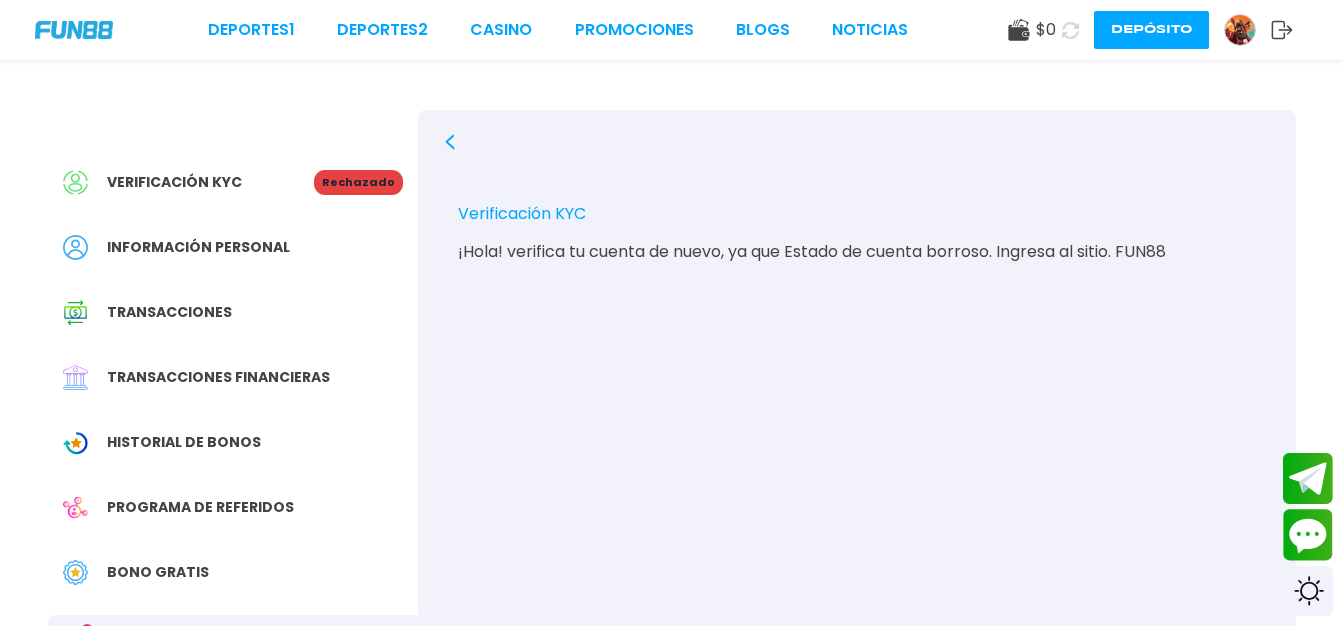 click on "¡Hola! verifica tu cuenta de nuevo, ya que Estado de cuenta borroso.
Ingresa al sitio. FUN88" at bounding box center [857, 252] 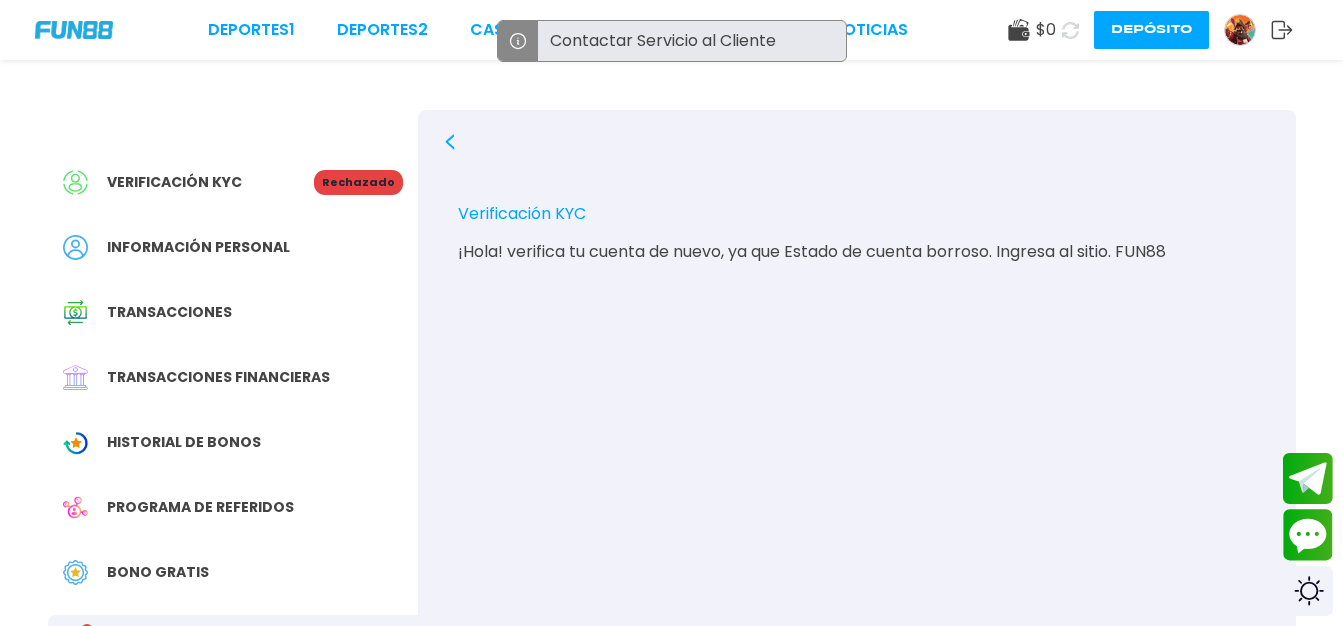 click on "Rechazado" at bounding box center (358, 182) 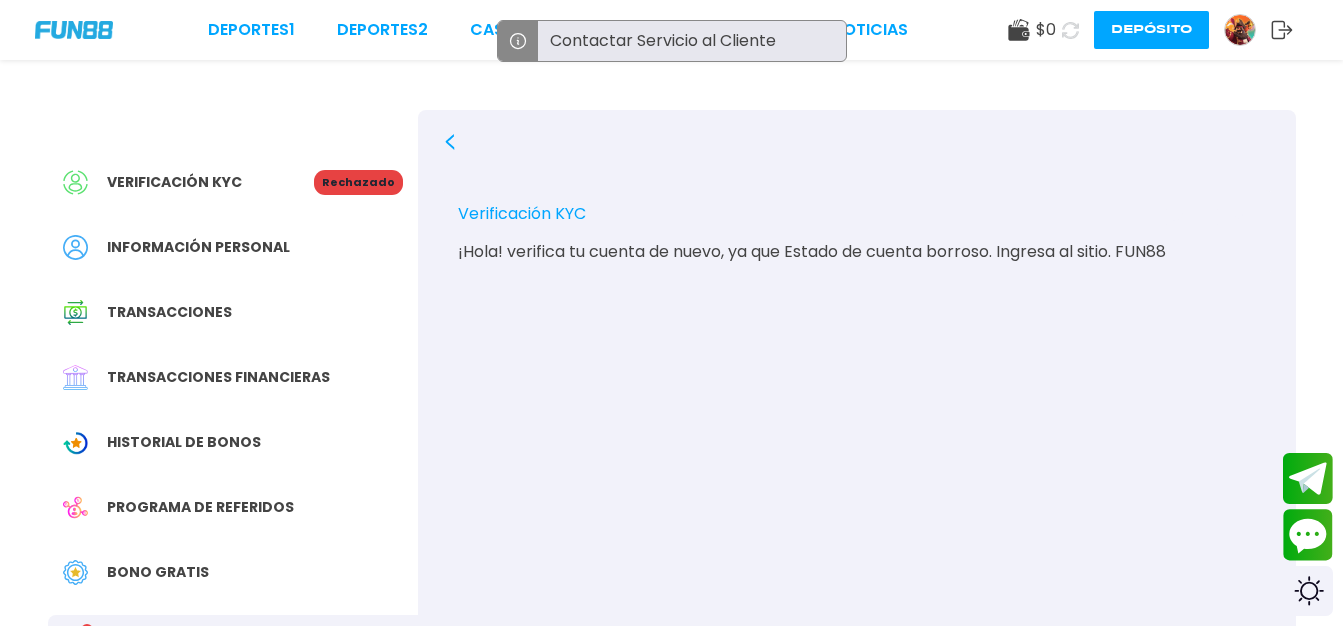 click on "Contactar Servicio al Cliente" at bounding box center [692, 41] 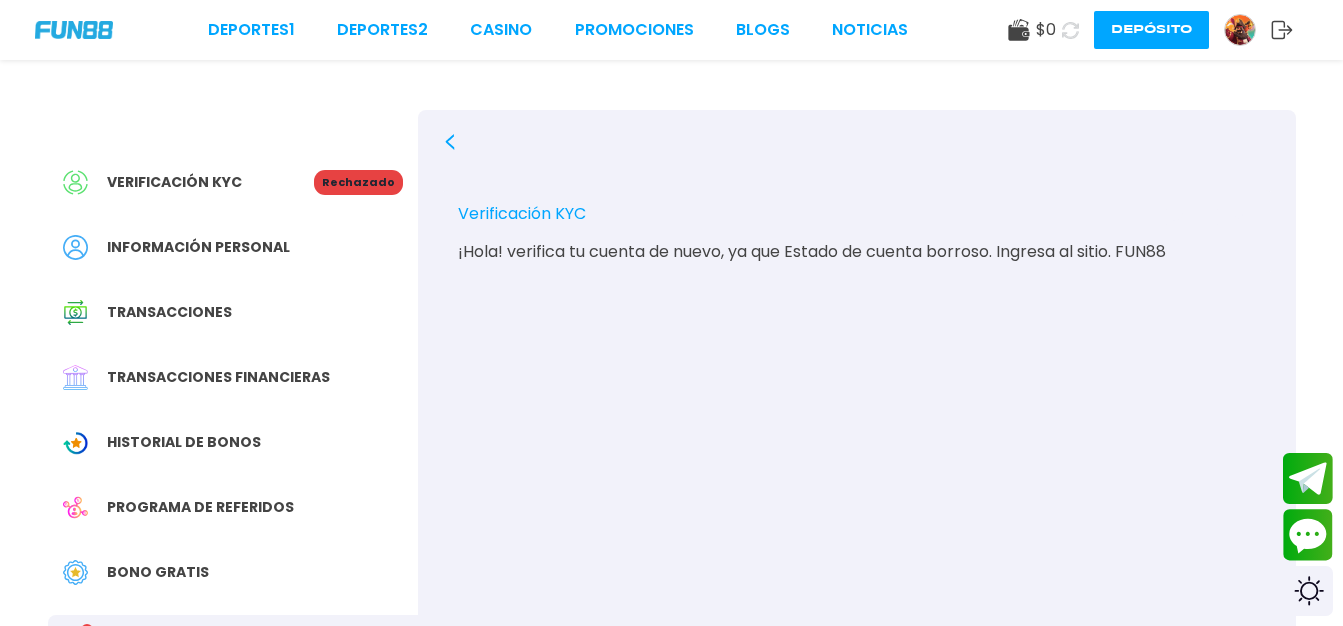 click on "Verificación KYC [DATE] [TIME] ¡Hola! verifica tu cuenta de nuevo, ya que Estado de cuenta borroso.
Ingresa al sitio. FUN88" at bounding box center (857, 423) 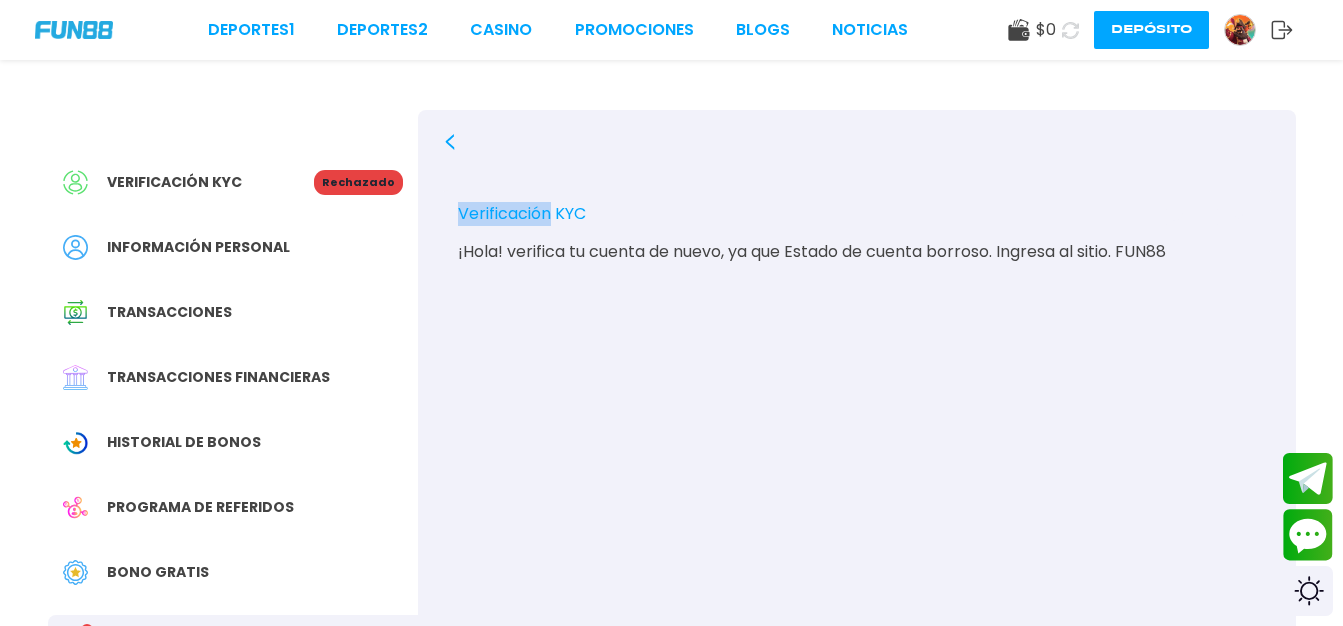 click on "Verificación KYC [DATE] [TIME] ¡Hola! verifica tu cuenta de nuevo, ya que Estado de cuenta borroso.
Ingresa al sitio. FUN88" at bounding box center (857, 423) 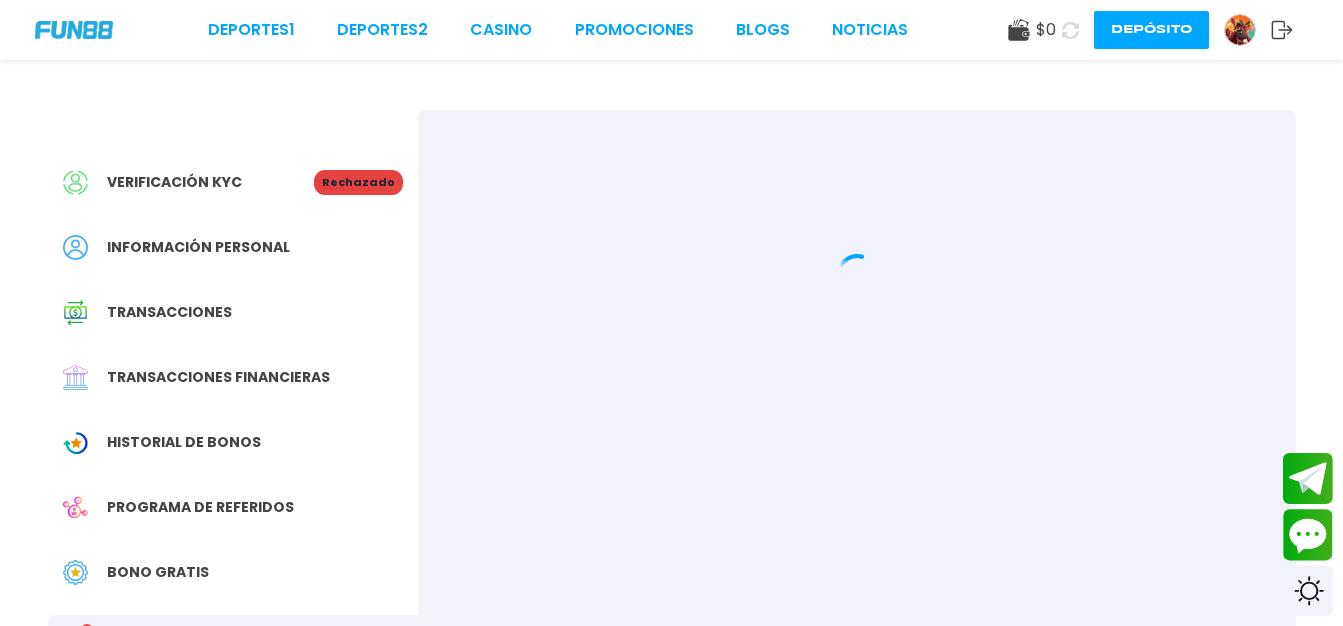 click on "Mensajes" at bounding box center (857, 423) 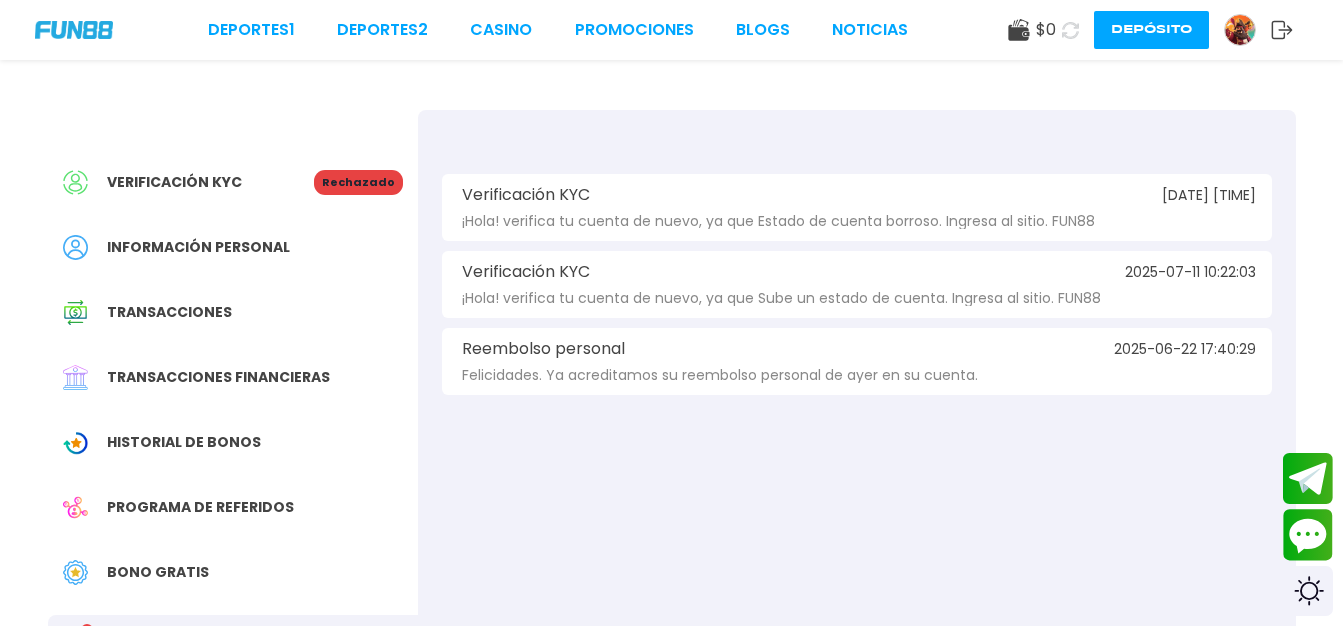 click on "Rechazado" at bounding box center [358, 182] 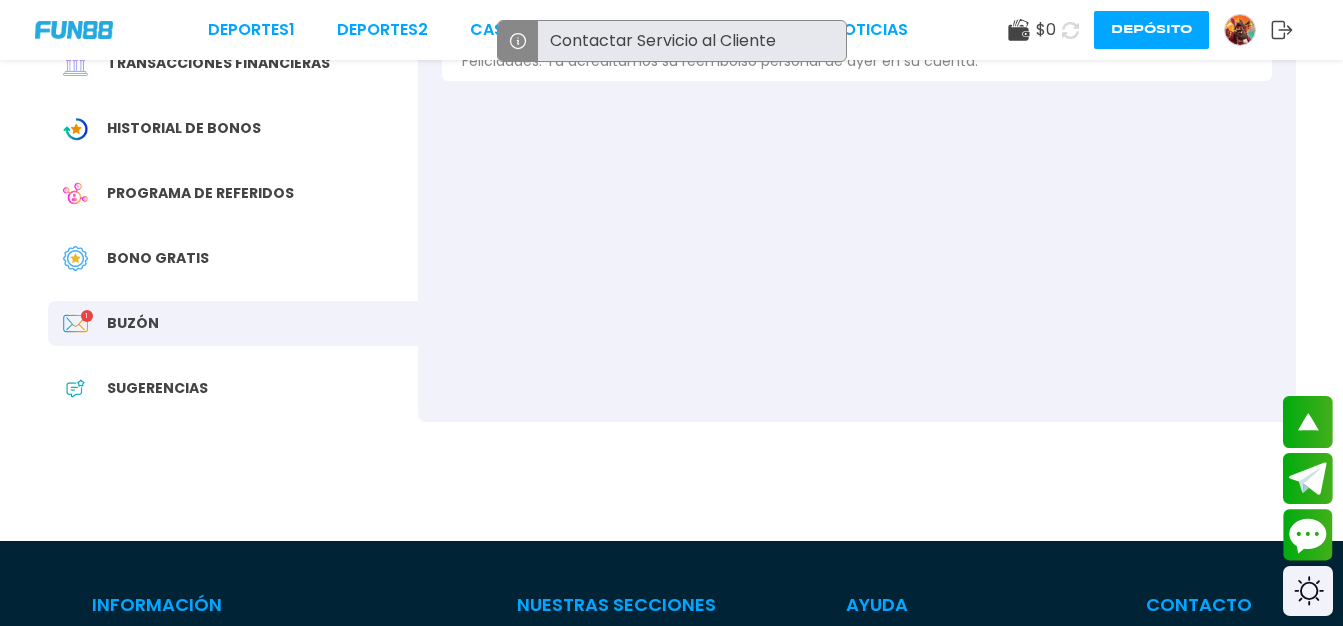 scroll, scrollTop: 315, scrollLeft: 0, axis: vertical 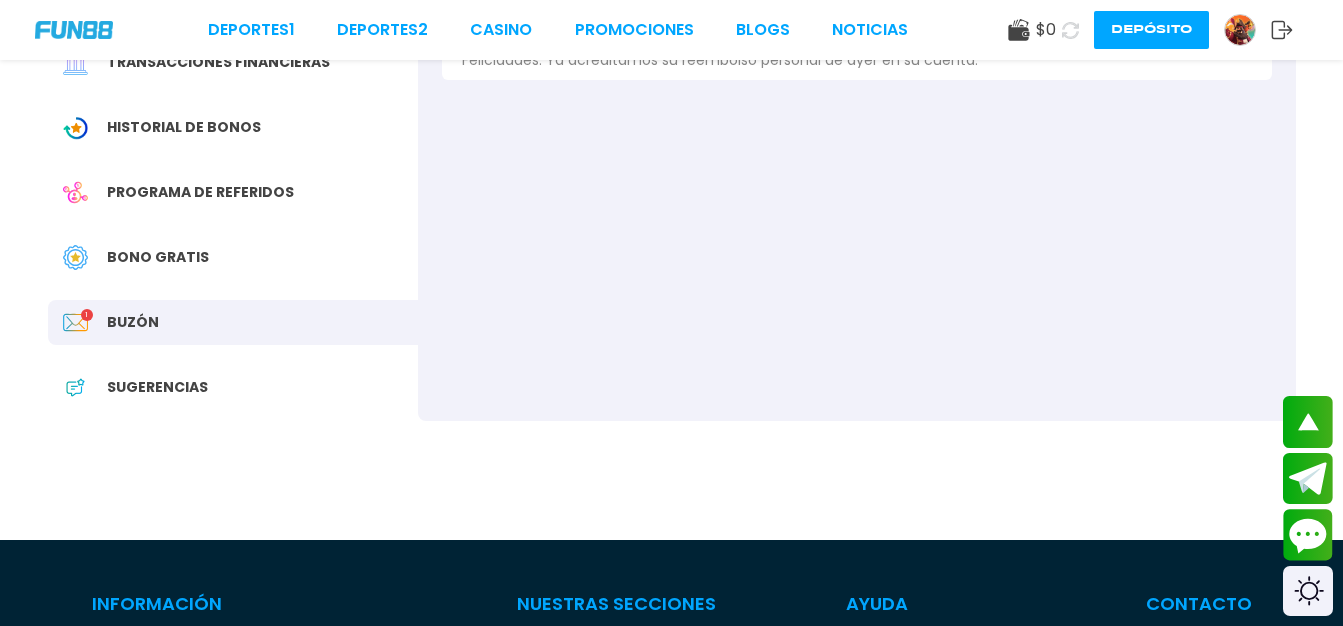 click on "Buzón 1" at bounding box center (233, 322) 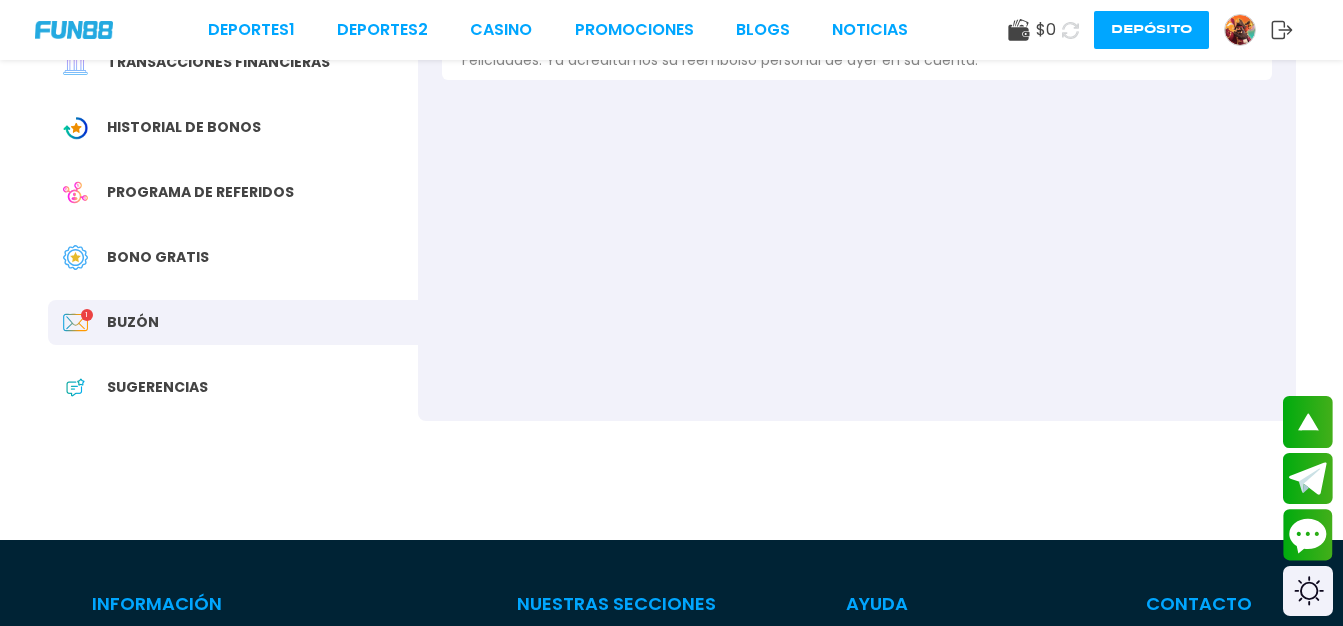 drag, startPoint x: 225, startPoint y: 322, endPoint x: 649, endPoint y: 331, distance: 424.09552 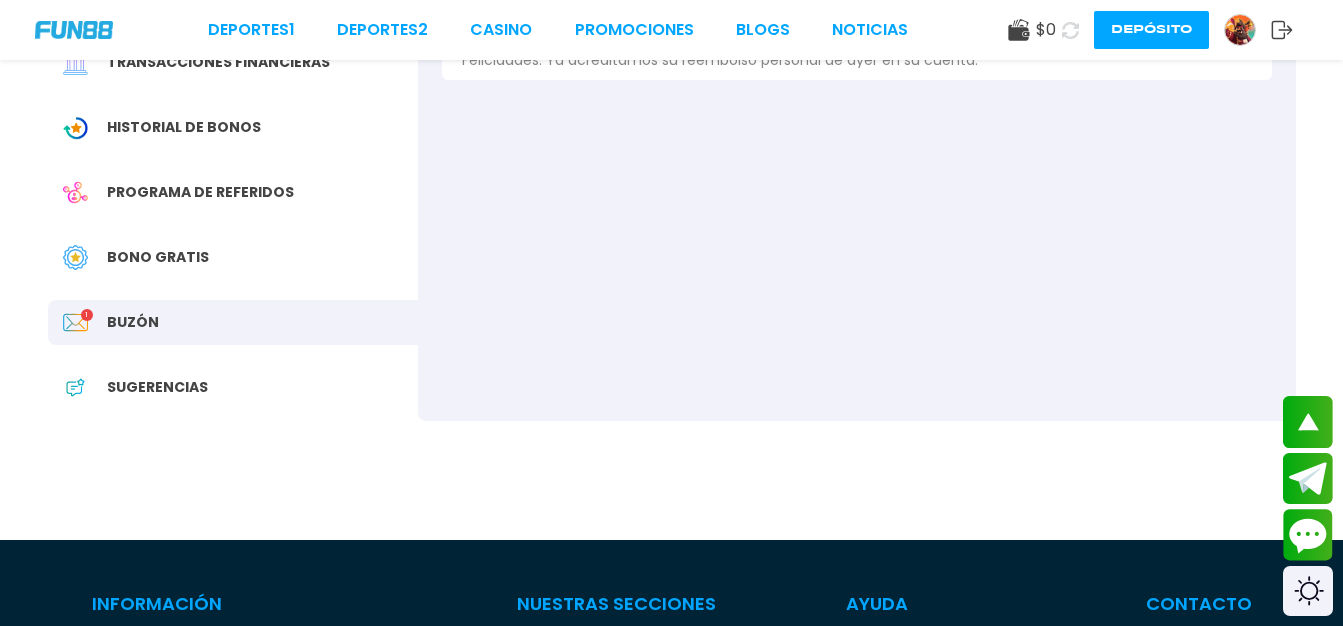 click on "Verificación KYC Rechazado Información personal Transacciones Transacciones financieras Historial de Bonos Programa de referidos Bono Gratis Buzón 1 Sugerencias Mensajes Verificación KYC 2025-07-11 10:10:50 ¡Hola! verifica tu cuenta de nuevo, ya que Estado de cuenta borroso.
Ingresa al sitio. FUN88 Verificación KYC 2025-07-11 10:22:03 ¡Hola! verifica tu cuenta de nuevo, ya que Sube un estado de cuenta.
Ingresa al sitio. FUN88 Reembolso personal 2025-06-22 17:40:29 Felicidades. Ya acreditamos su reembolso personal de ayer en su cuenta." at bounding box center [672, 112] 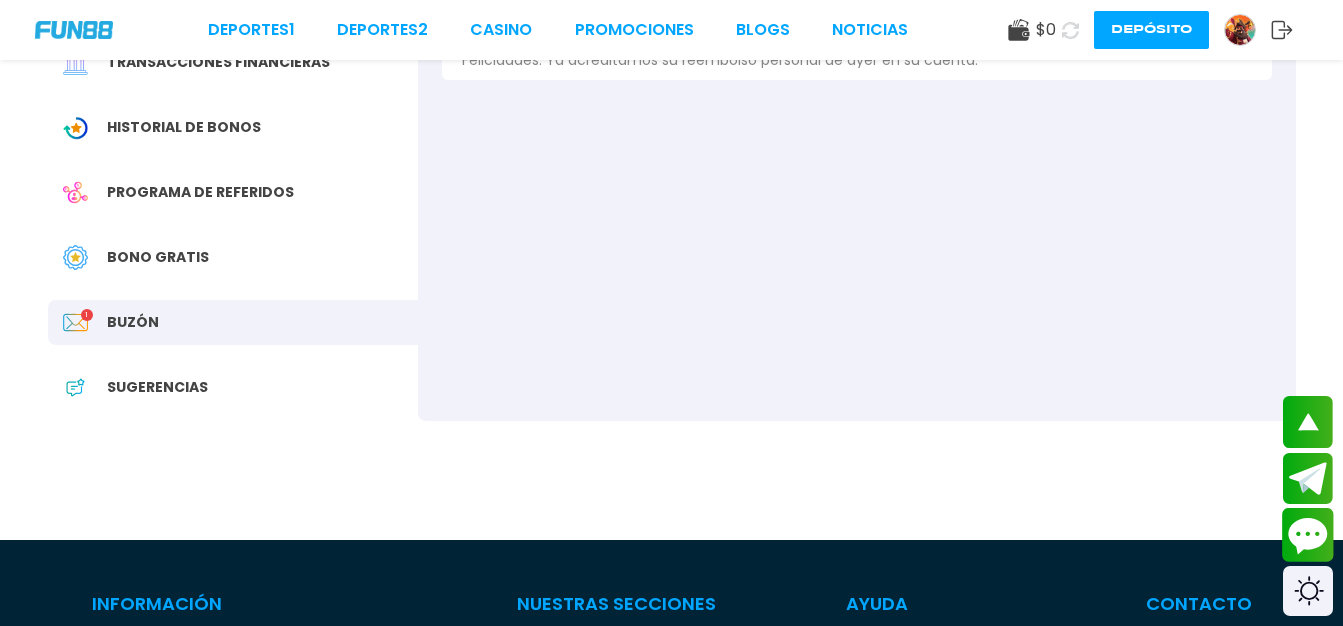 click at bounding box center (1308, 535) 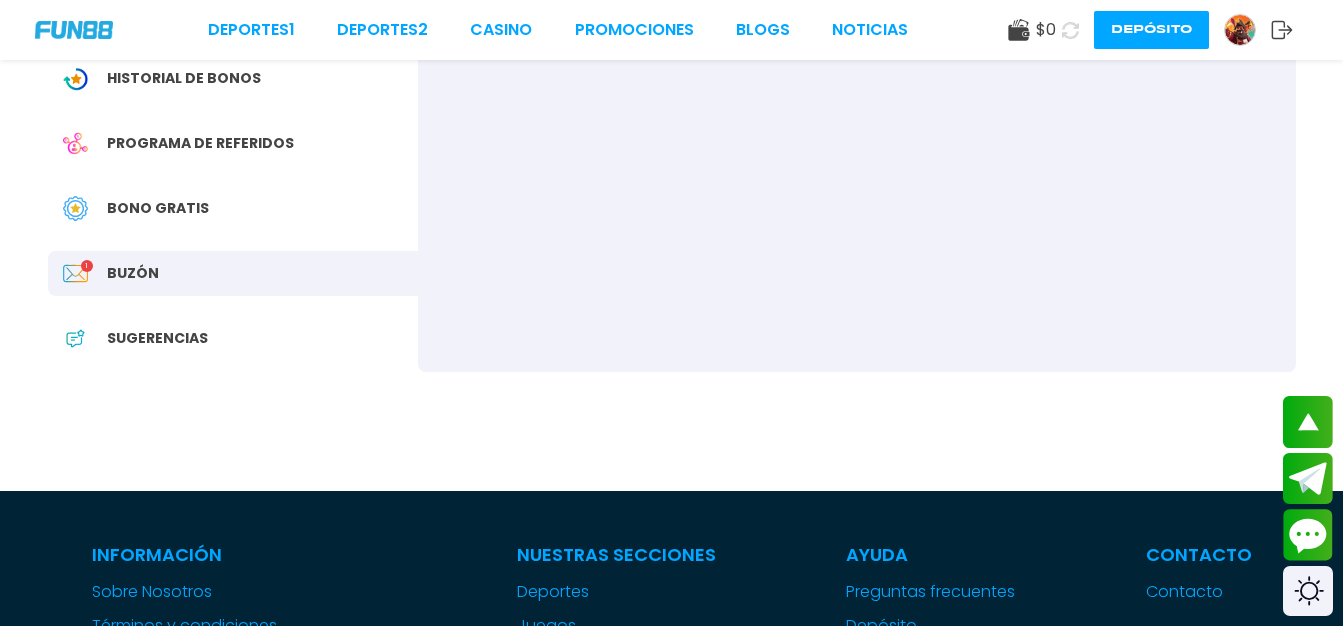 scroll, scrollTop: 367, scrollLeft: 0, axis: vertical 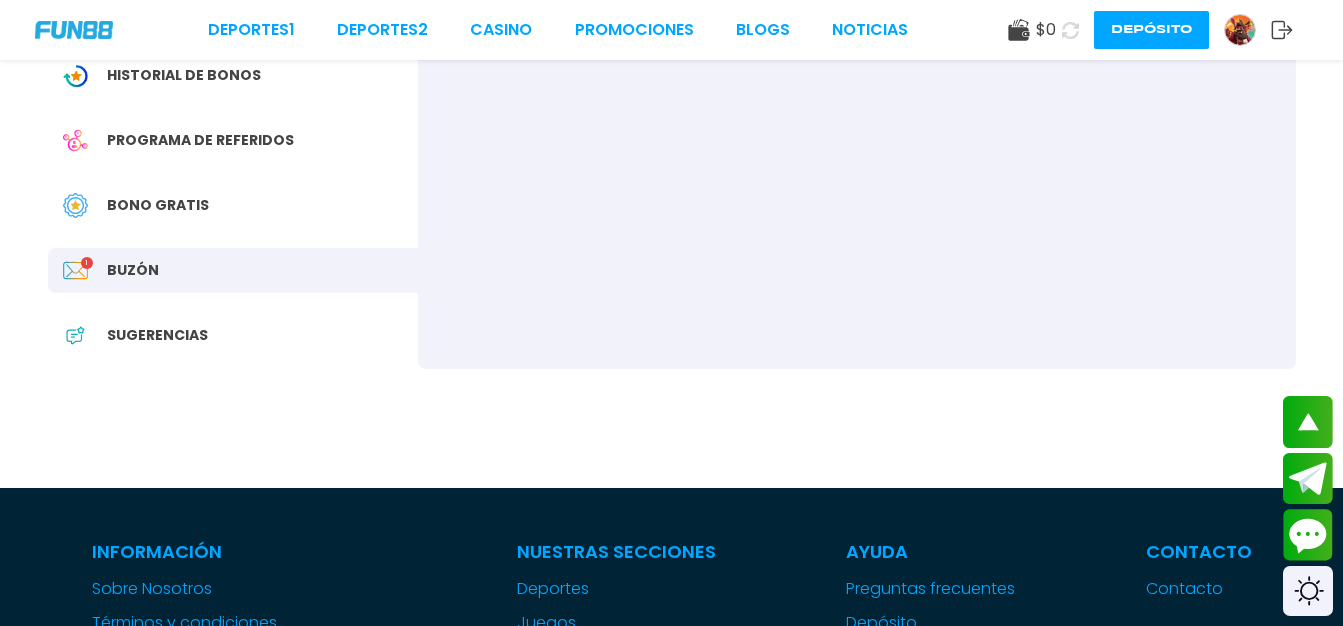 click on "Buzón 1" at bounding box center (233, 270) 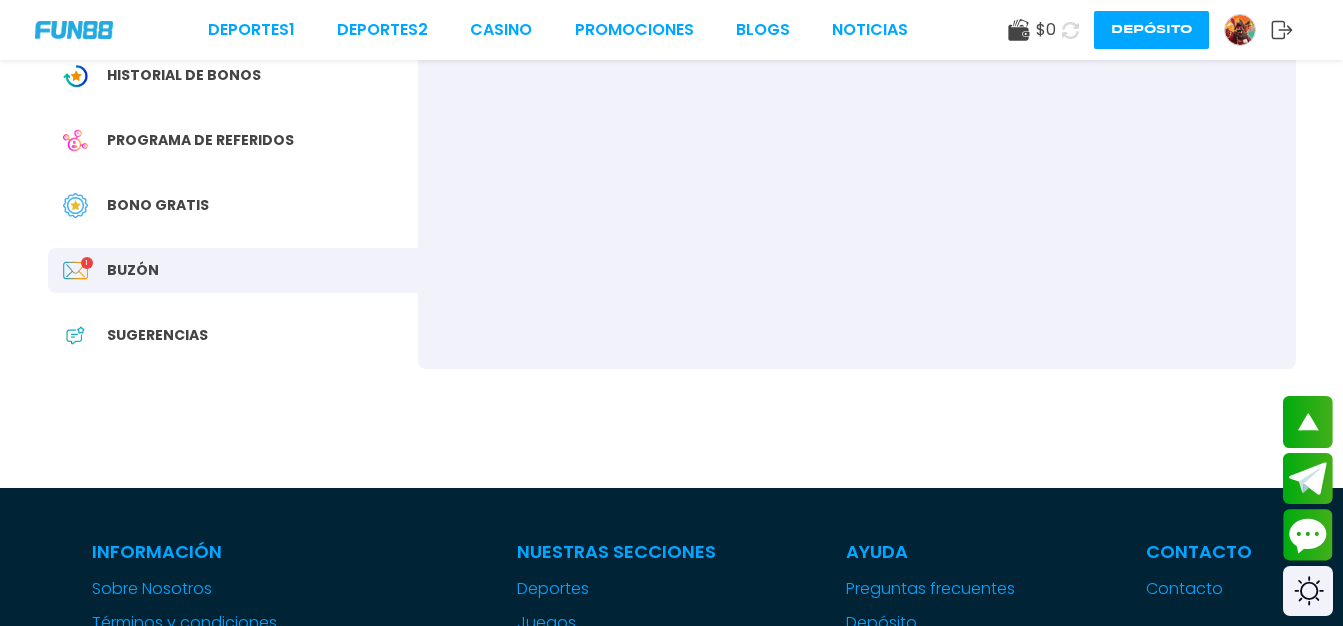 scroll, scrollTop: 0, scrollLeft: 0, axis: both 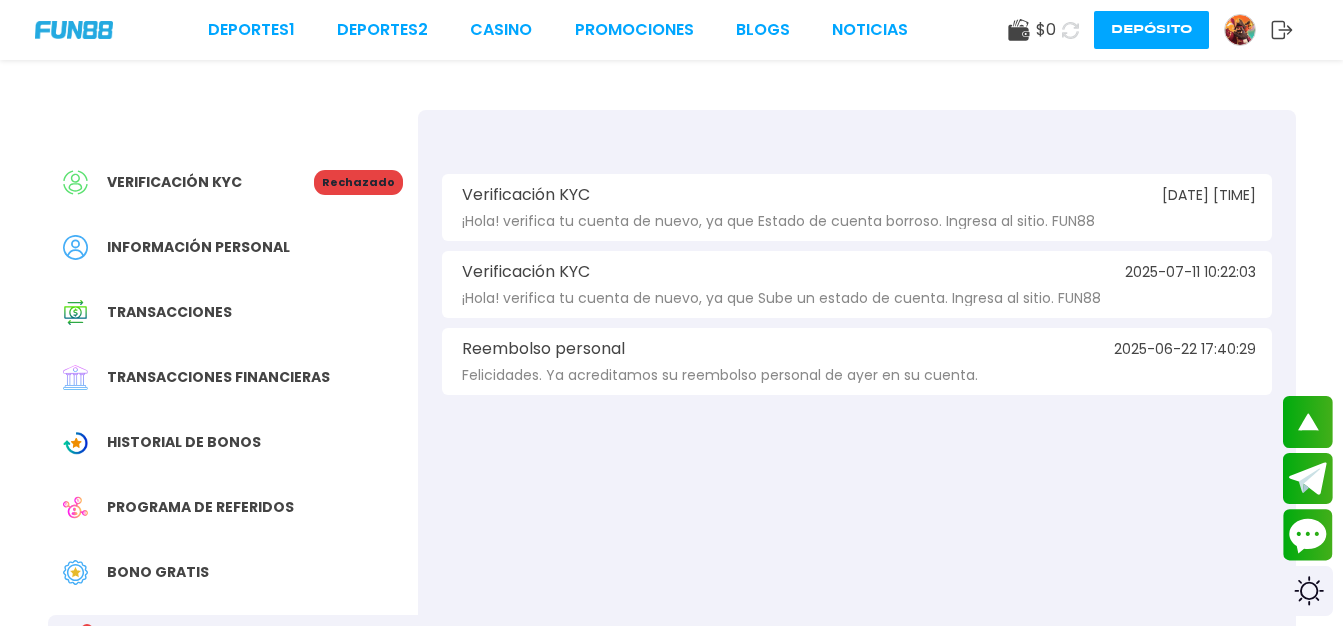 click on "Verificación KYC 2025-07-11 10:10:50" at bounding box center [857, 195] 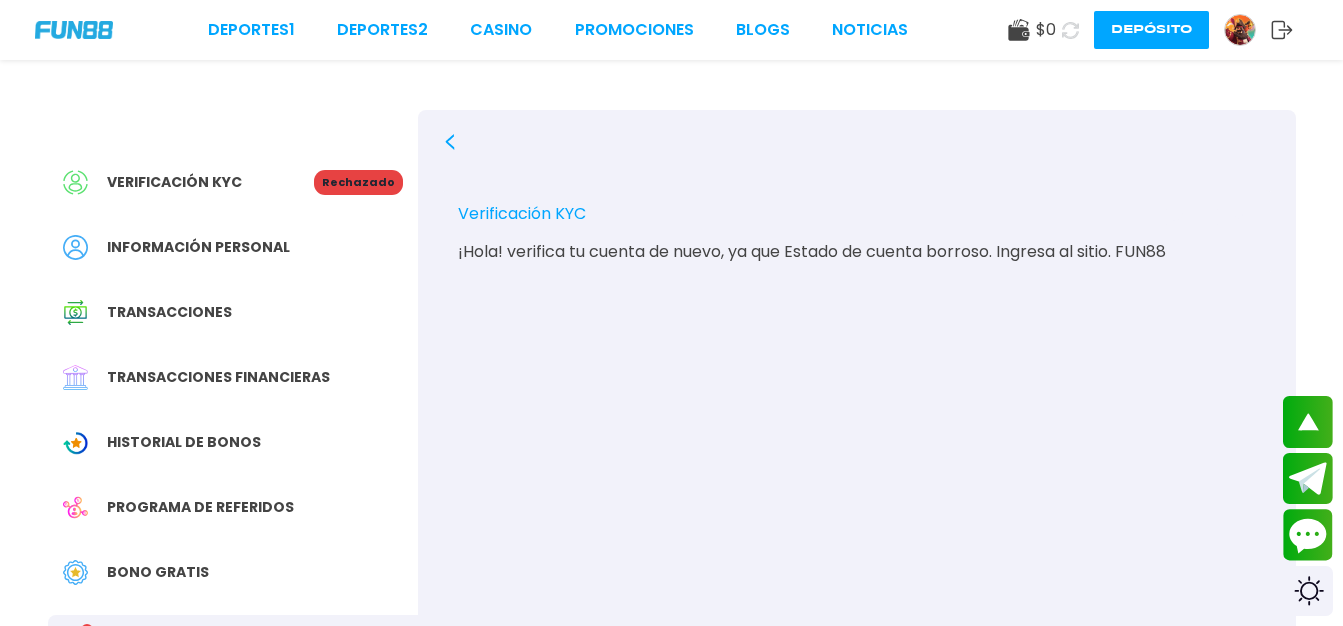 click on "Verificación KYC 2025-07-11 10:10:50 ¡Hola! verifica tu cuenta de nuevo, ya que Estado de cuenta borroso.
Ingresa al sitio. FUN88" at bounding box center (857, 231) 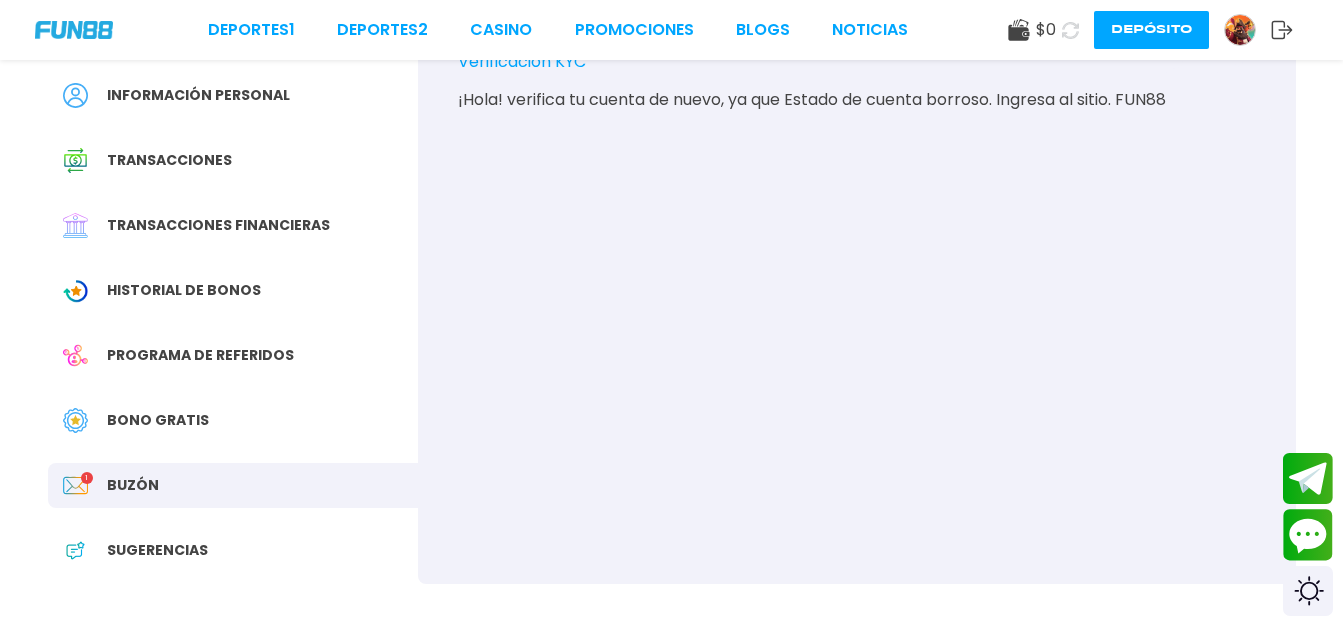 scroll, scrollTop: 153, scrollLeft: 0, axis: vertical 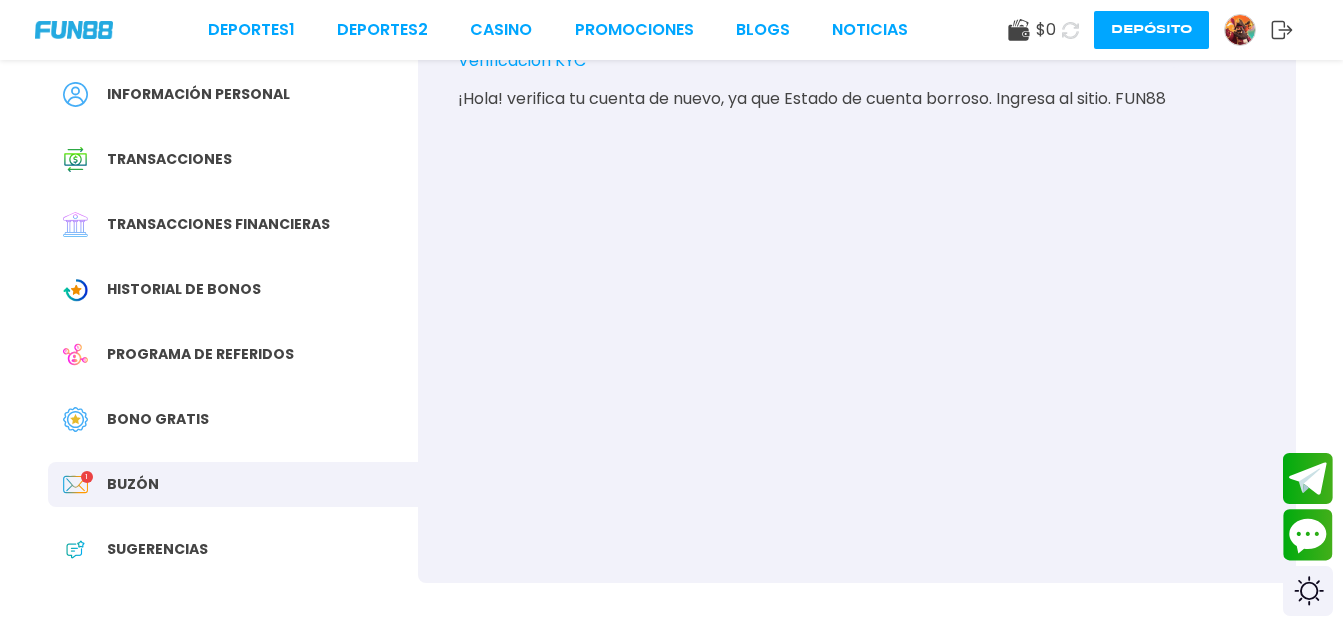 click on "Verificación KYC Rechazado Información personal Transacciones Transacciones financieras Historial de Bonos Programa de referidos Bono Gratis Buzón 1 Sugerencias" at bounding box center [233, 299] 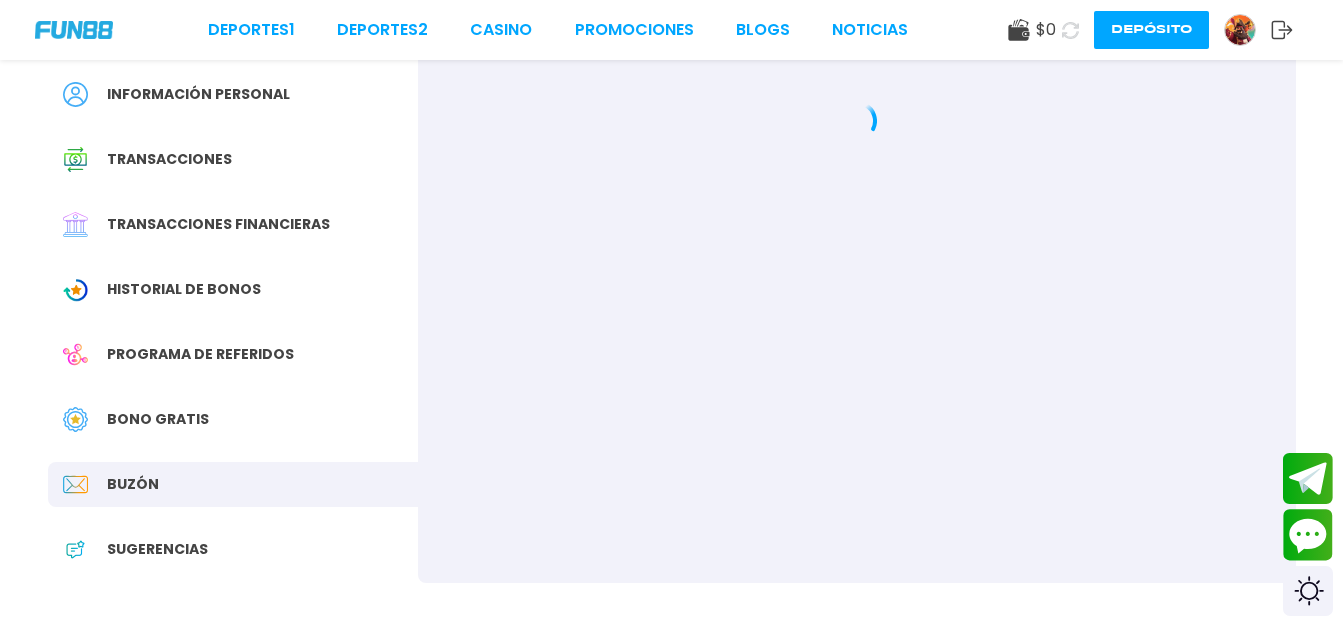 scroll, scrollTop: 153, scrollLeft: 0, axis: vertical 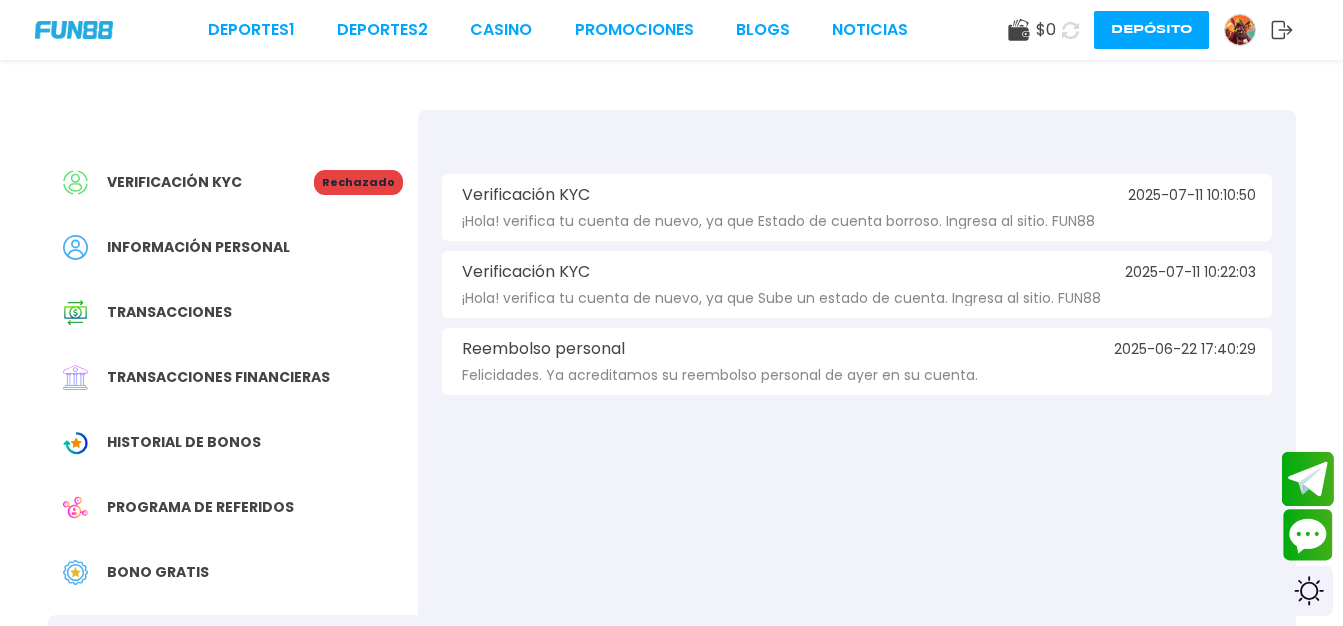click at bounding box center [1308, 478] 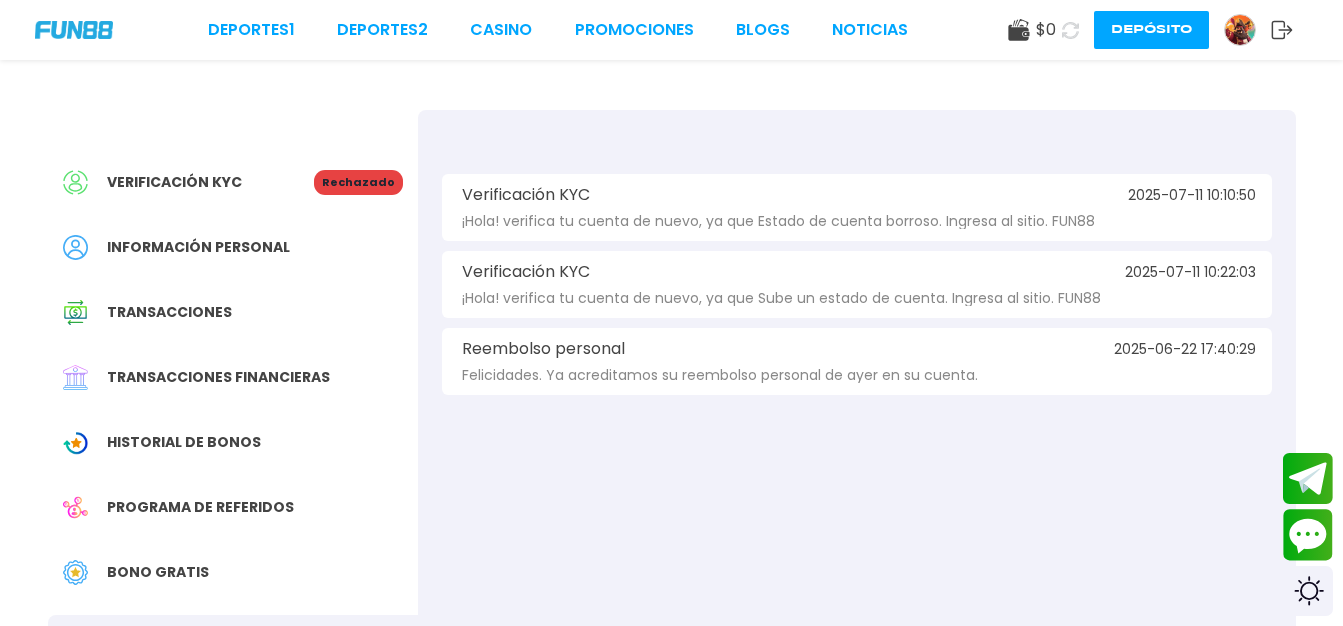 click on "Verificación KYC 2025-07-11 10:10:50 ¡Hola! verifica tu cuenta de nuevo, ya que Estado de cuenta borroso.
Ingresa al sitio. FUN88 Verificación KYC 2025-07-11 10:22:03 ¡Hola! verifica tu cuenta de nuevo, ya que Sube un estado de cuenta.
Ingresa al sitio. FUN88 Reembolso personal 2025-06-22 17:40:29 Felicidades. Ya acreditamos su reembolso personal de ayer en su cuenta." at bounding box center (857, 423) 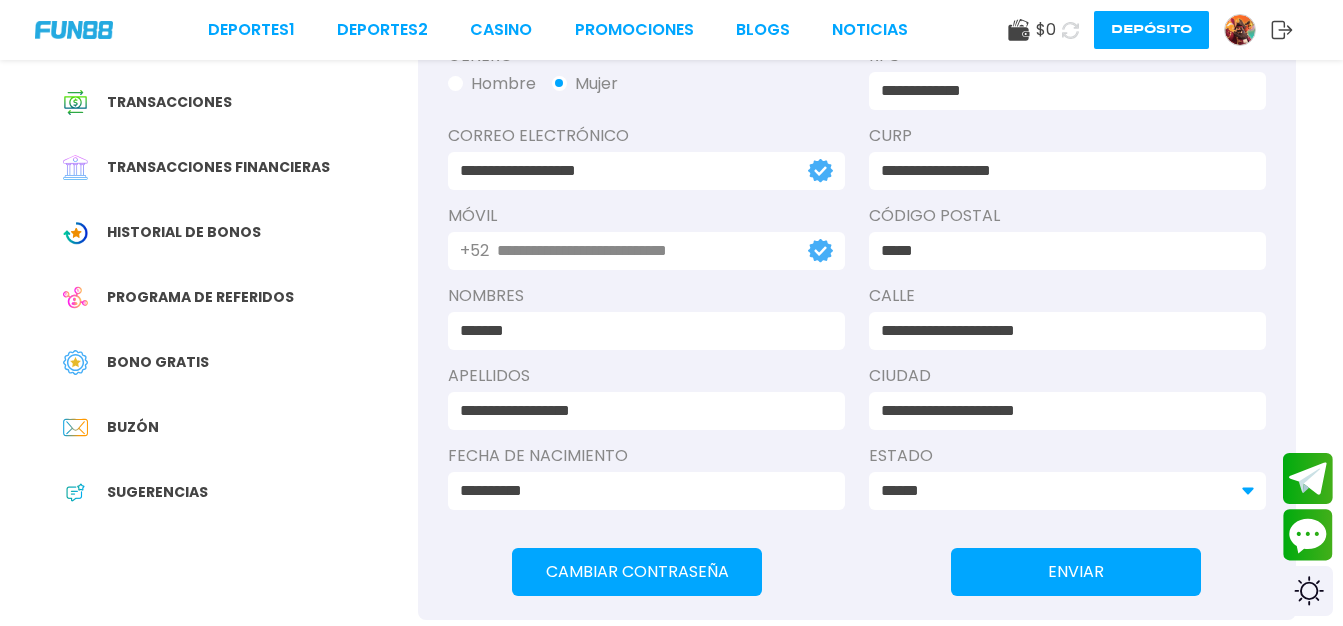 scroll, scrollTop: 312, scrollLeft: 0, axis: vertical 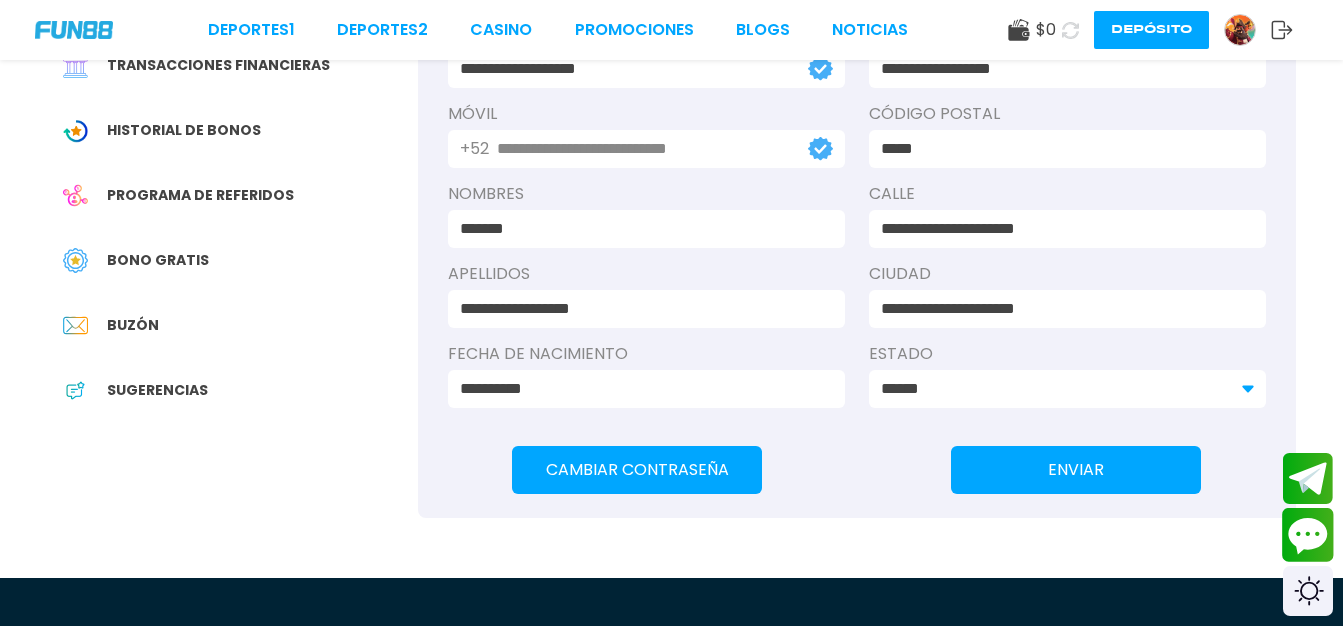 click at bounding box center (1308, 535) 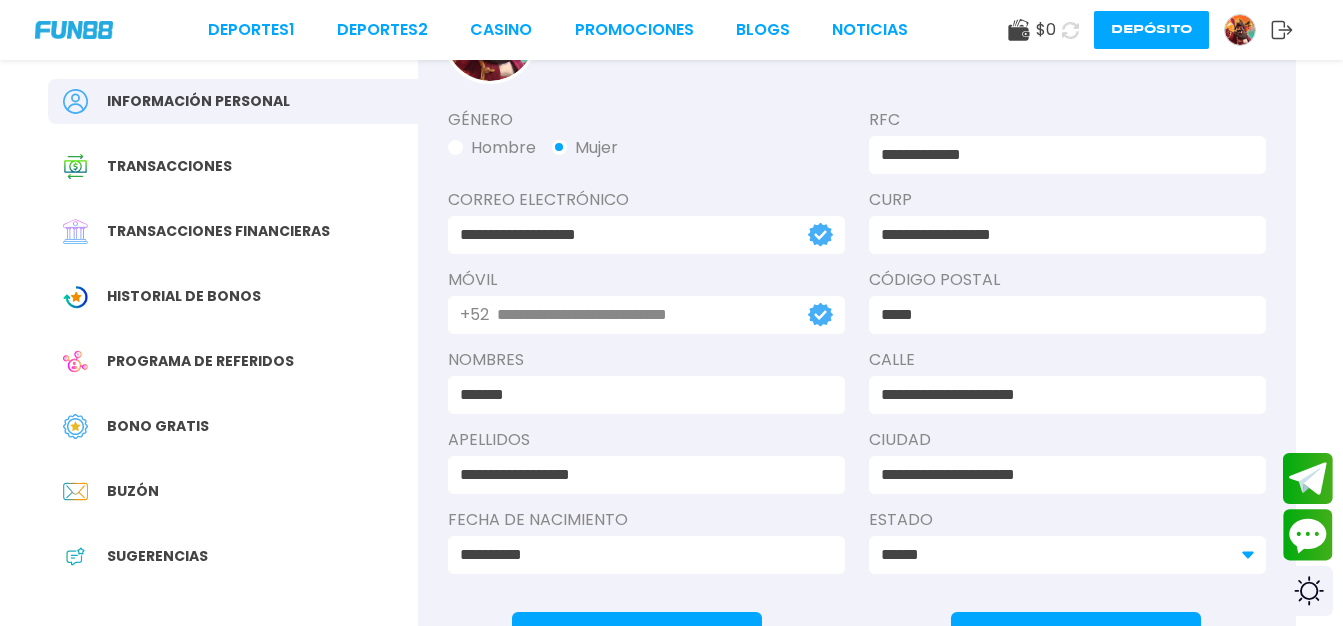 scroll, scrollTop: 145, scrollLeft: 0, axis: vertical 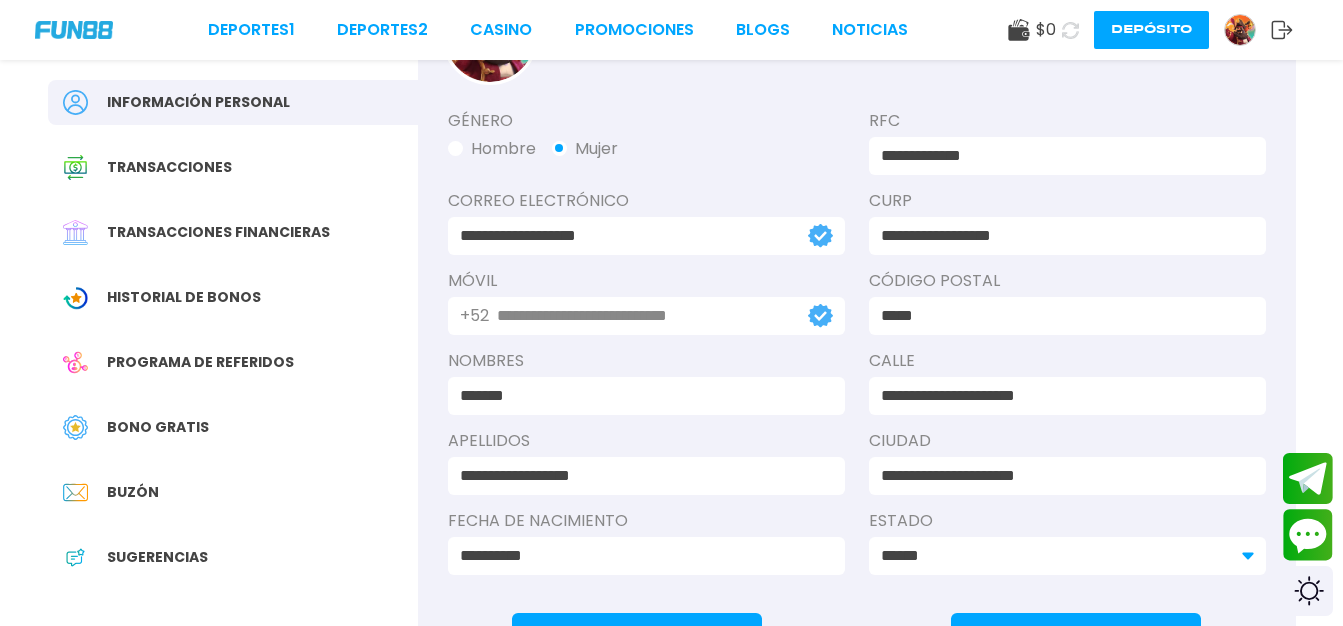 click on "**********" at bounding box center [623, 236] 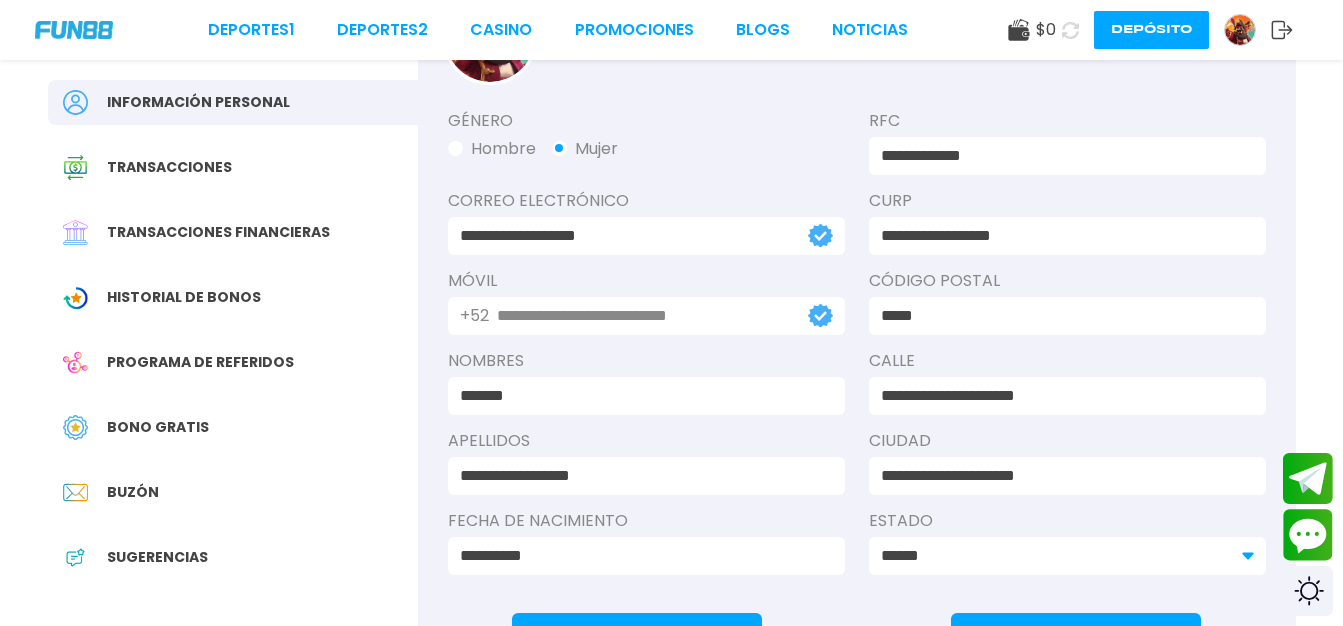 drag, startPoint x: 655, startPoint y: 245, endPoint x: 430, endPoint y: 260, distance: 225.49945 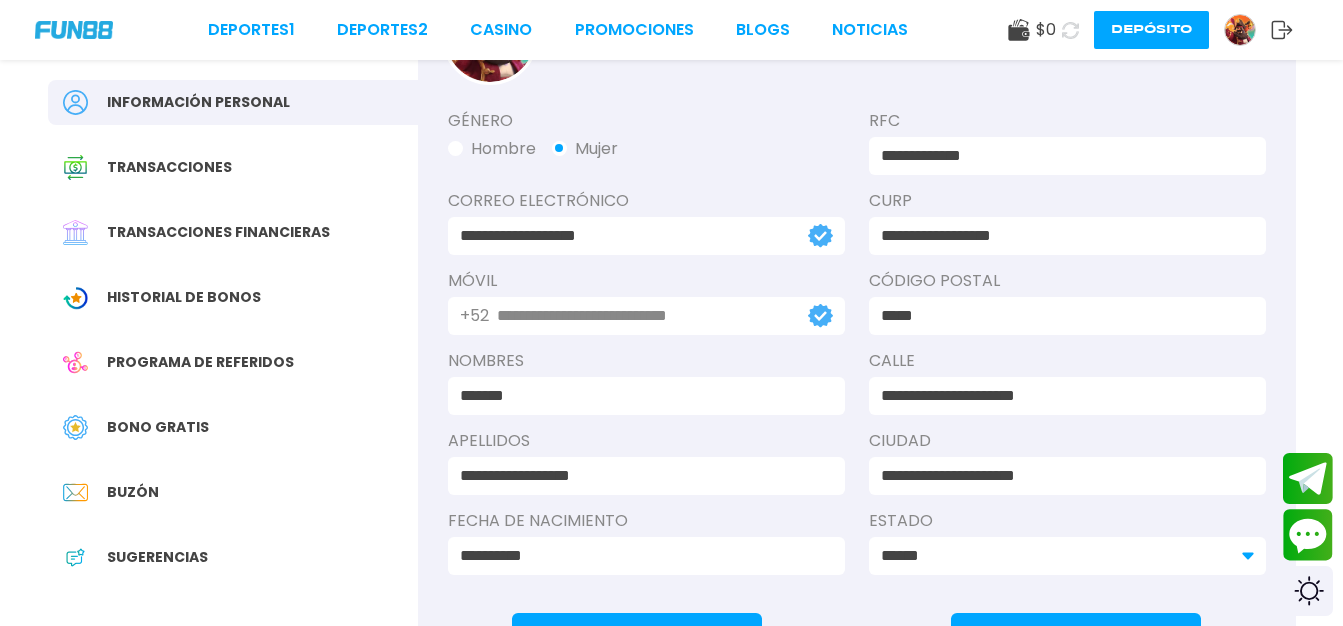 click on "**********" at bounding box center [857, 349] 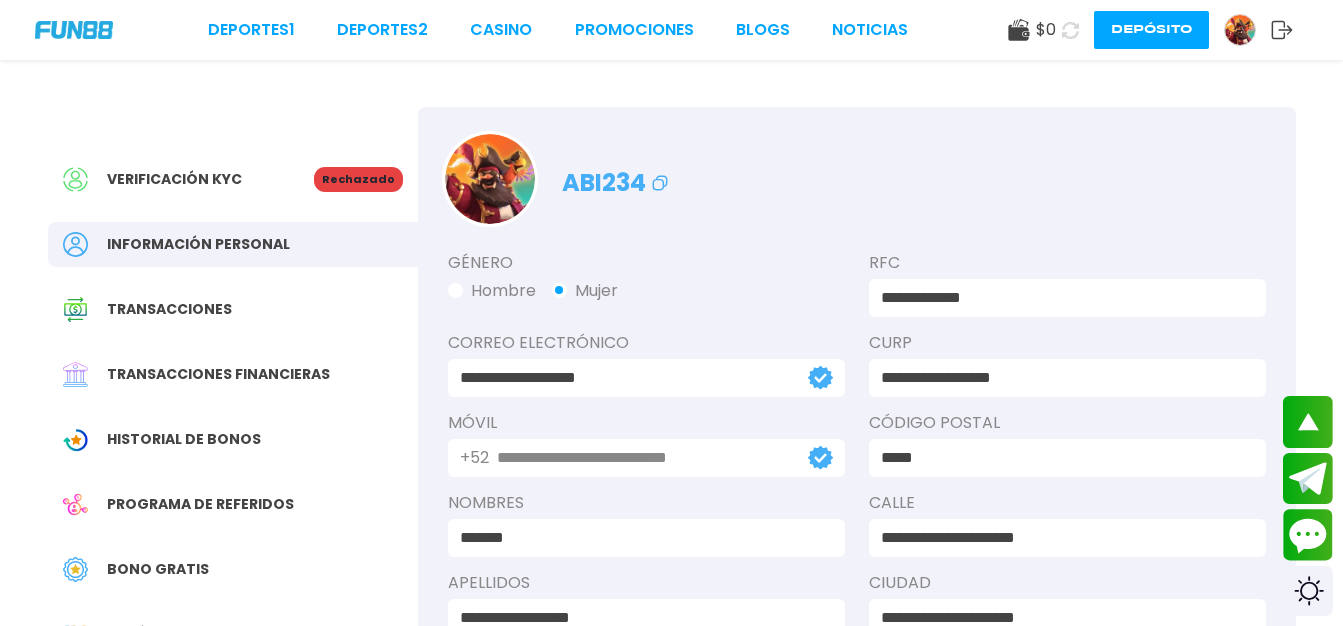 scroll, scrollTop: 0, scrollLeft: 0, axis: both 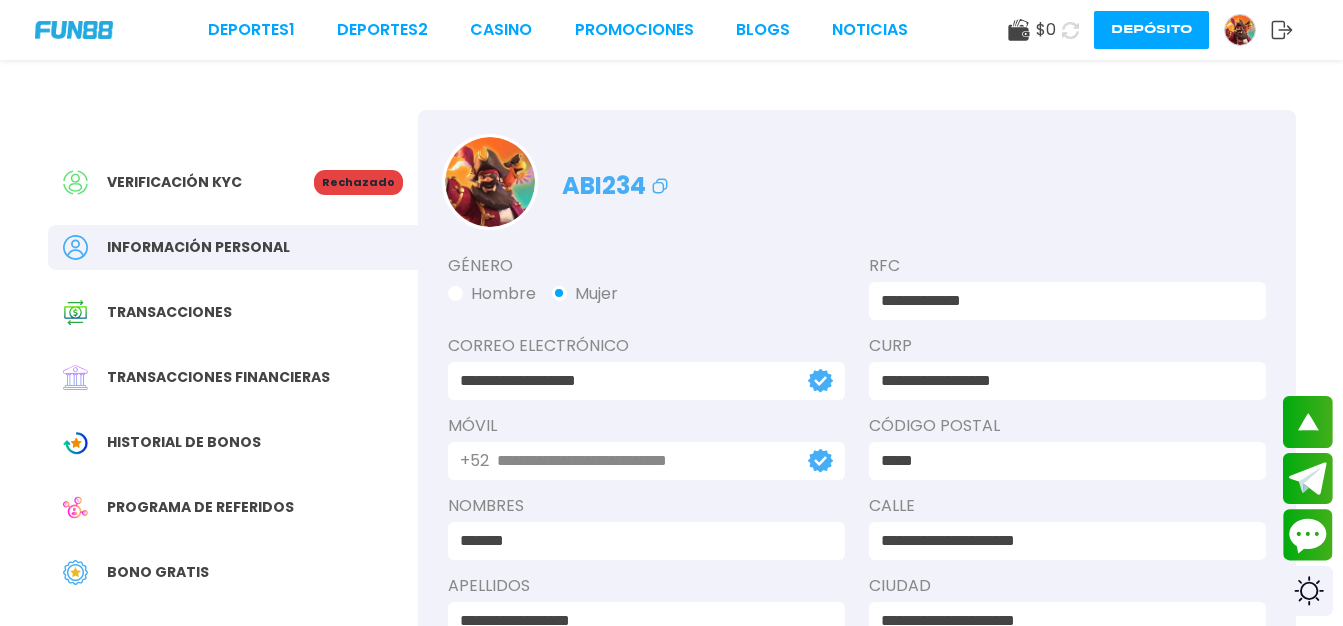 click on "Información personal" at bounding box center [198, 247] 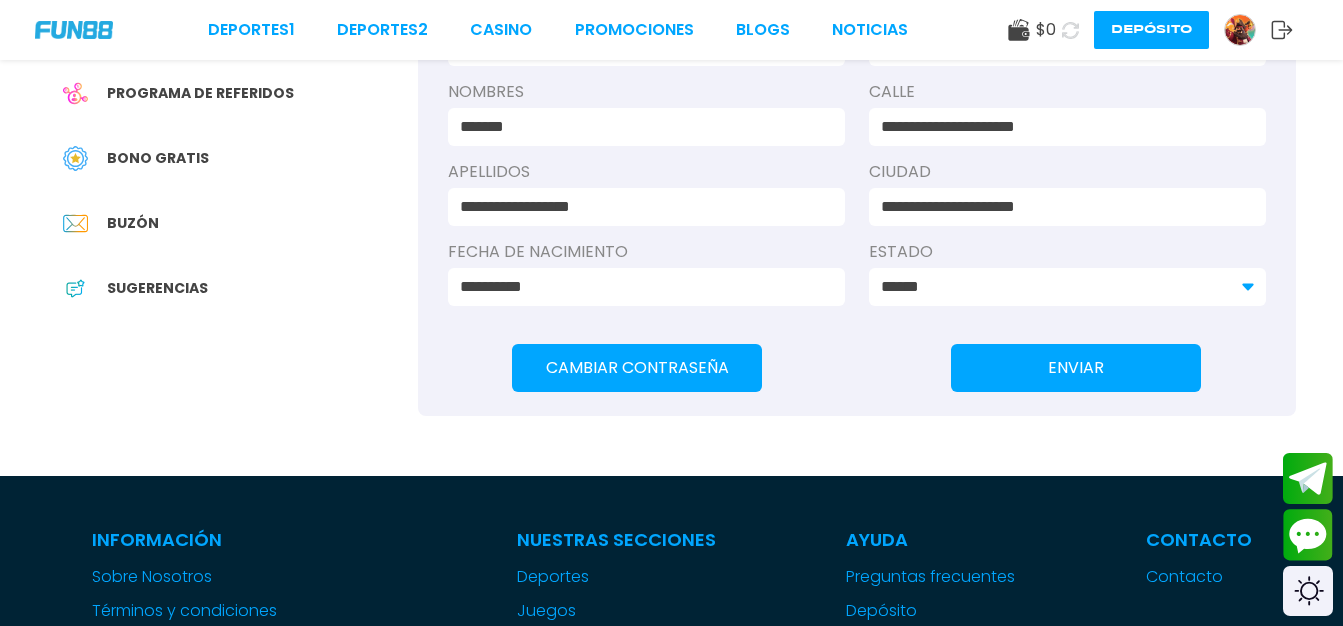 scroll, scrollTop: 419, scrollLeft: 0, axis: vertical 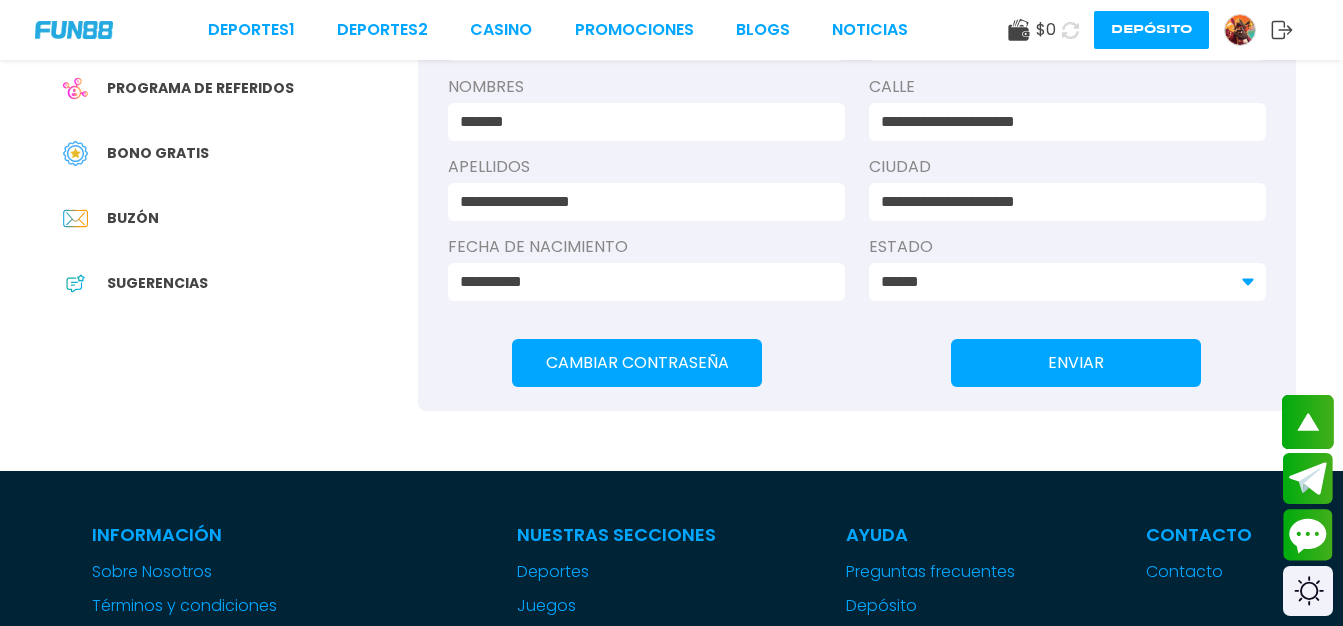 click at bounding box center (1308, 422) 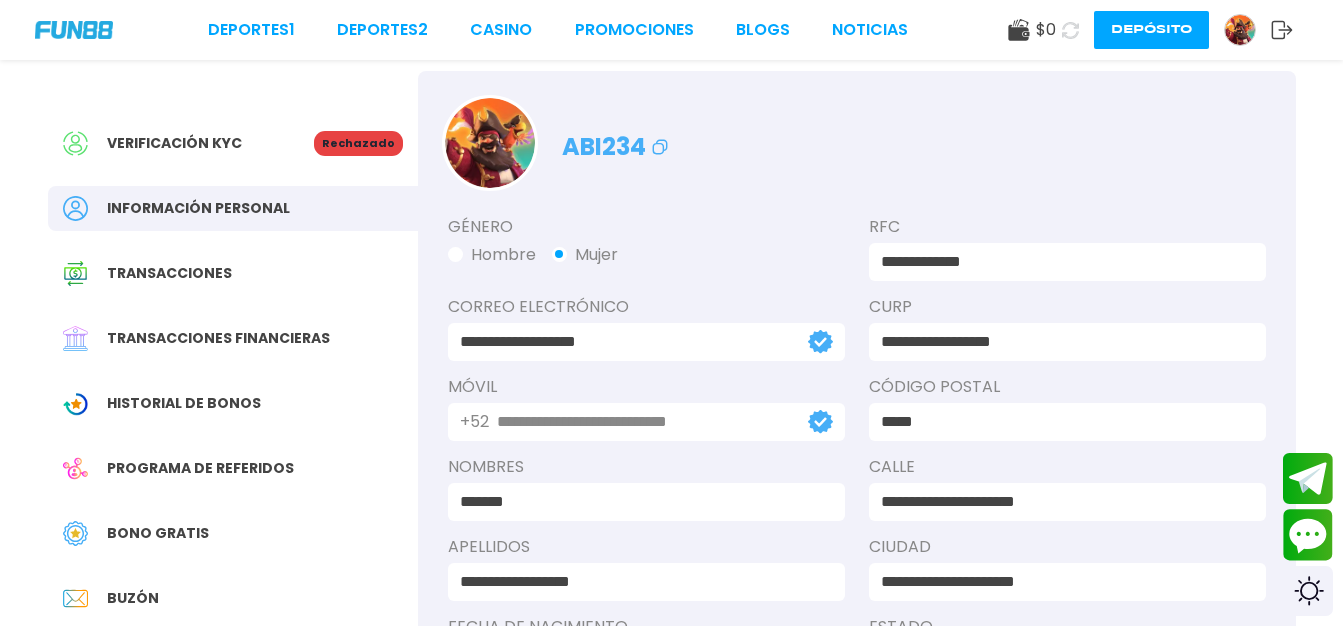 scroll, scrollTop: 42, scrollLeft: 0, axis: vertical 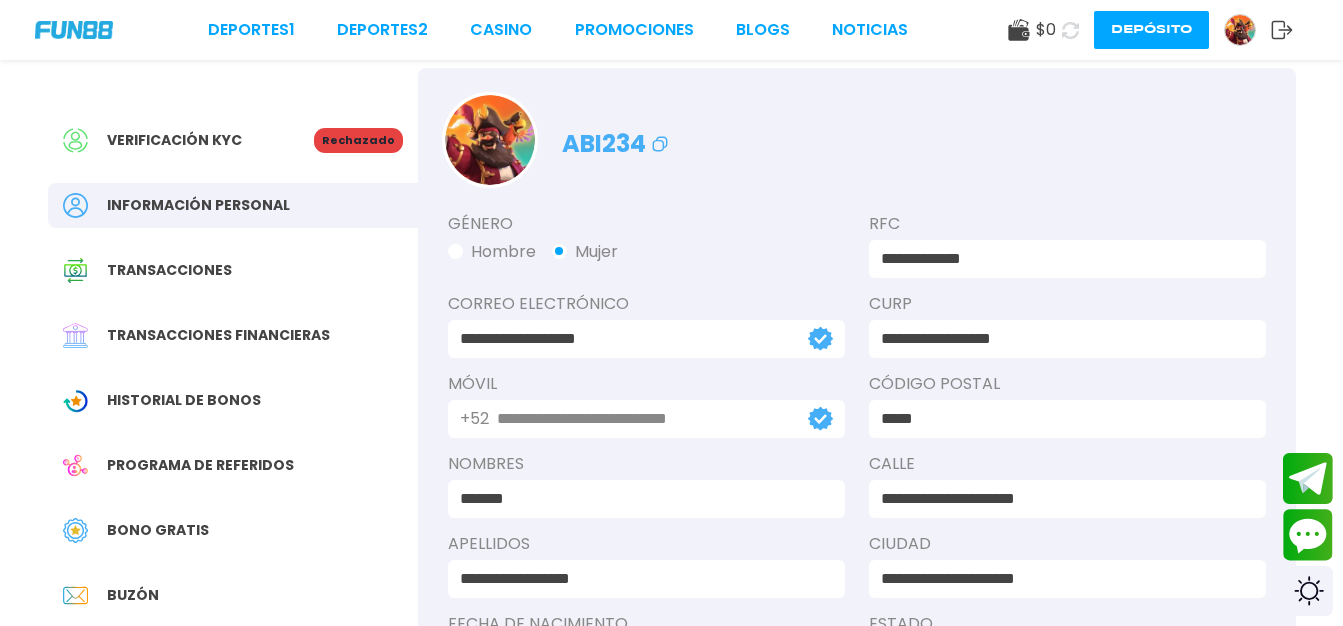 drag, startPoint x: 639, startPoint y: 331, endPoint x: 478, endPoint y: 331, distance: 161 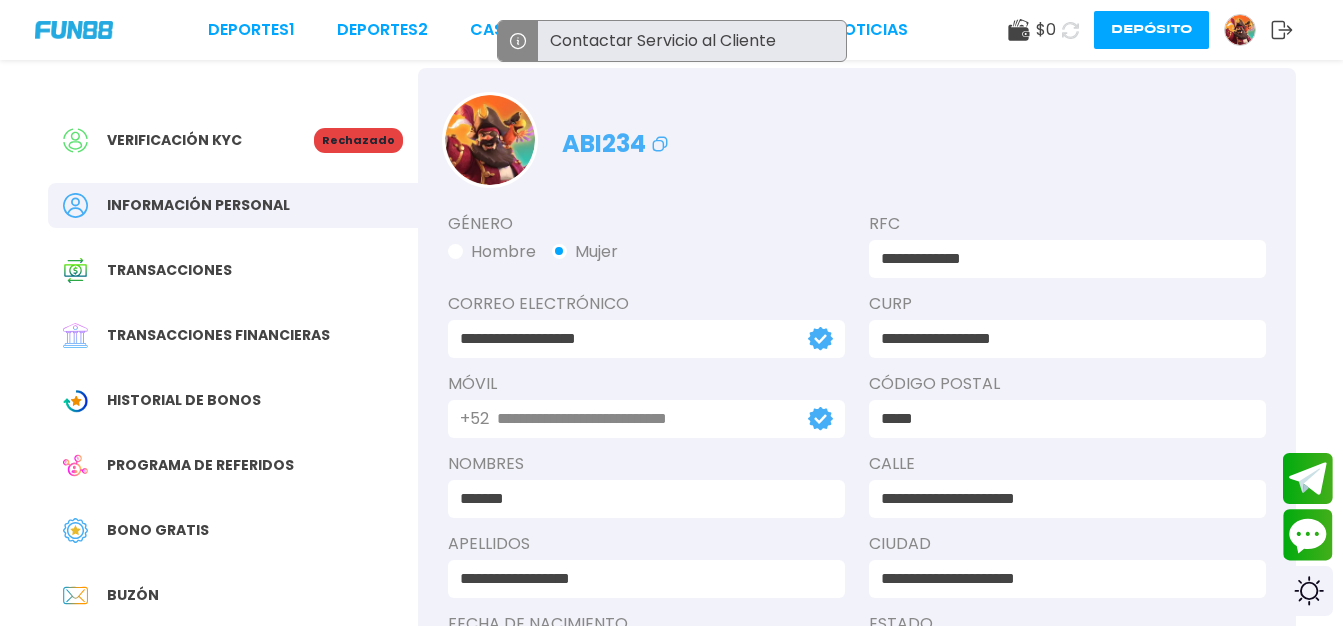 click on "Rechazado" at bounding box center (358, 140) 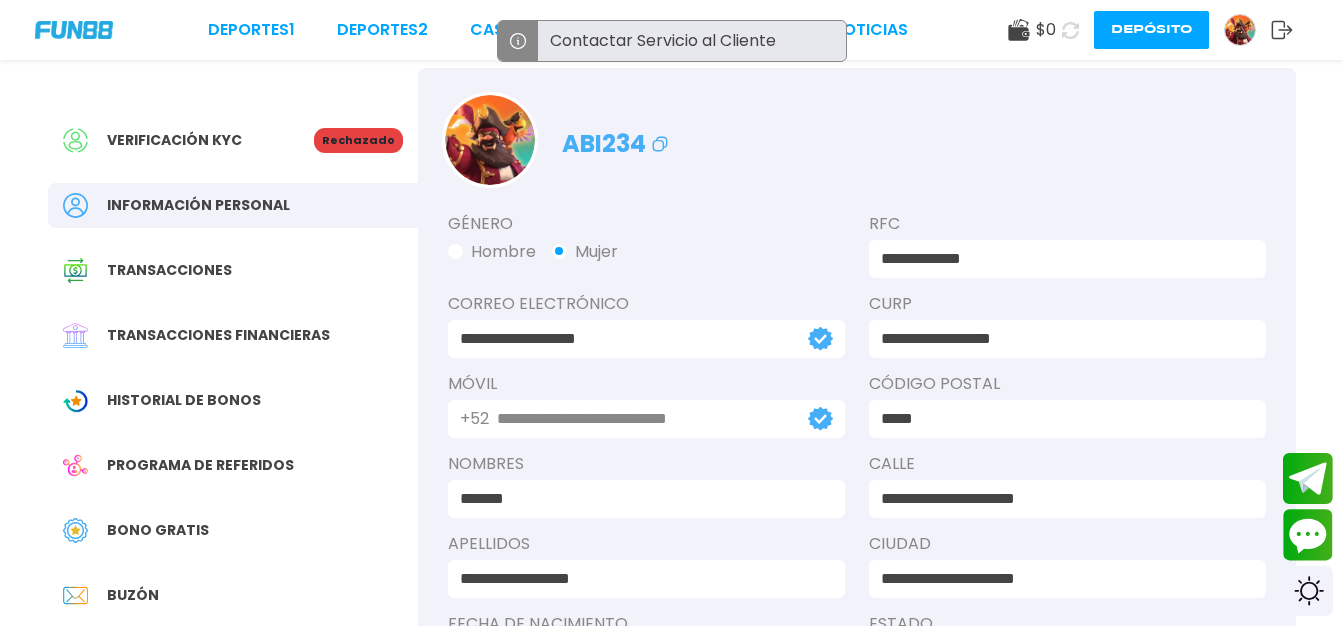 scroll, scrollTop: 476, scrollLeft: 0, axis: vertical 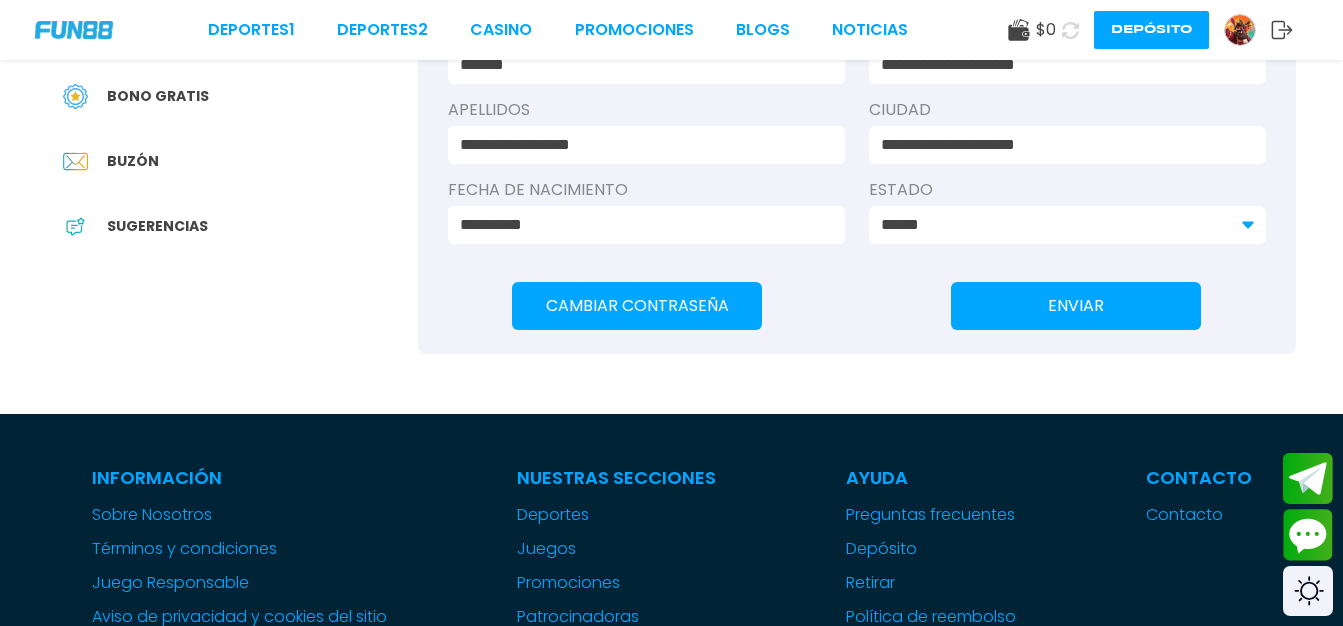 click on "Cambiar Contraseña" at bounding box center [637, 306] 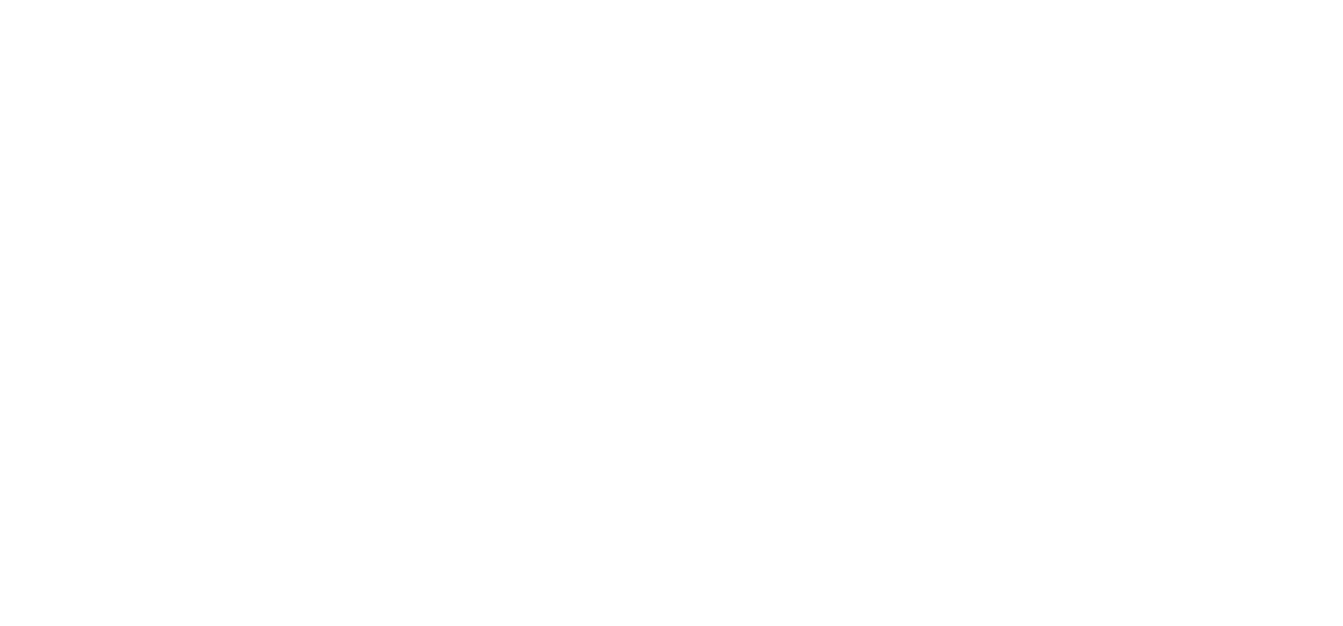 scroll, scrollTop: 0, scrollLeft: 0, axis: both 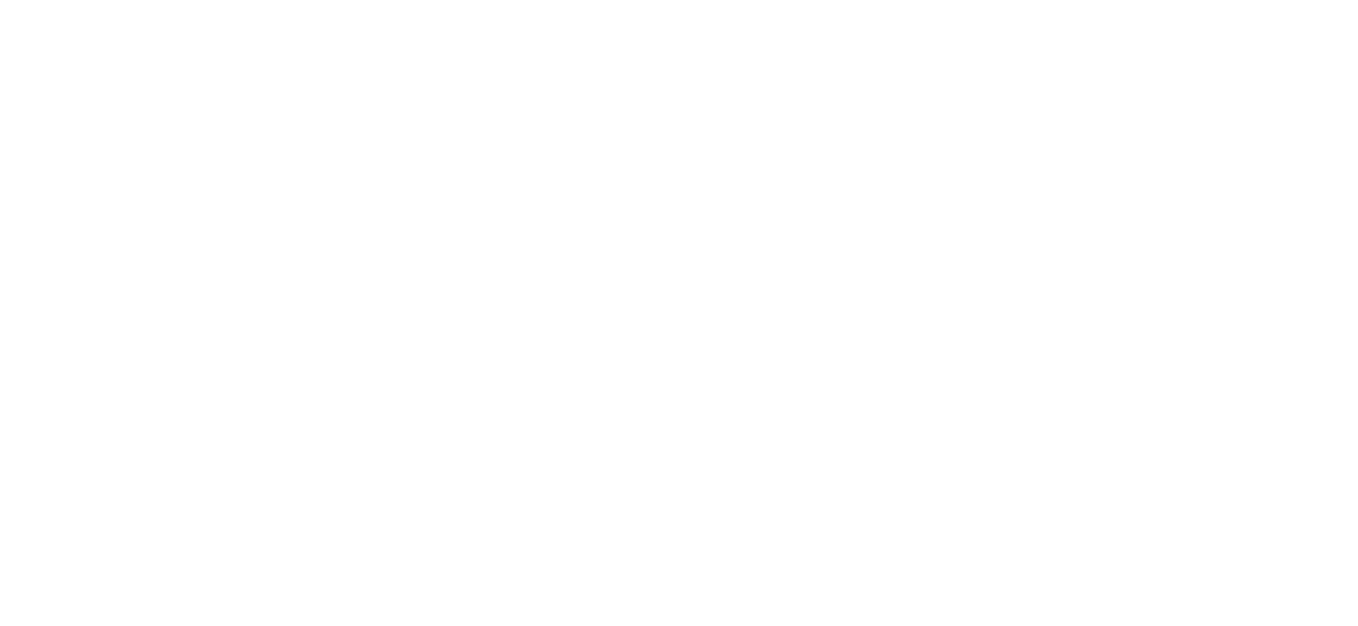 click on "**********" at bounding box center (679, 313) 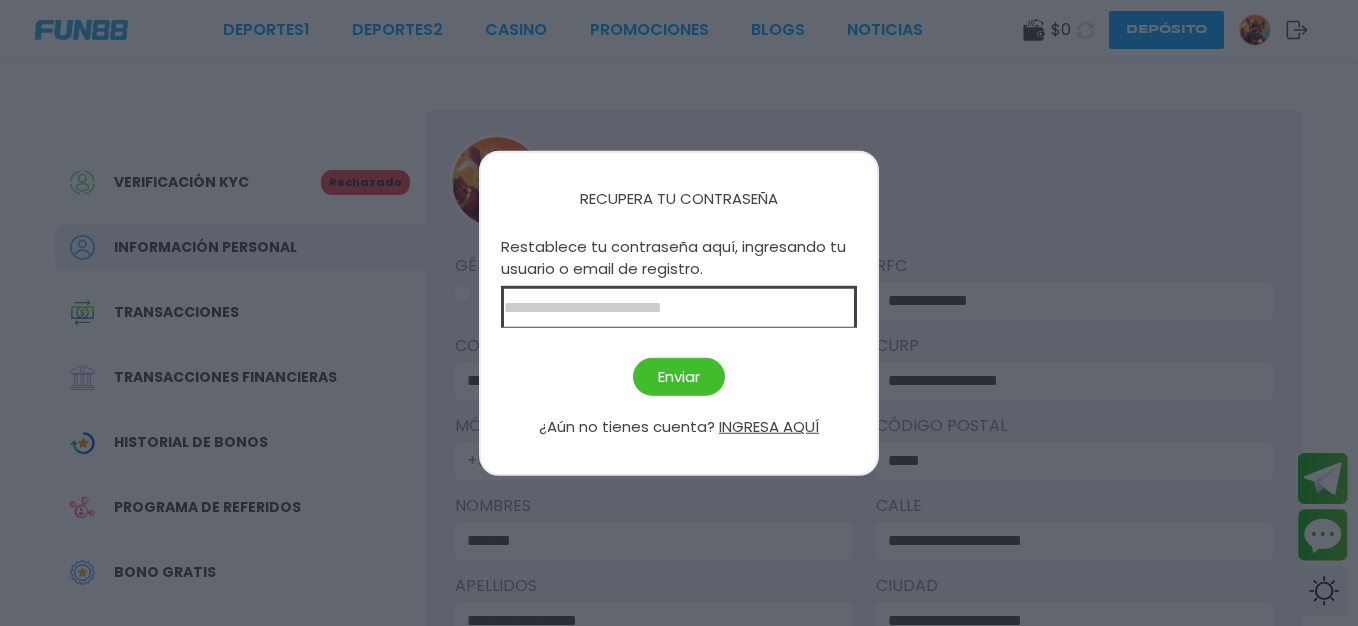 click at bounding box center [679, 306] 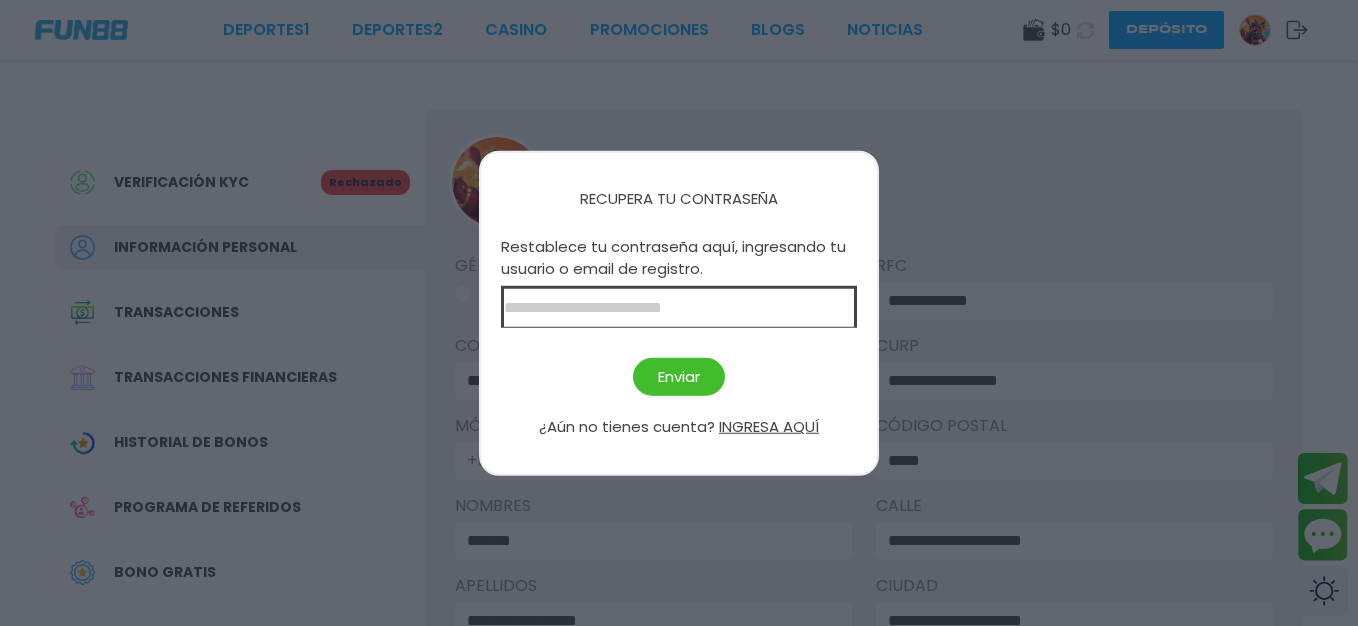 paste on "**********" 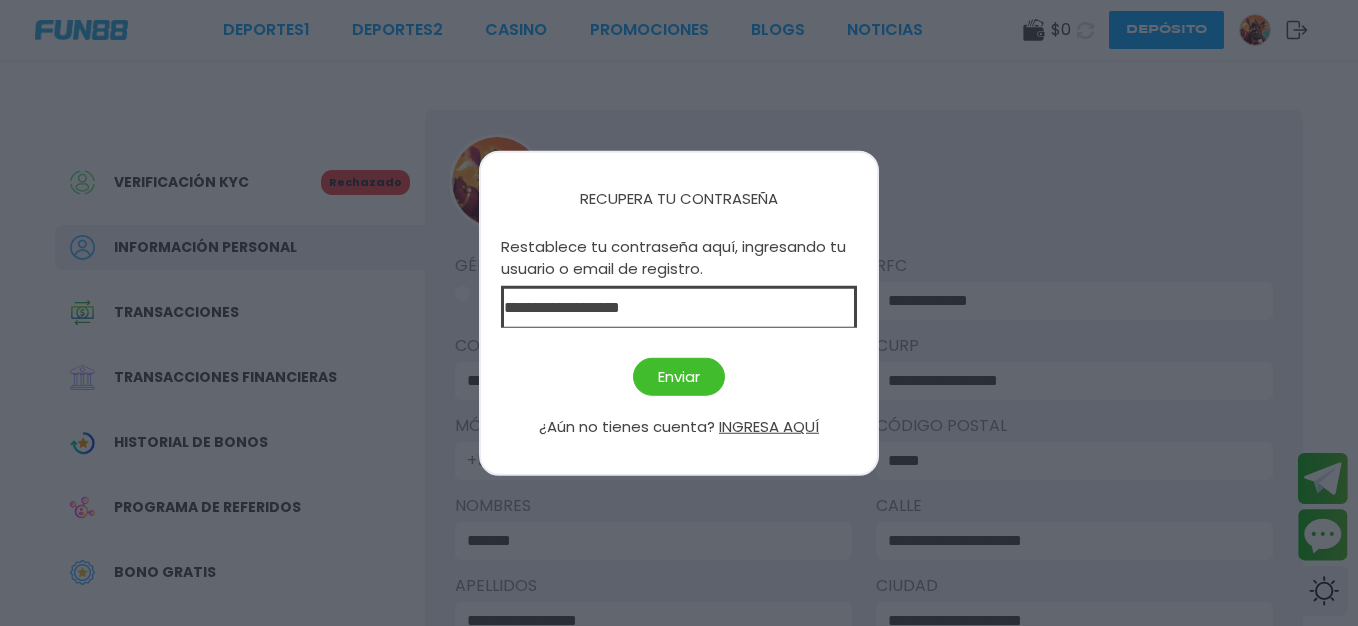 click on "Enviar" at bounding box center (679, 376) 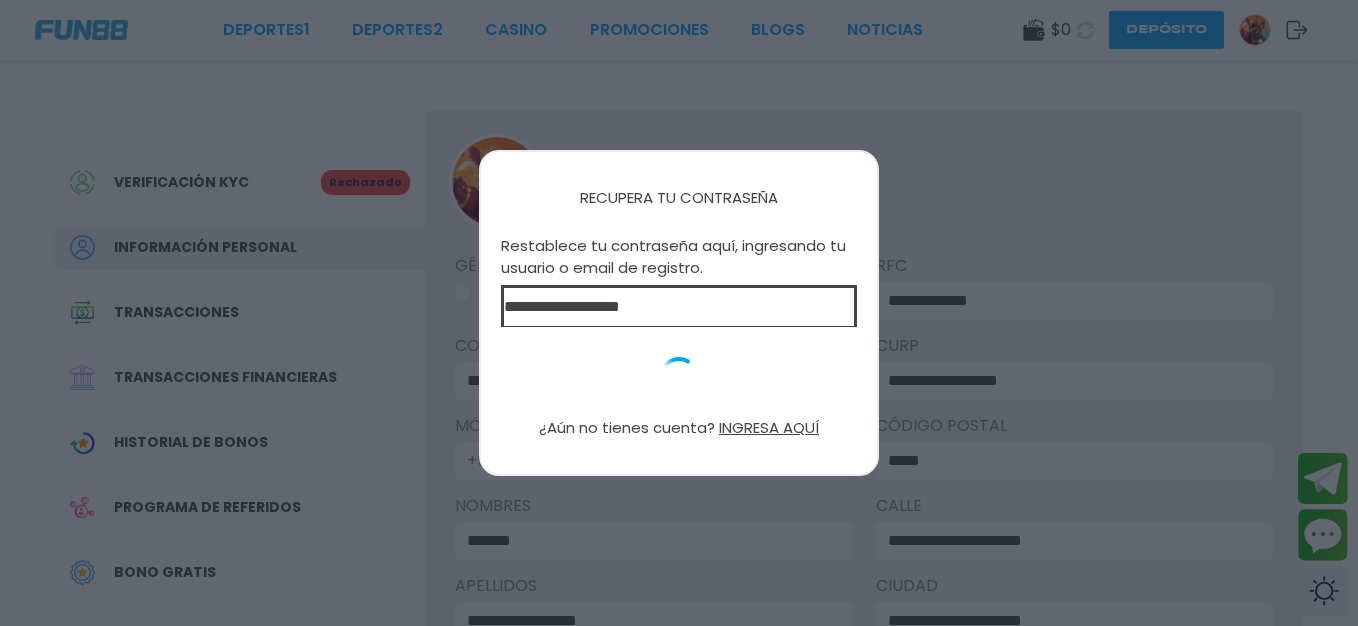 click on "**********" at bounding box center [679, 306] 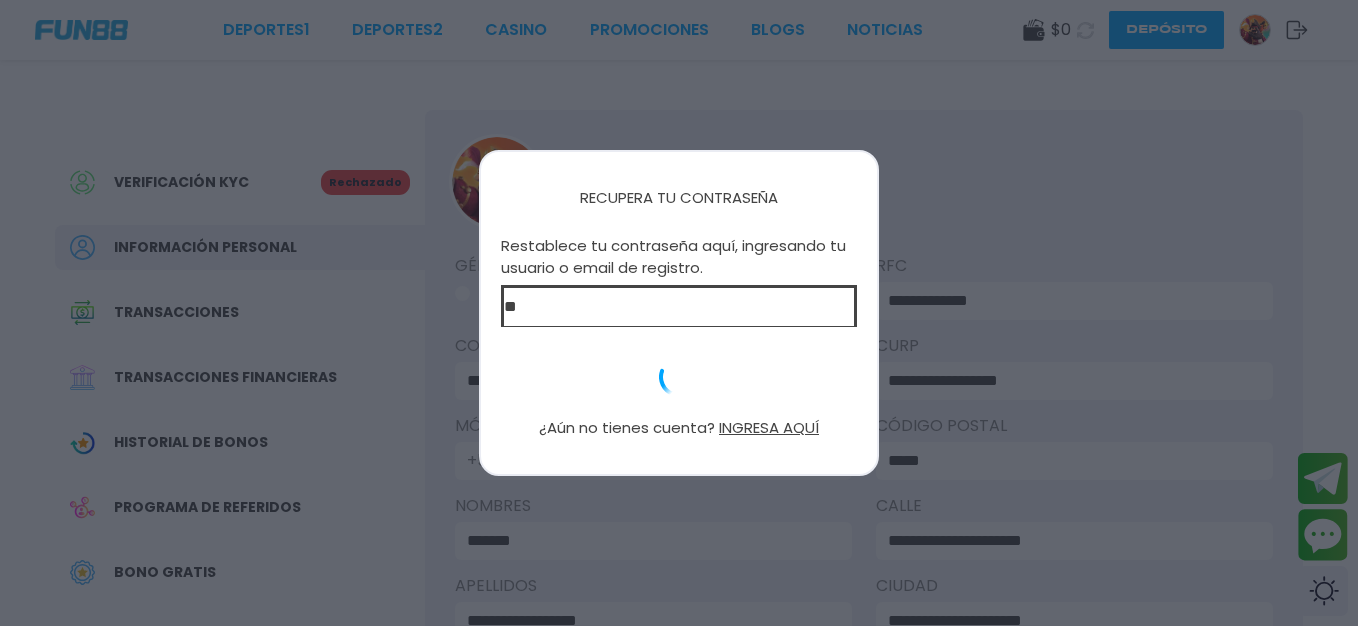 type on "*" 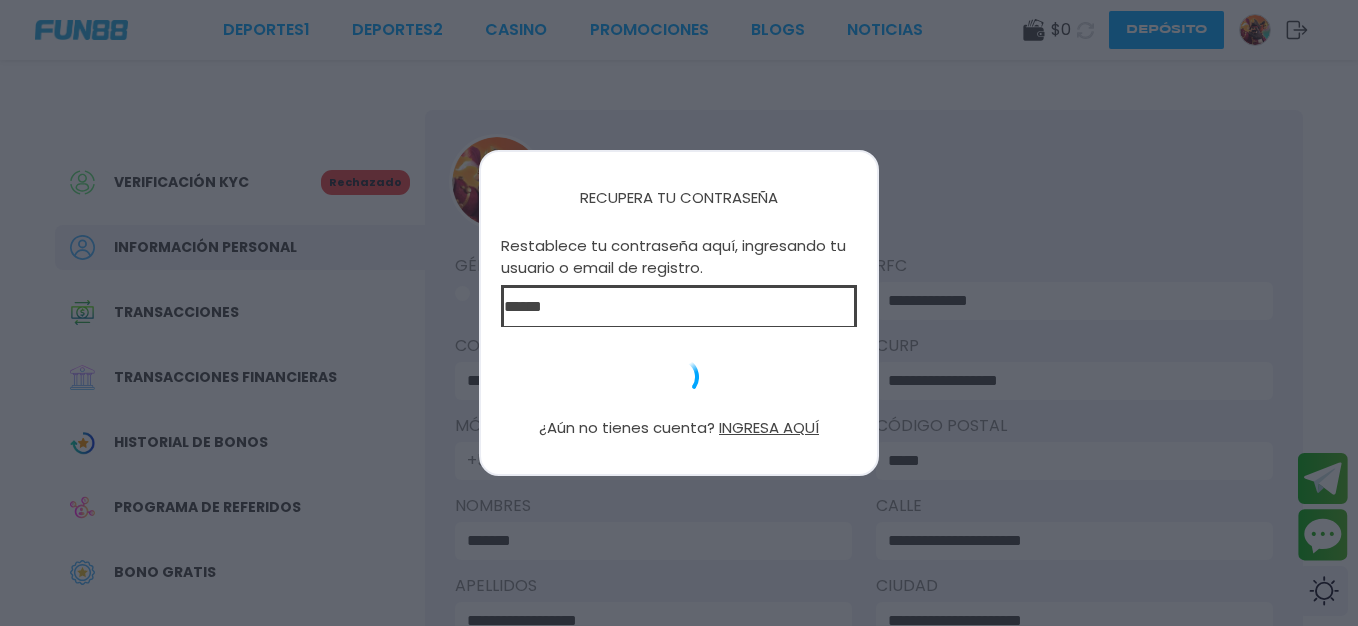 type on "******" 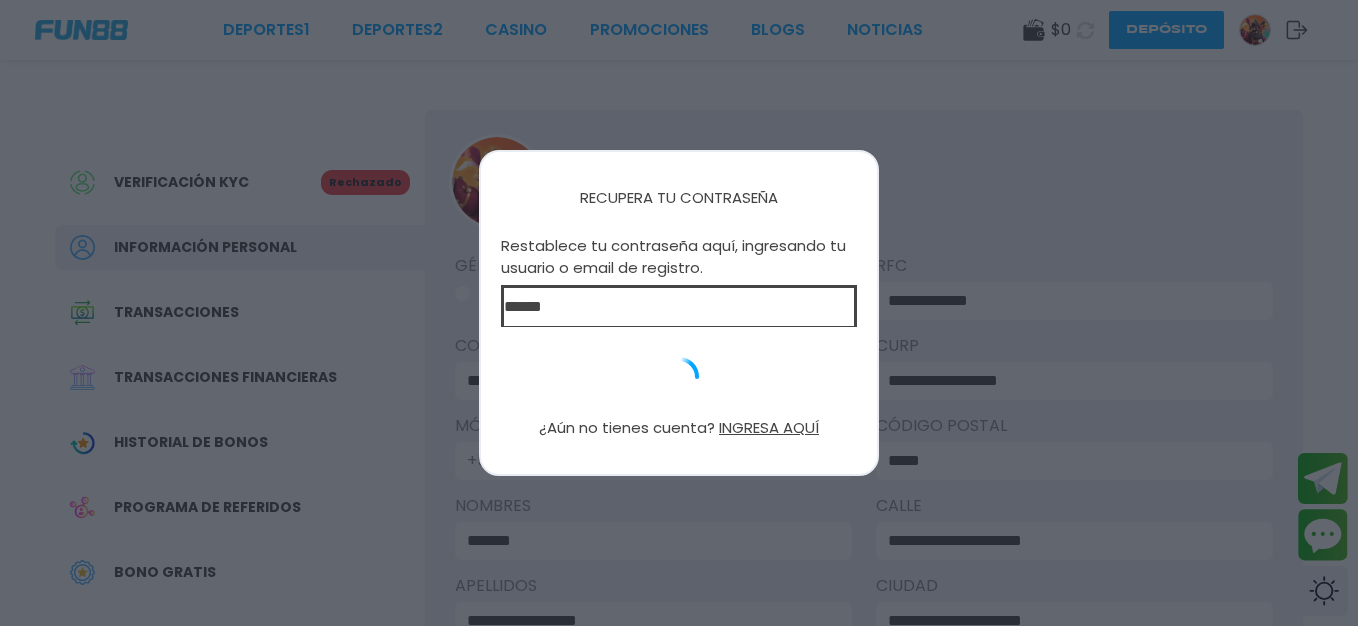 click on "******" at bounding box center [679, 306] 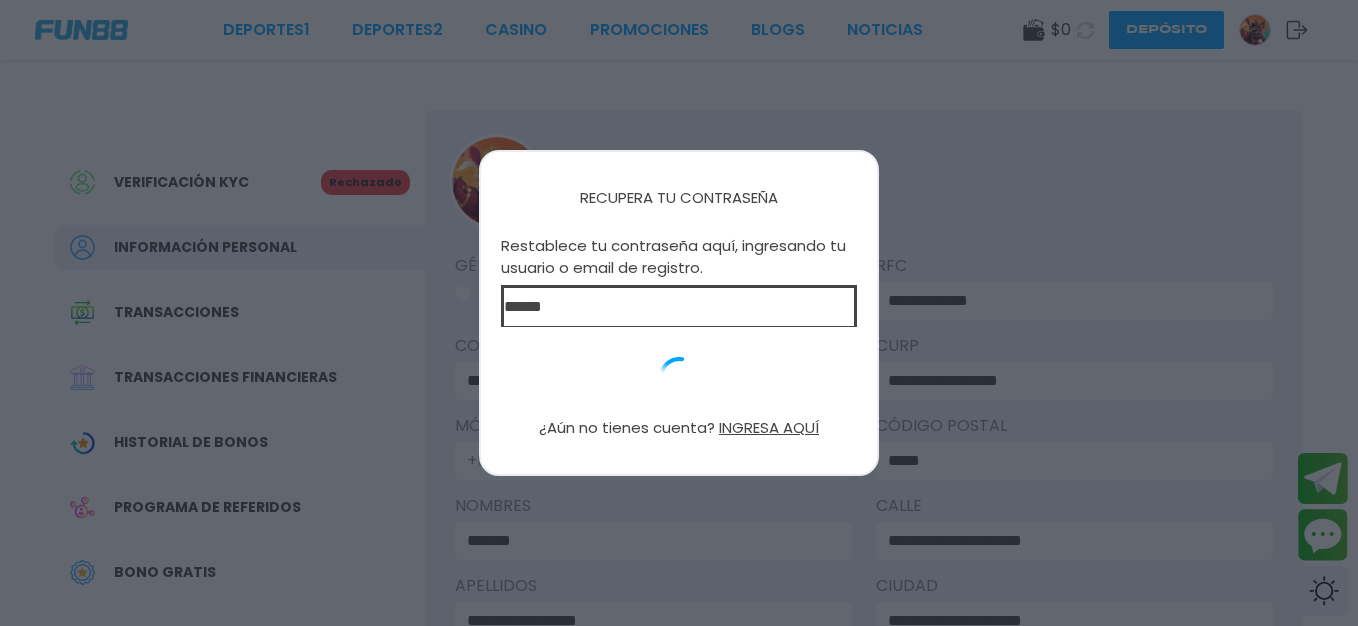 click on "******" at bounding box center (679, 306) 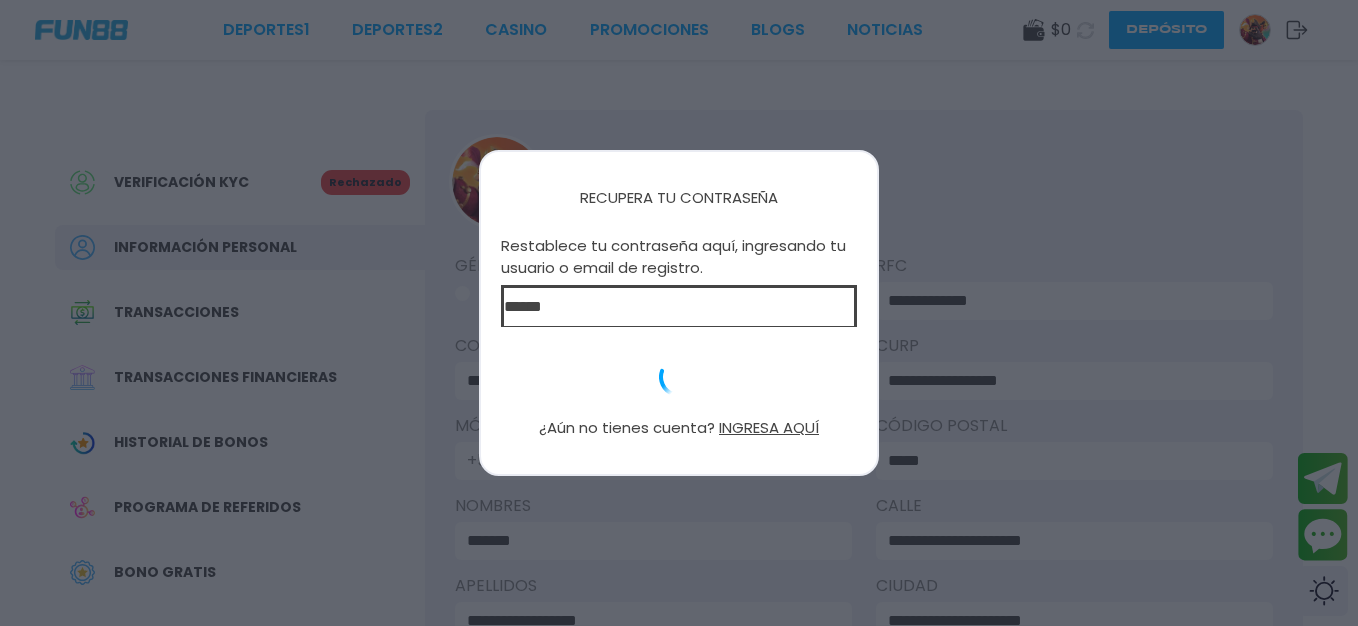 click on "******" at bounding box center (679, 306) 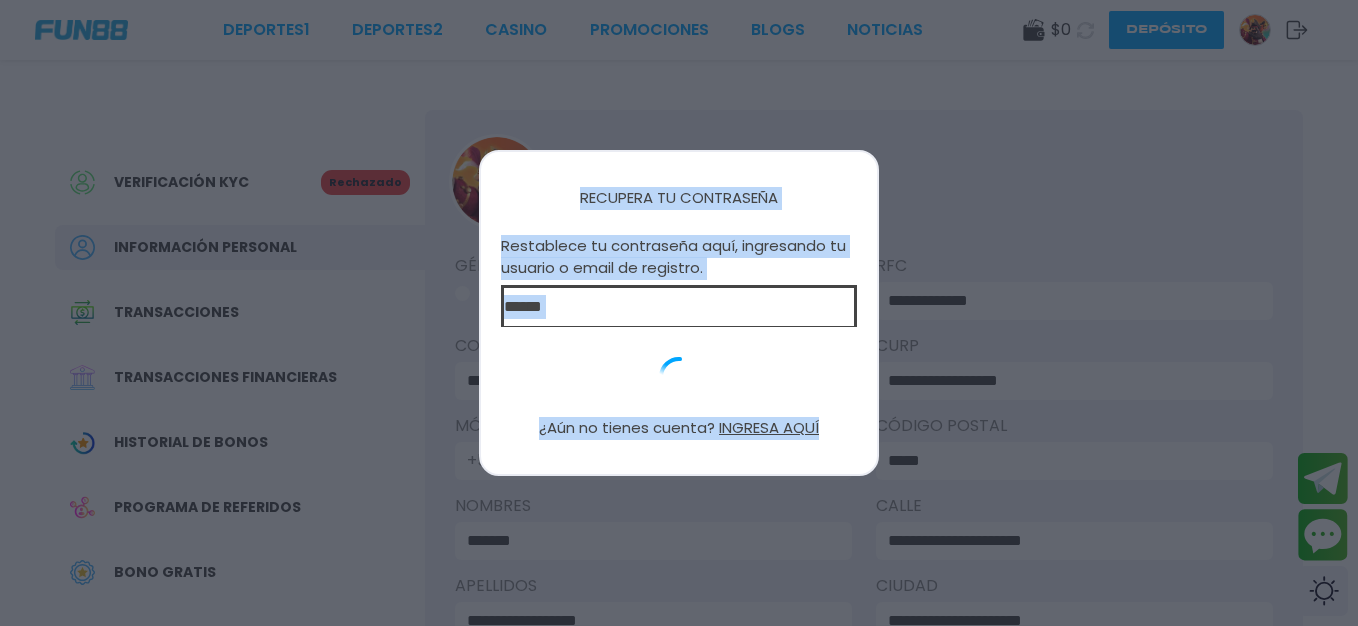 drag, startPoint x: 957, startPoint y: 316, endPoint x: 865, endPoint y: 407, distance: 129.40247 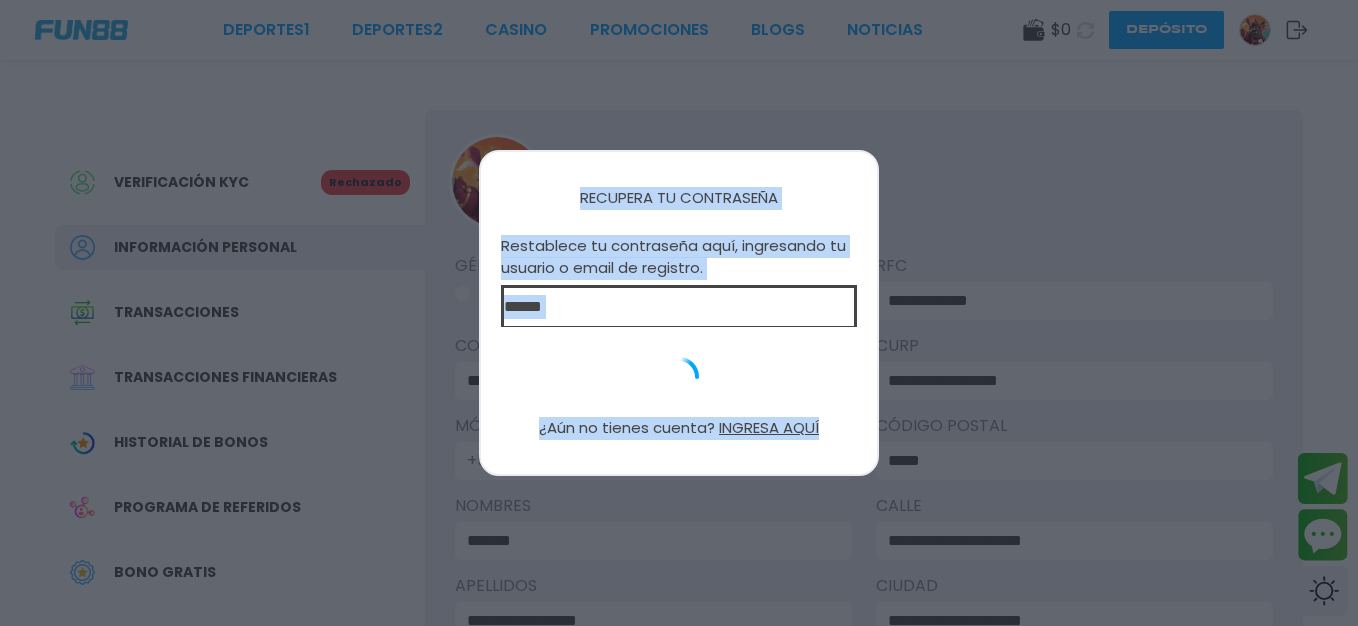 click on "Restablece tu contraseña aquí, ingresando tu usuario o email de registro. ****** ¿Aún no tienes cuenta?   INGRESA AQUÍ" at bounding box center (679, 1775) 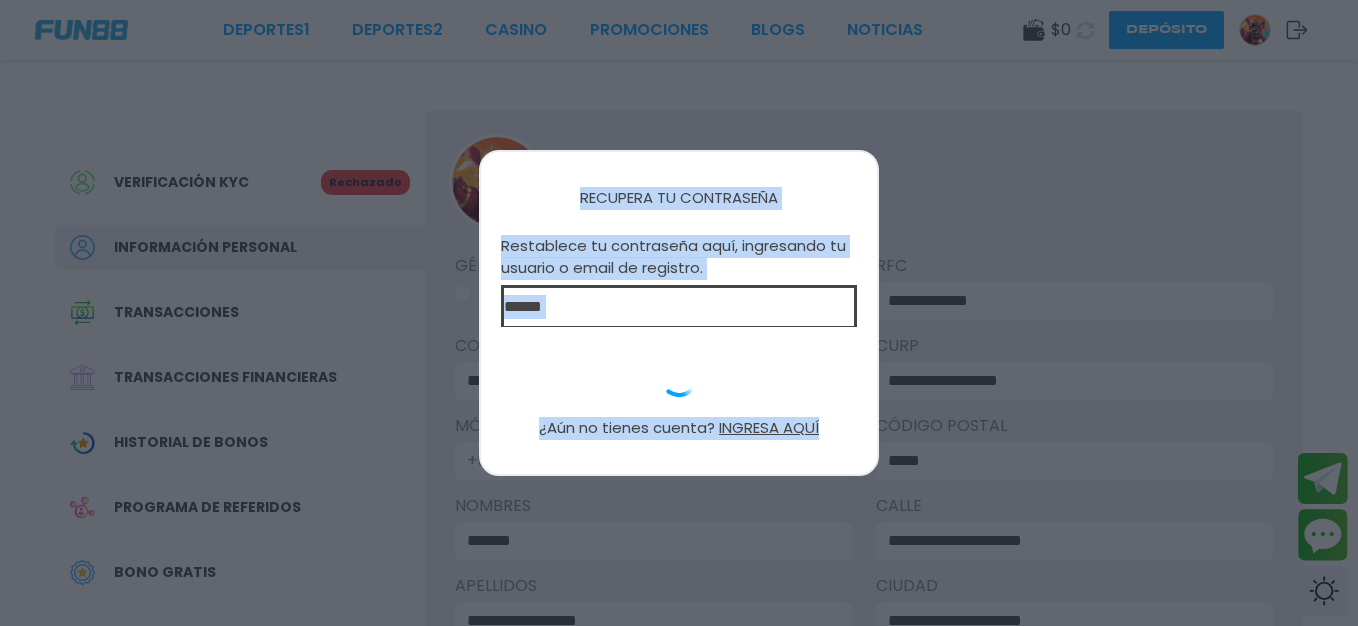 drag, startPoint x: 865, startPoint y: 407, endPoint x: 1088, endPoint y: 300, distance: 247.34187 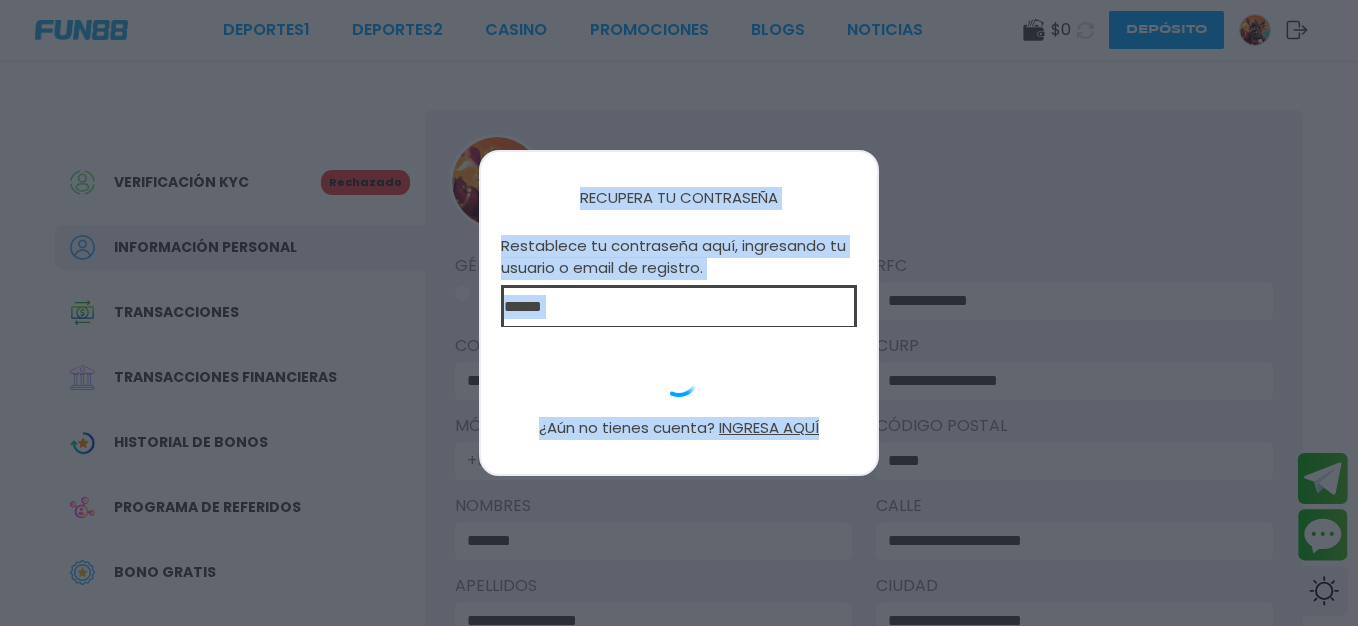 click at bounding box center [679, 313] 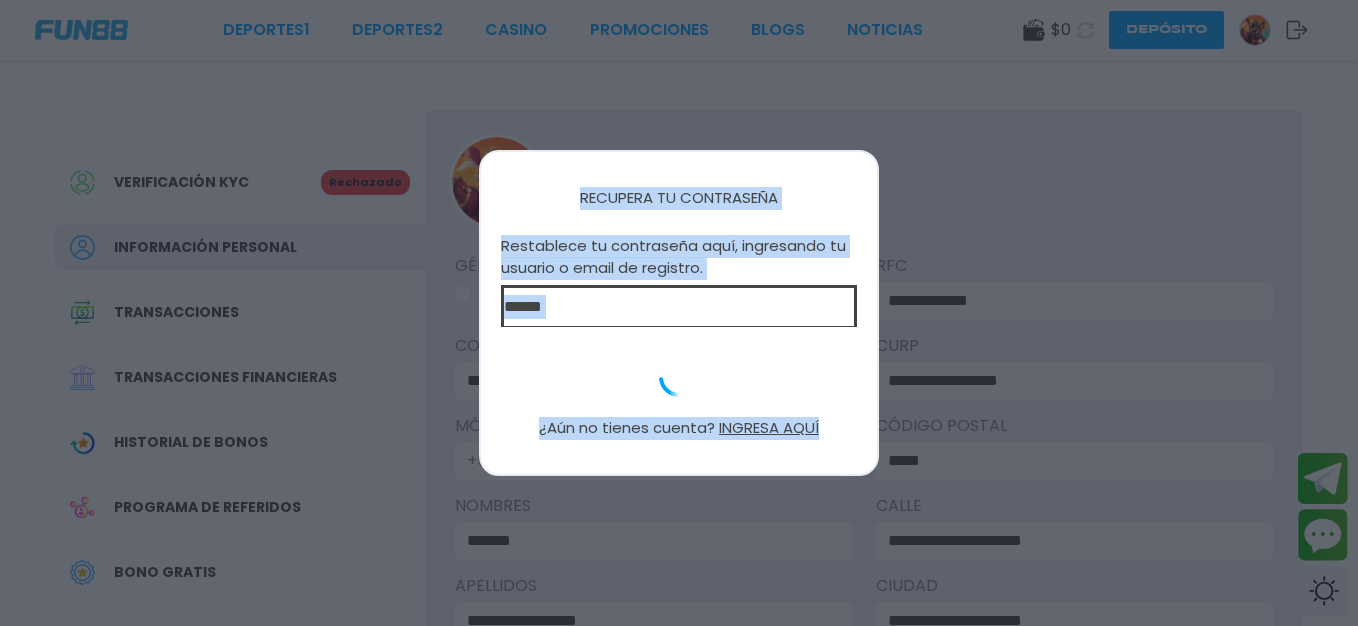 click on "**********" at bounding box center [1068, 301] 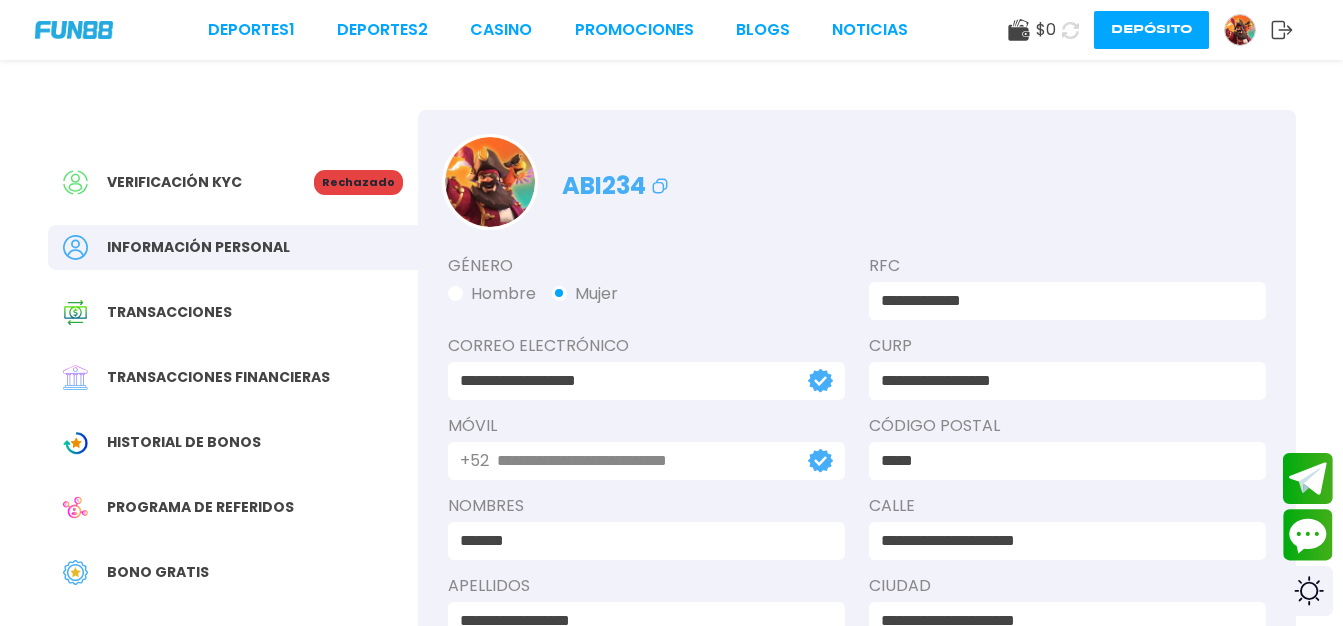 click on "**********" at bounding box center [1061, 301] 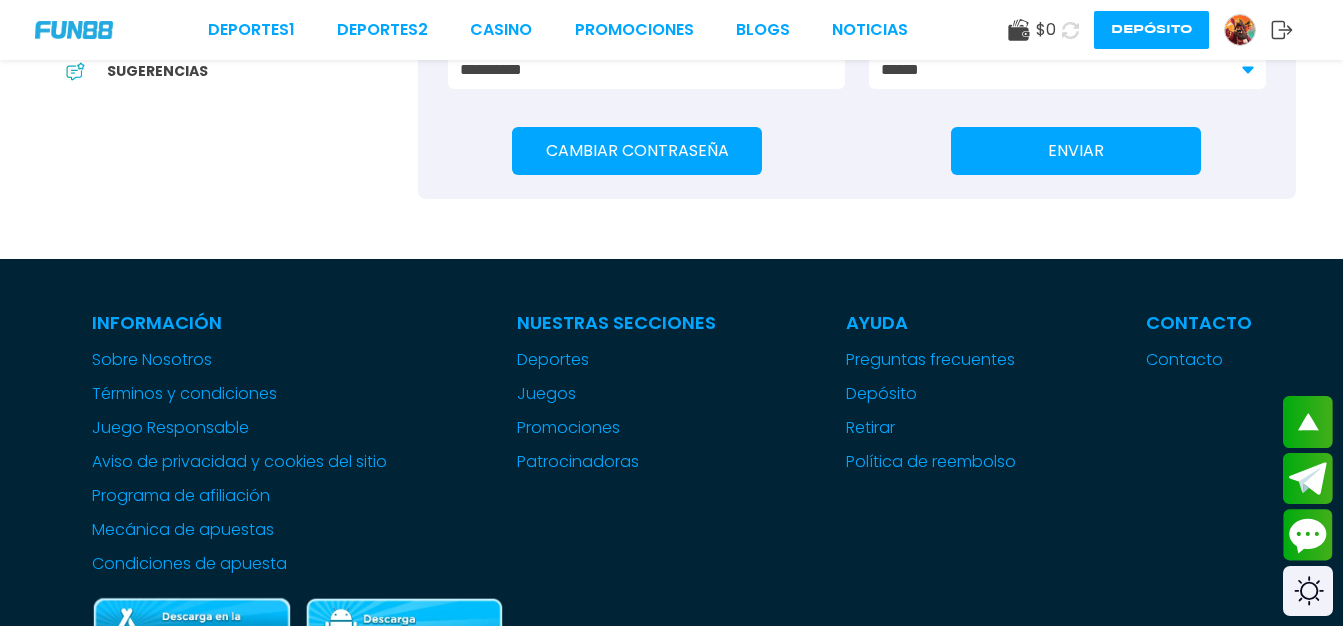 scroll, scrollTop: 632, scrollLeft: 0, axis: vertical 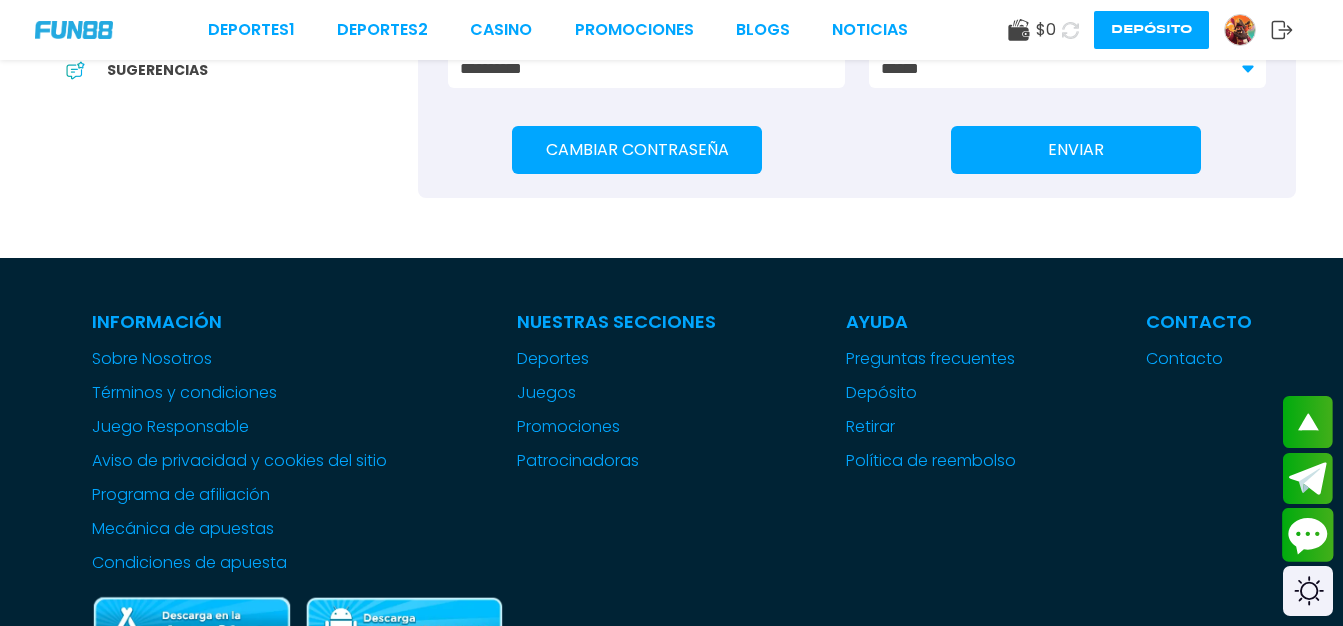 click at bounding box center (1308, 535) 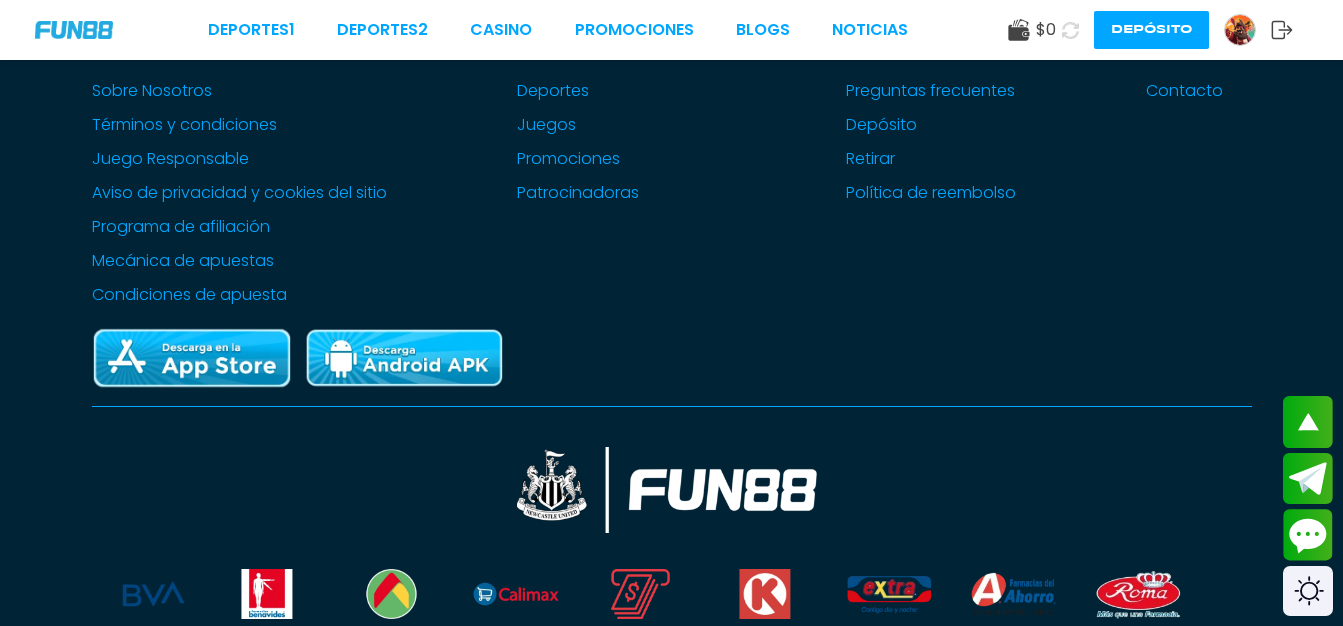 scroll, scrollTop: 901, scrollLeft: 0, axis: vertical 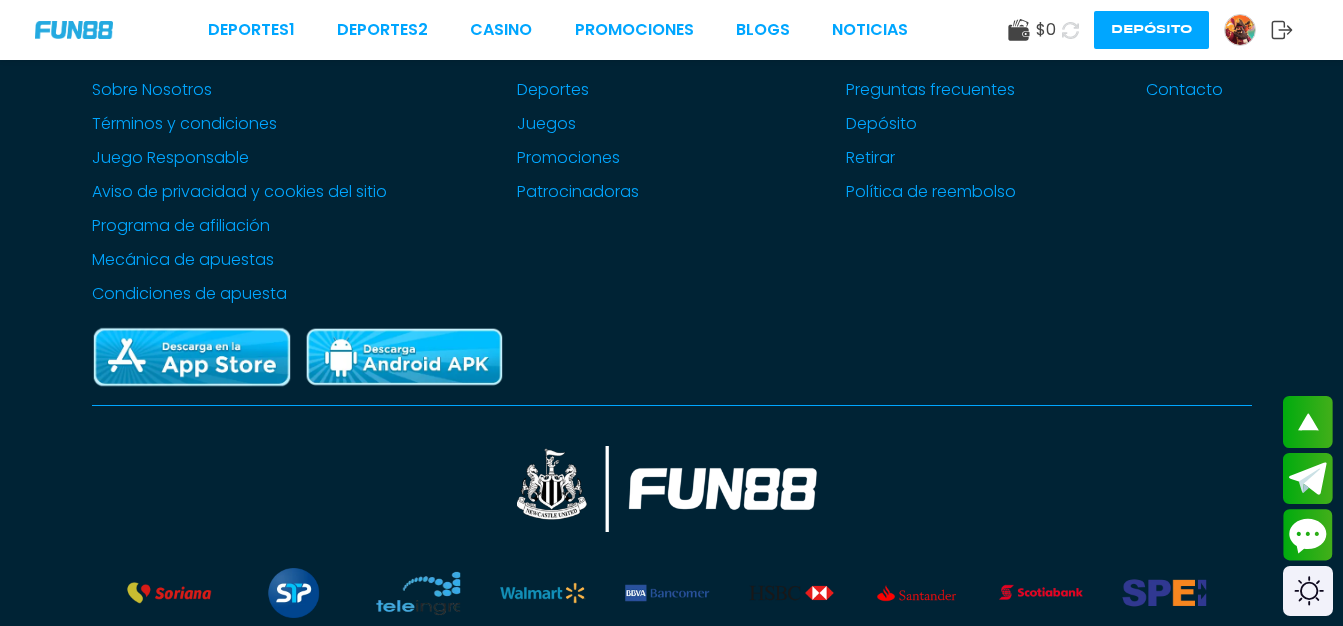 click on "Información Sobre Nosotros Términos y condiciones Juego Responsable Aviso de privacidad y cookies del sitio Programa de afiliación Mecánica de apuestas Condiciones de apuesta Nuestras Secciones Deportes Juegos popular inicio jackpot nuevo casual crash pragmatic fat panda playtech slots bingo en vivo cartas otros Promociones Patrocinadoras Ayuda Preguntas frecuentes Depósito Retirar Política de reembolso Contacto Contacto WWW.FUN88MX.MX OPERADA EN MEXICO POR PRODUCCIONES MÓVILES S.A. DE C.V., TITULAR DEL PERMISO DGAJS/SCEVF/P-06/2005-TER EN UNIÓN DE UNOCAPALI LA PAZ OPERADORA S.A. DE C.V. DE CONFORMIDAD CON LOS OFICIOS DGJS/1580/2021 Y DGJS/DCRCA/1424/2022. JUEGOS PROHIBIDOS PARA MENORES DE EDAD, JUEGUE RESPONSABLEMENTE, NO OLVIDE QUE EL PRINCIPAL PROPÓSITO ES LA RECREACIÓN, DIVERSIÓN Y ESPARCIMIENTO." at bounding box center (672, 418) 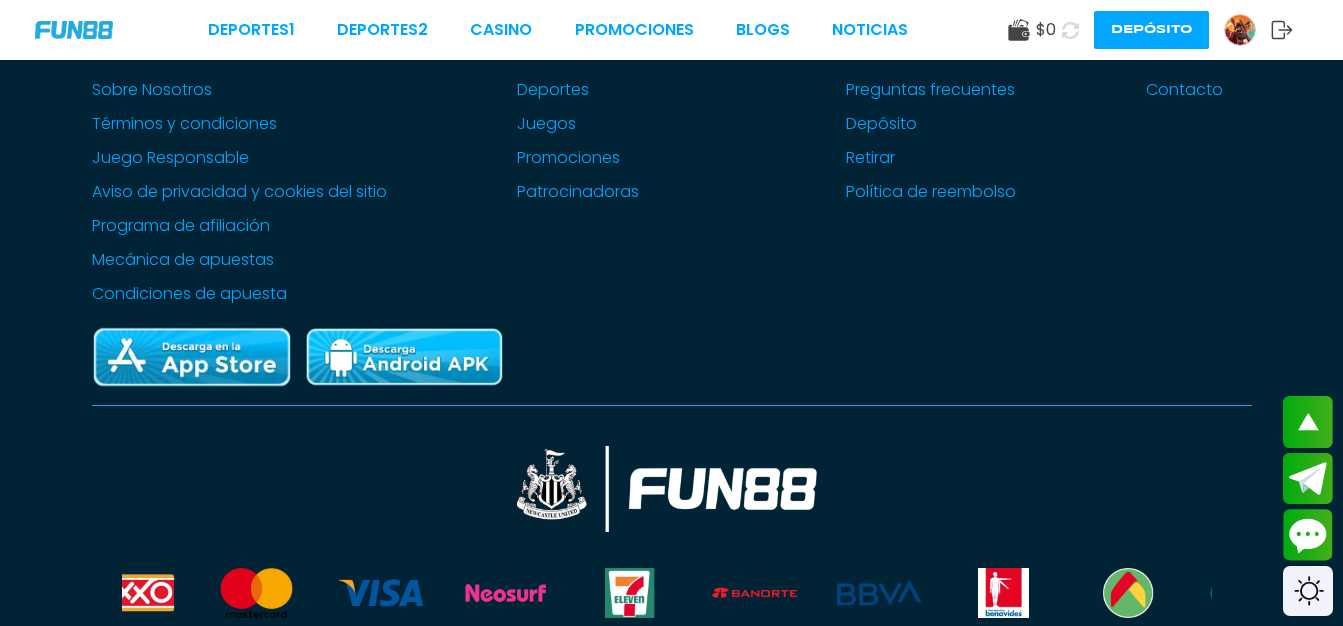 click on "Deportes  1 Deportes  2 CASINO Promociones BLOGS NOTICIAS $ 0 Depósito" at bounding box center [671, 30] 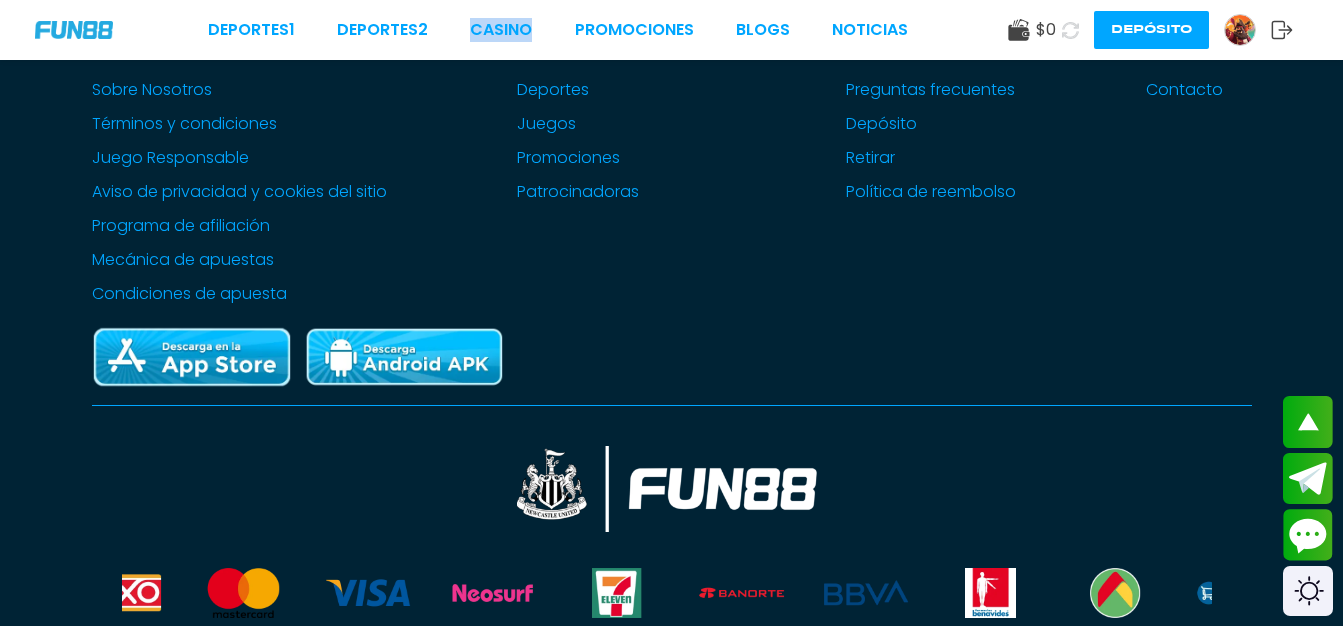 click on "Deportes  1 Deportes  2 CASINO Promociones BLOGS NOTICIAS $ 0 Depósito" at bounding box center (671, 30) 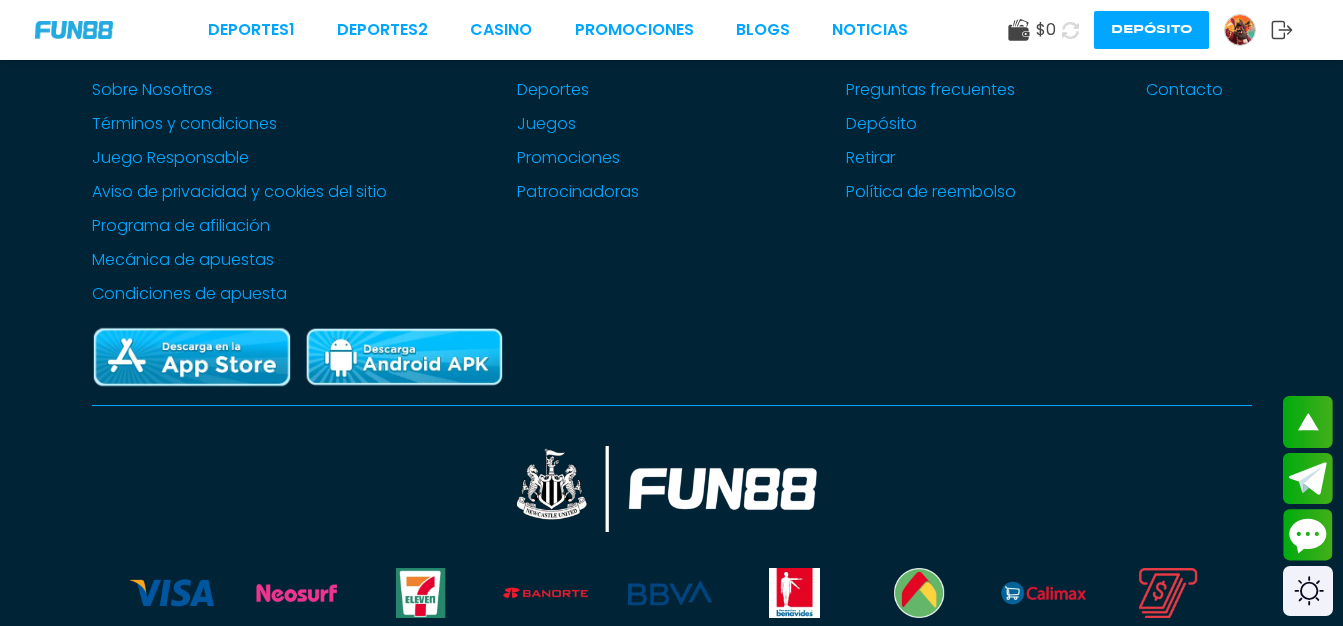 drag, startPoint x: 510, startPoint y: 17, endPoint x: 820, endPoint y: 210, distance: 365.16983 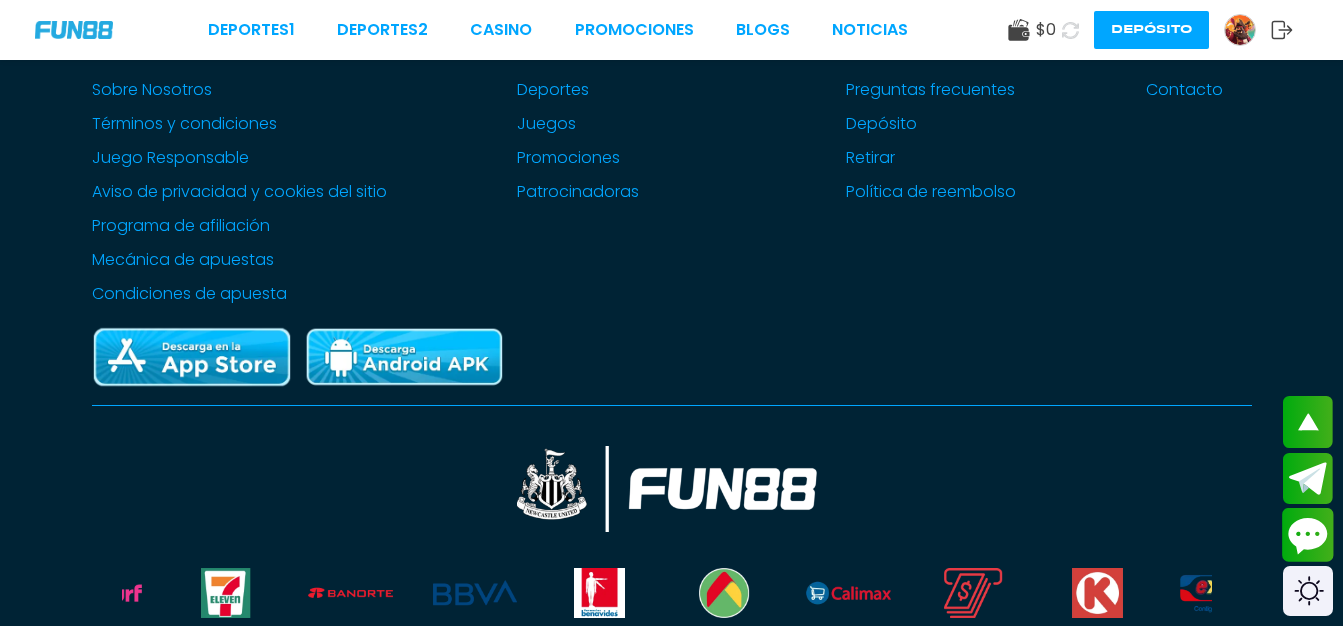 click at bounding box center (1308, 535) 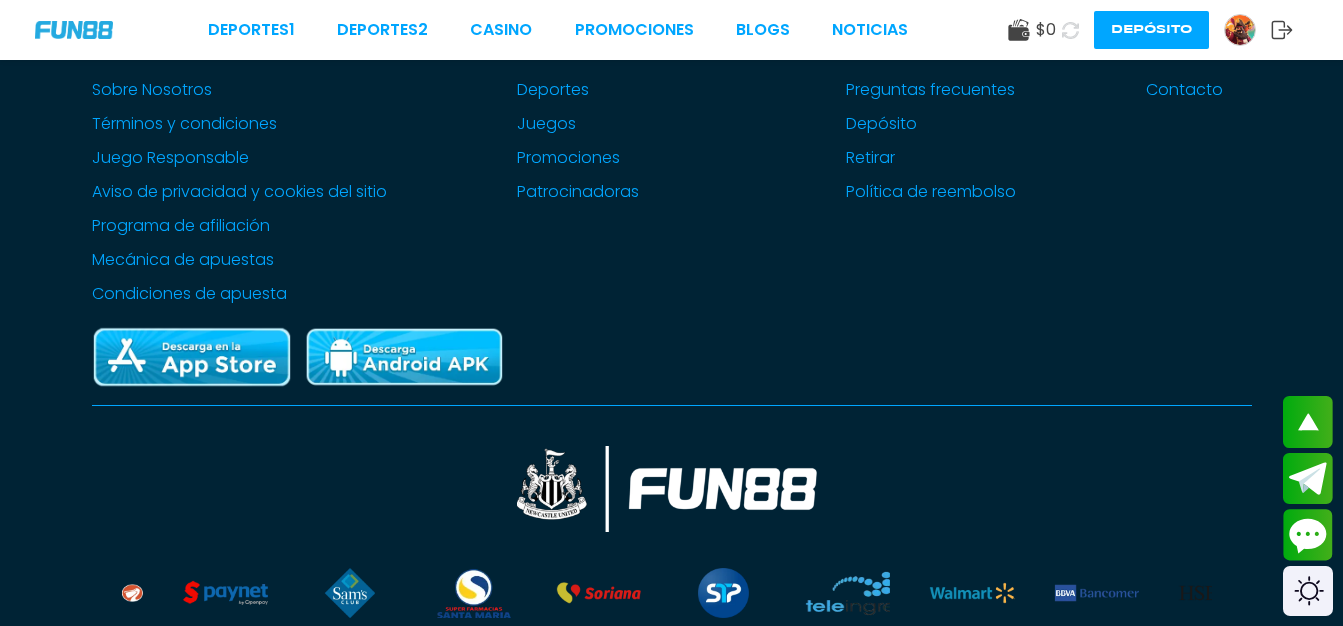 click on "$ 0 Depósito" at bounding box center (1150, 30) 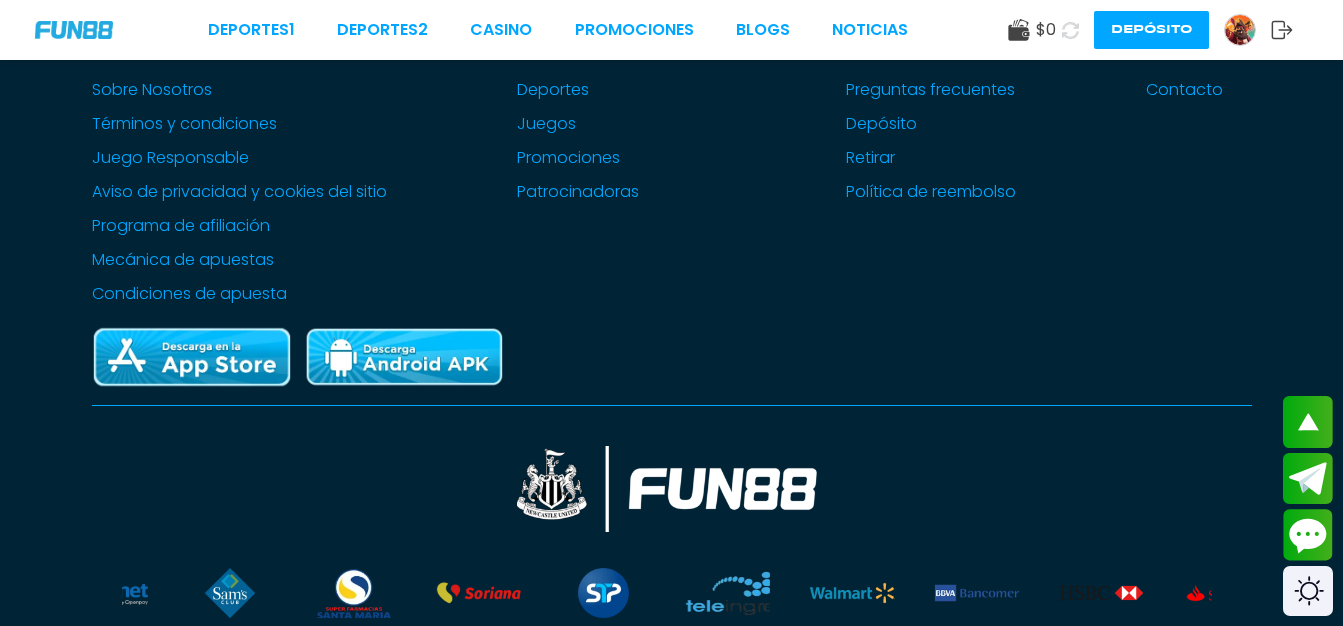 click at bounding box center [1240, 30] 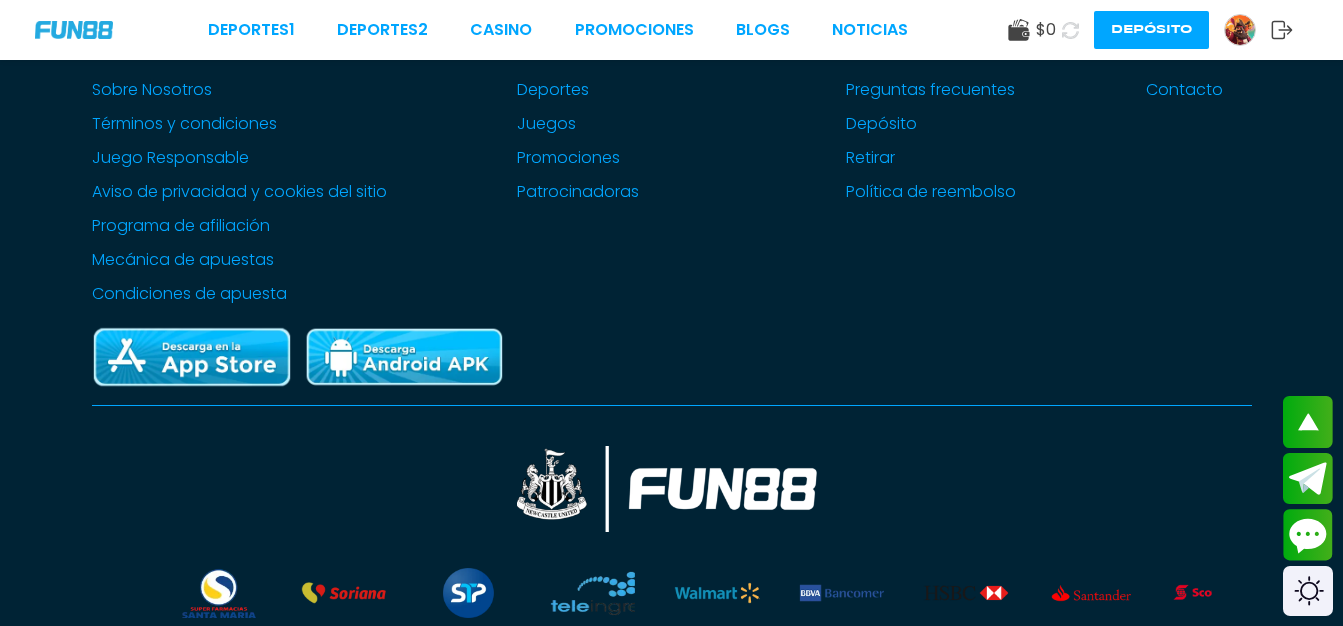 click at bounding box center (1240, 30) 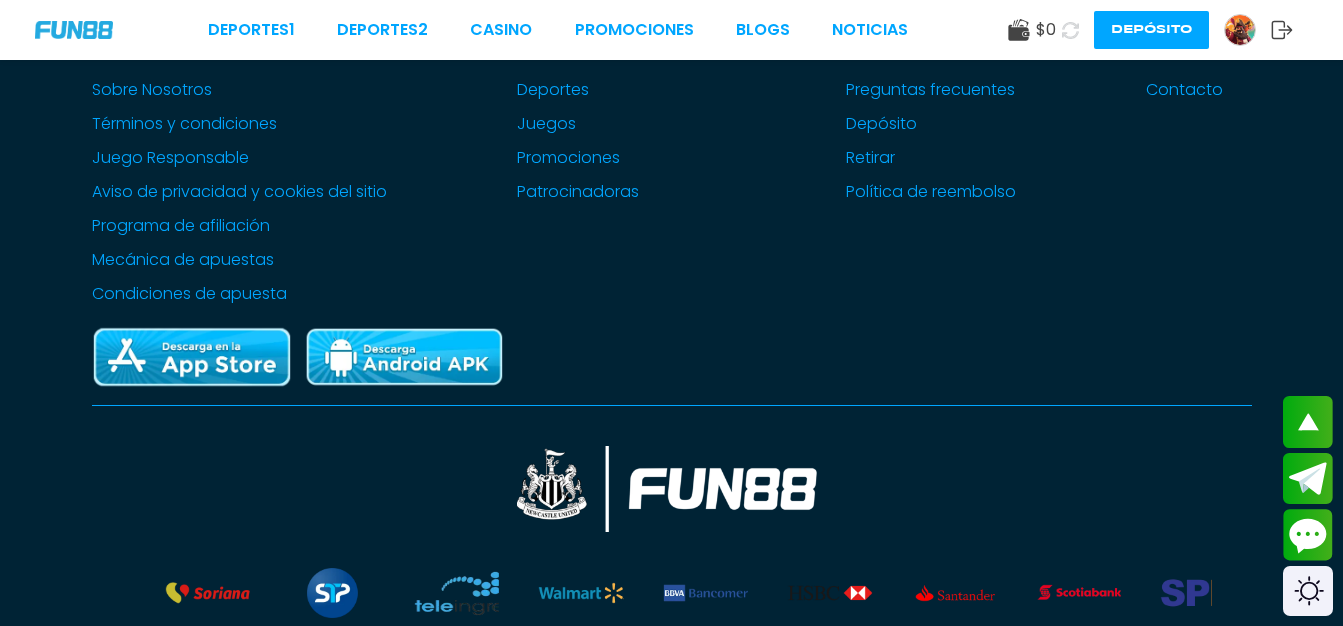 click at bounding box center [1240, 30] 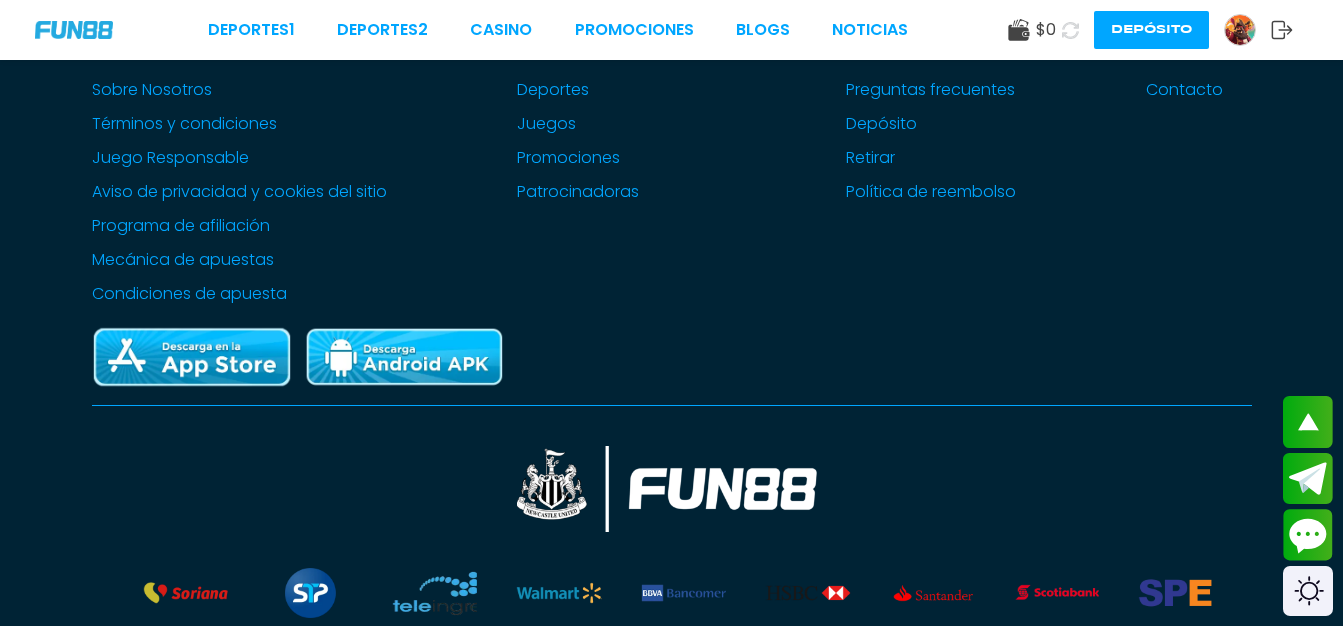 click at bounding box center [1240, 30] 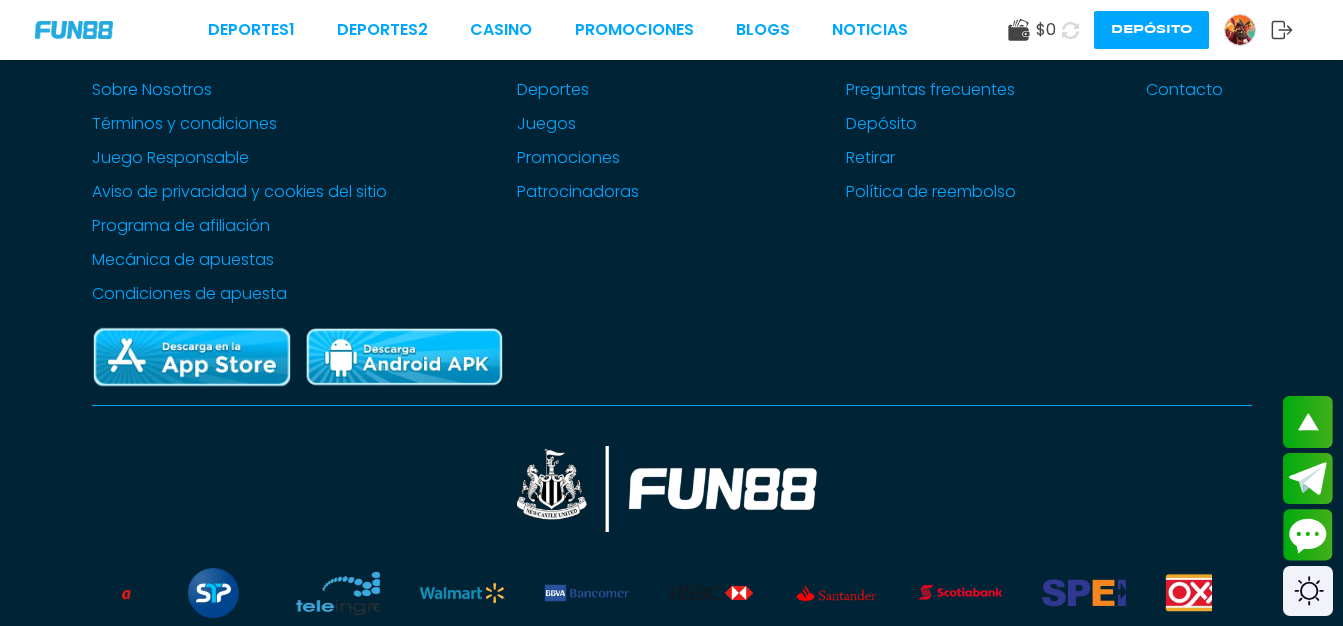 click at bounding box center [1240, 30] 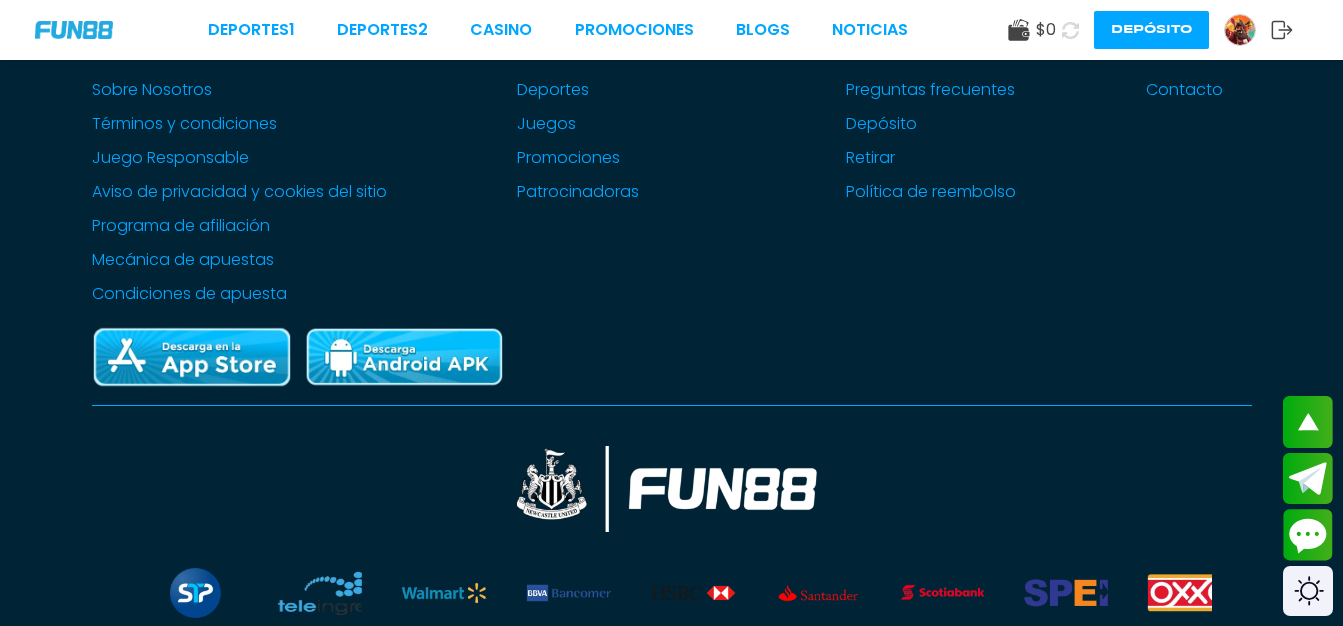 click at bounding box center [1240, 30] 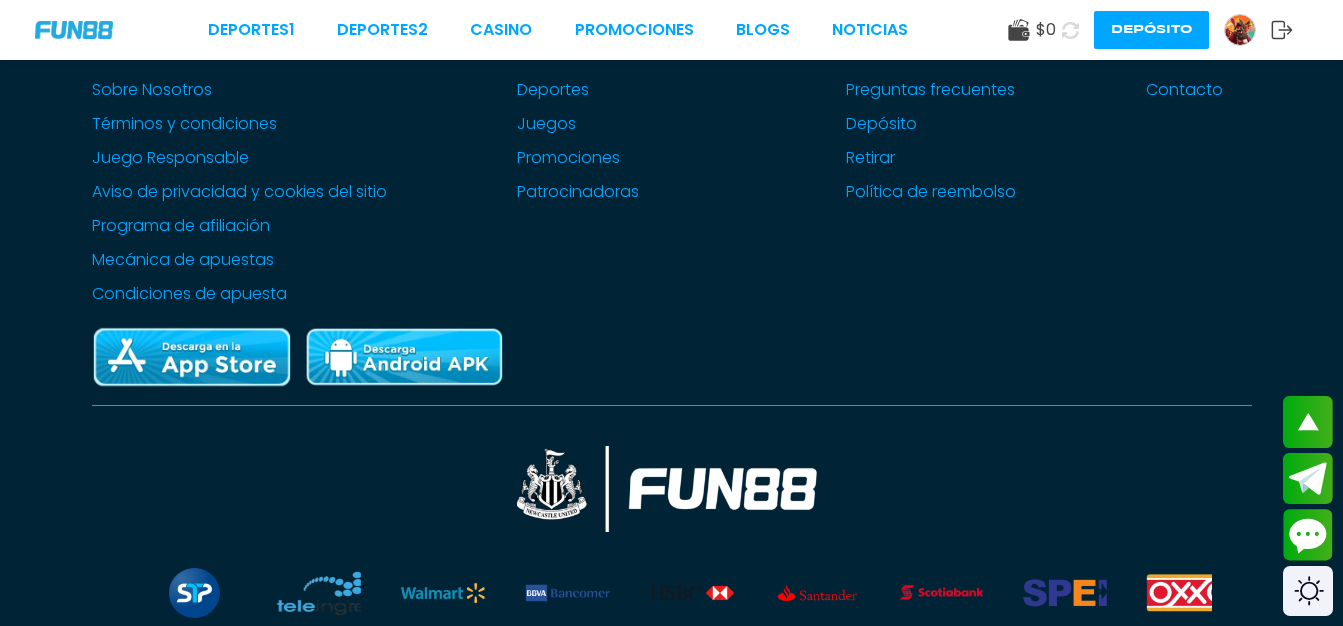 click at bounding box center (1247, 30) 